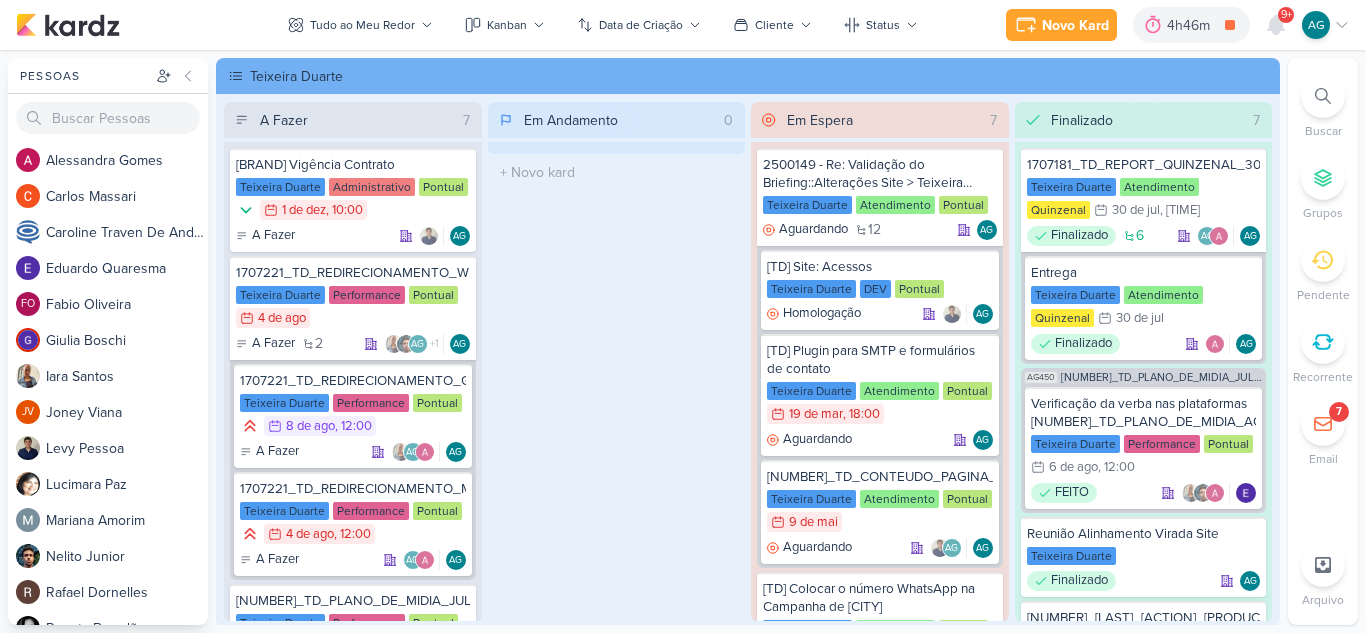 scroll, scrollTop: 0, scrollLeft: 0, axis: both 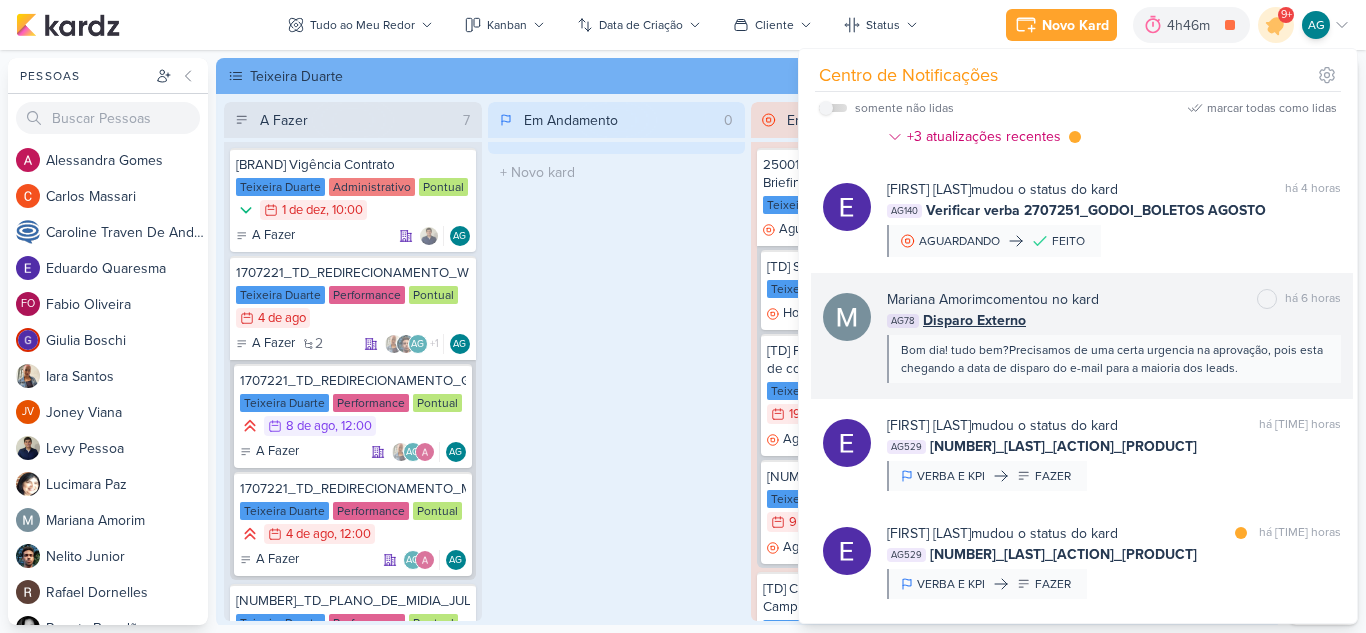 click on "AG78
Disparo Externo" at bounding box center [1114, 320] 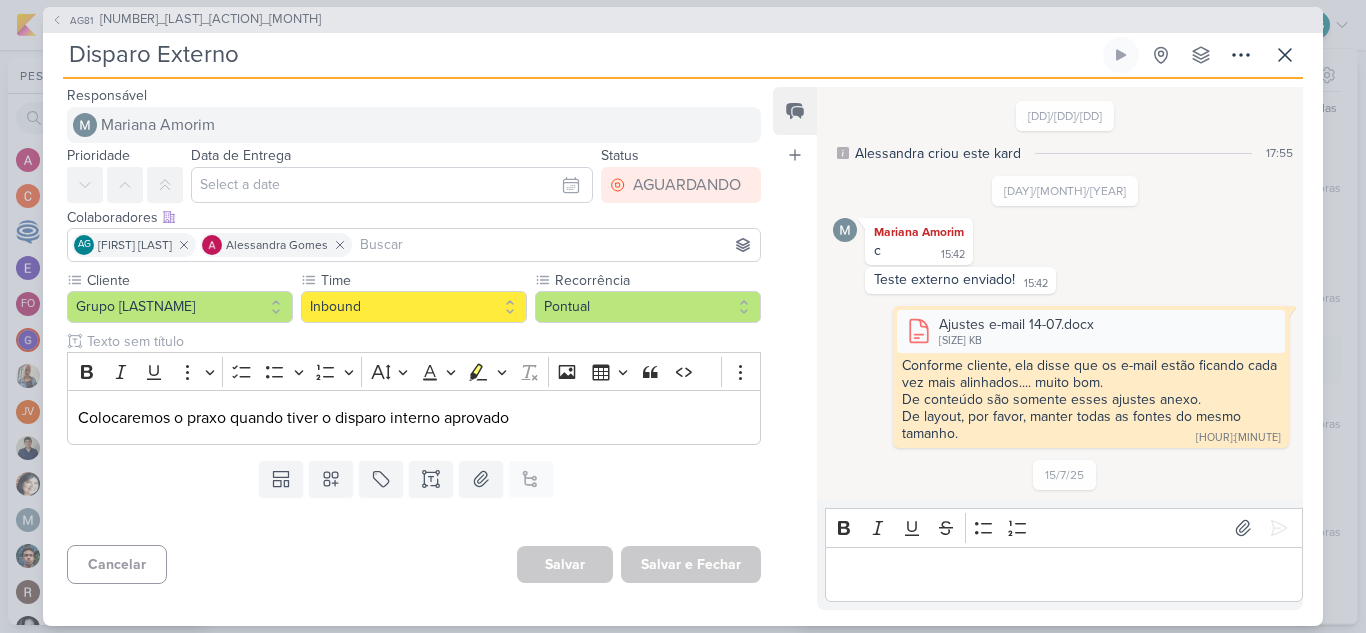 scroll, scrollTop: 1123, scrollLeft: 0, axis: vertical 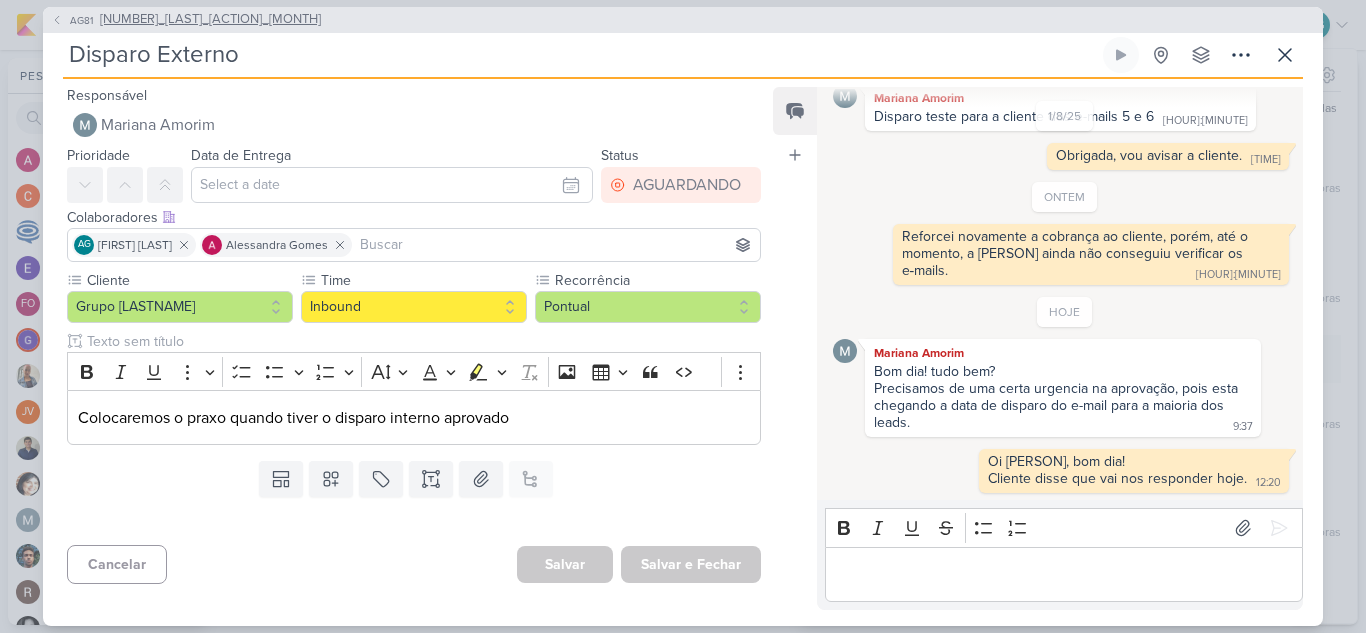 click on "[NUMBER]_[LAST]_[ACTION]_[MONTH]" at bounding box center [210, 20] 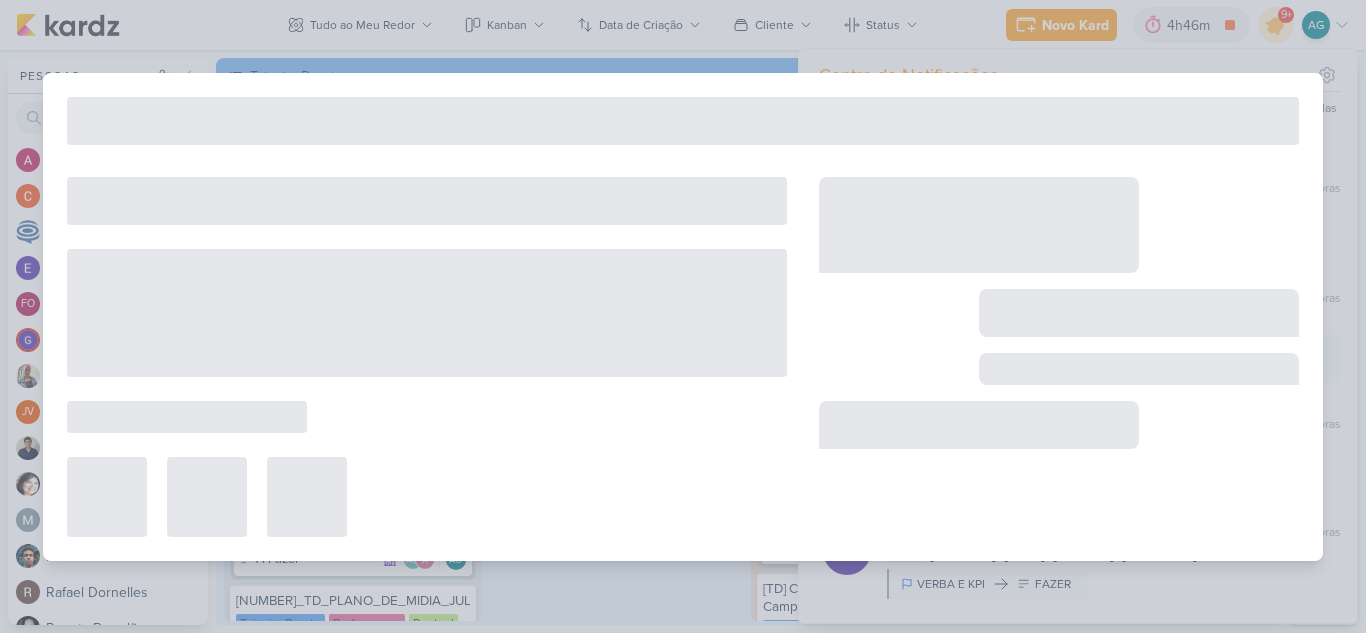 type on "[NUMBER]_[LAST]_[ACTION]_[MONTH]" 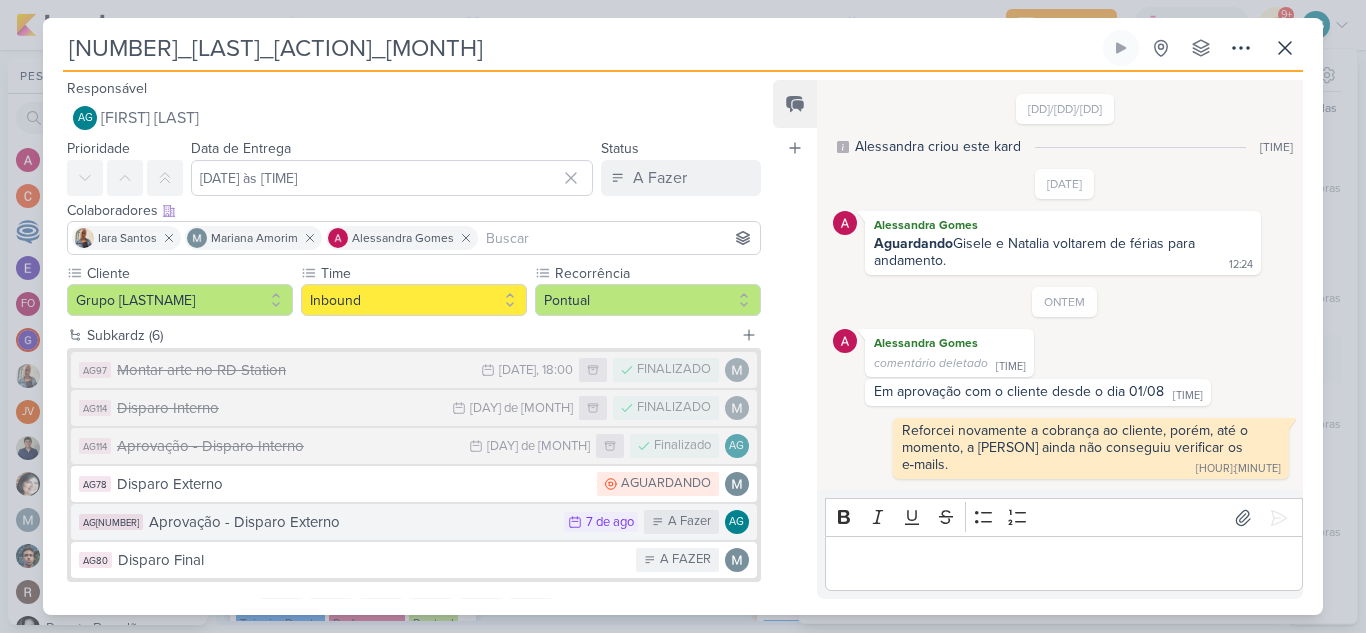 click on "Aprovação - Disparo Externo" at bounding box center [351, 522] 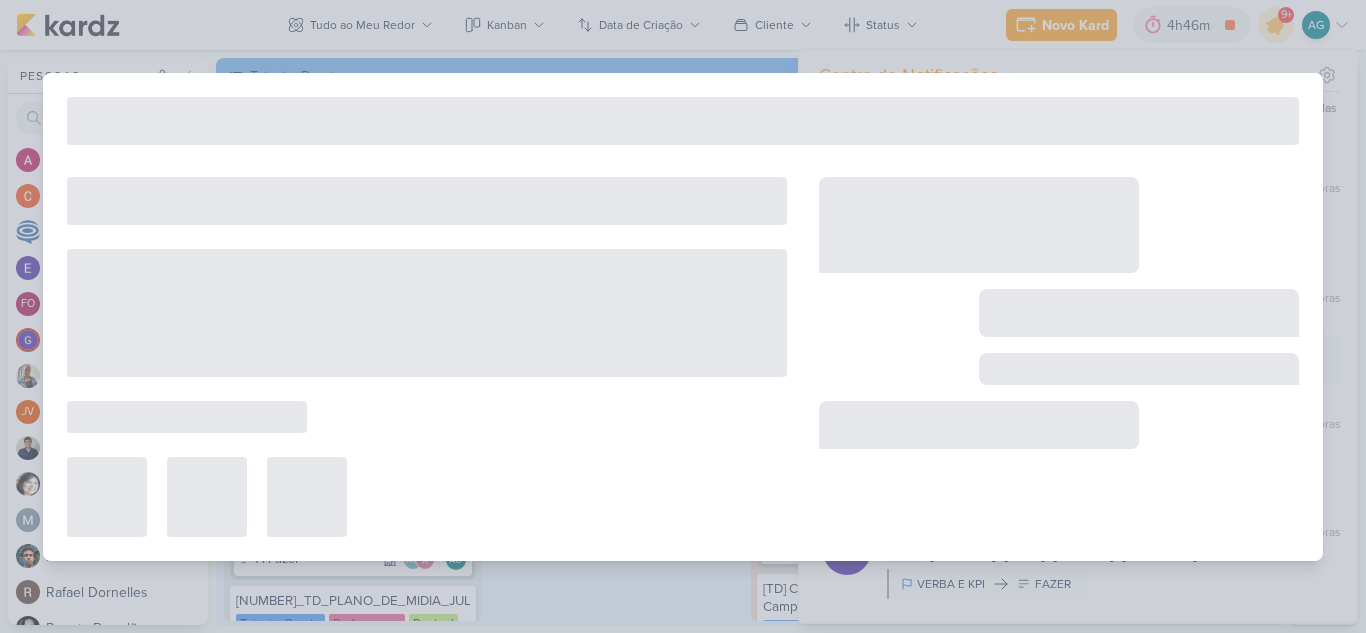 type on "Aprovação - Disparo Externo" 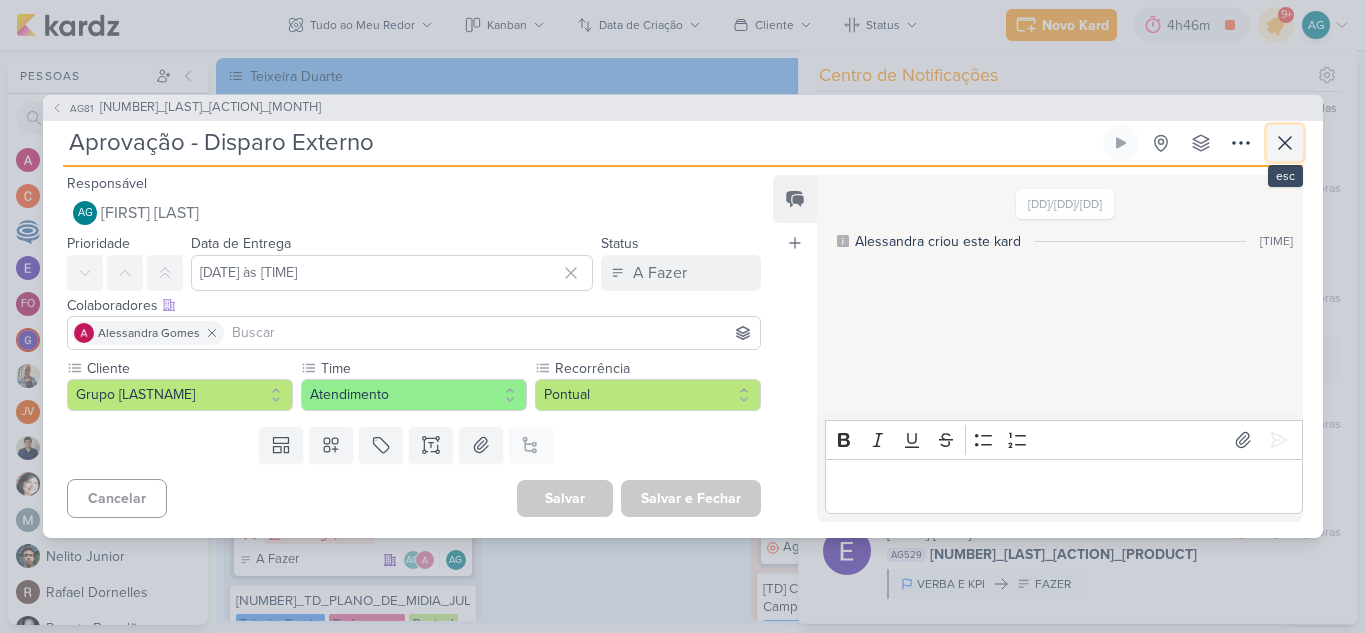 click 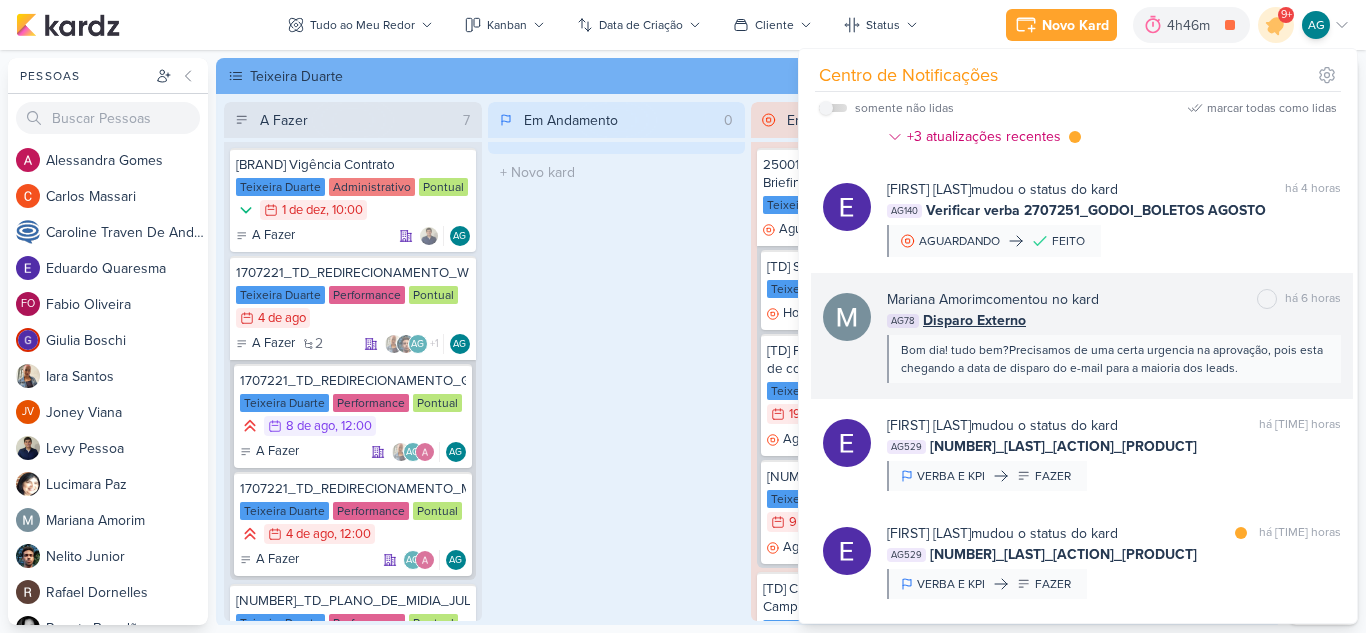 click on "AG78
Disparo Externo" at bounding box center (1114, 320) 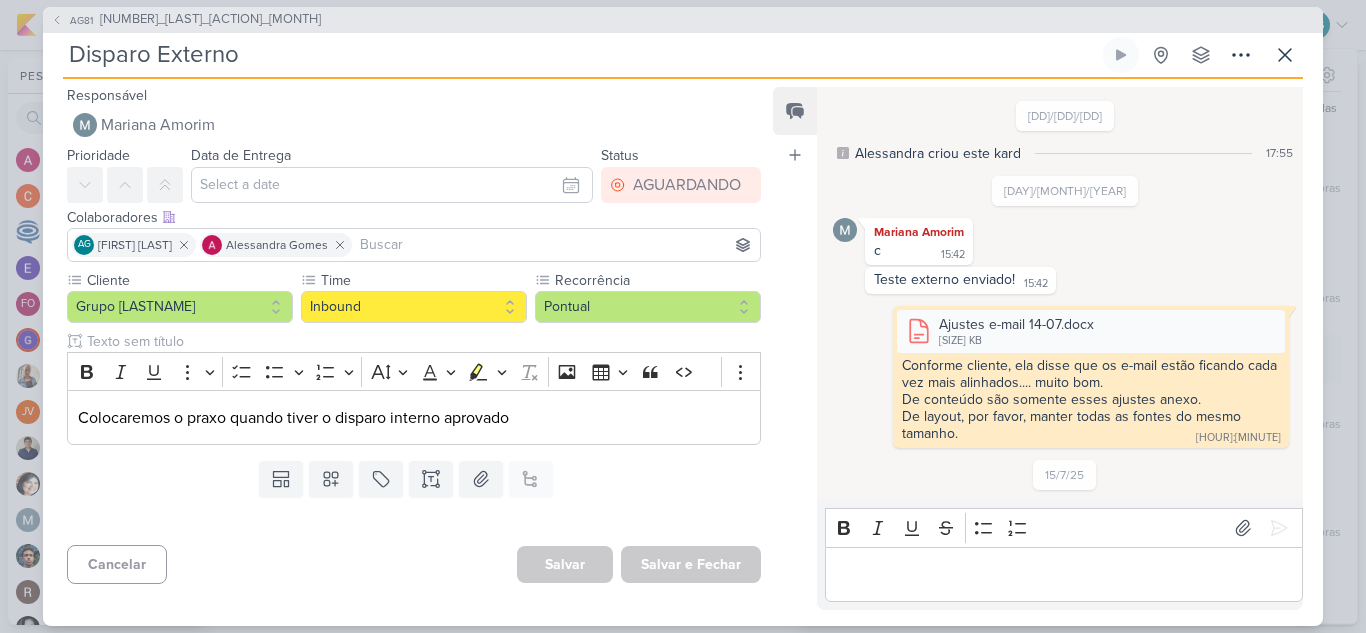 scroll, scrollTop: 1123, scrollLeft: 0, axis: vertical 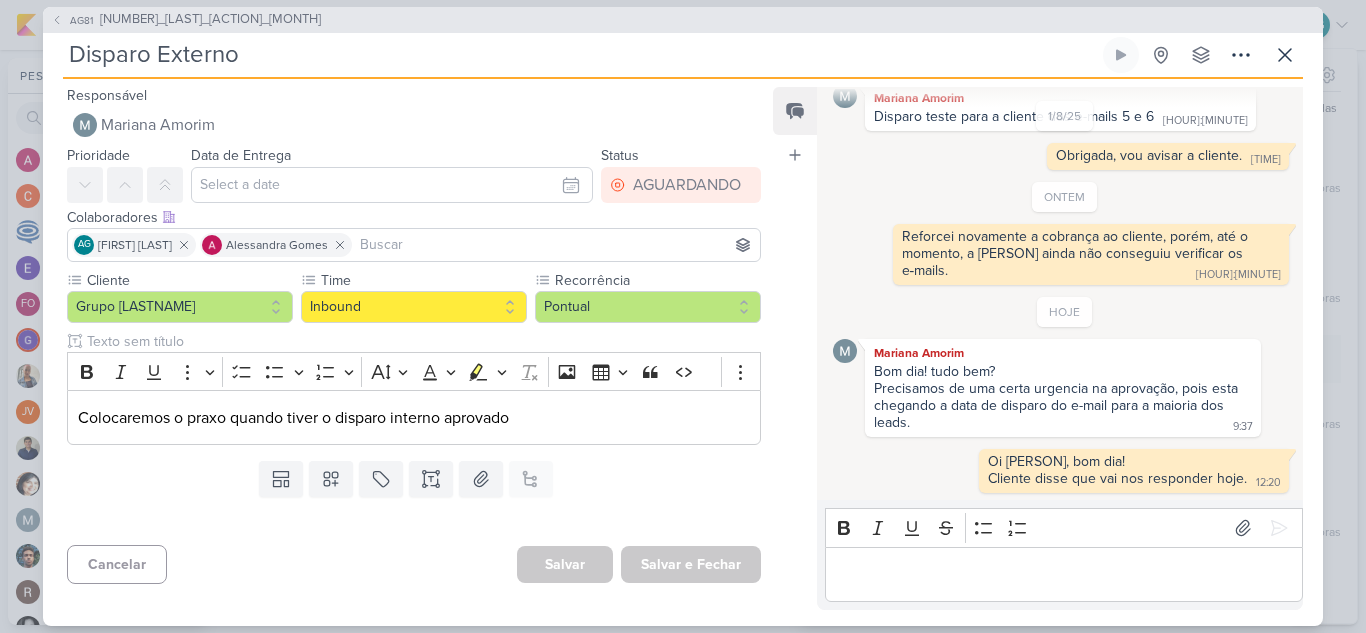 click at bounding box center [1063, 574] 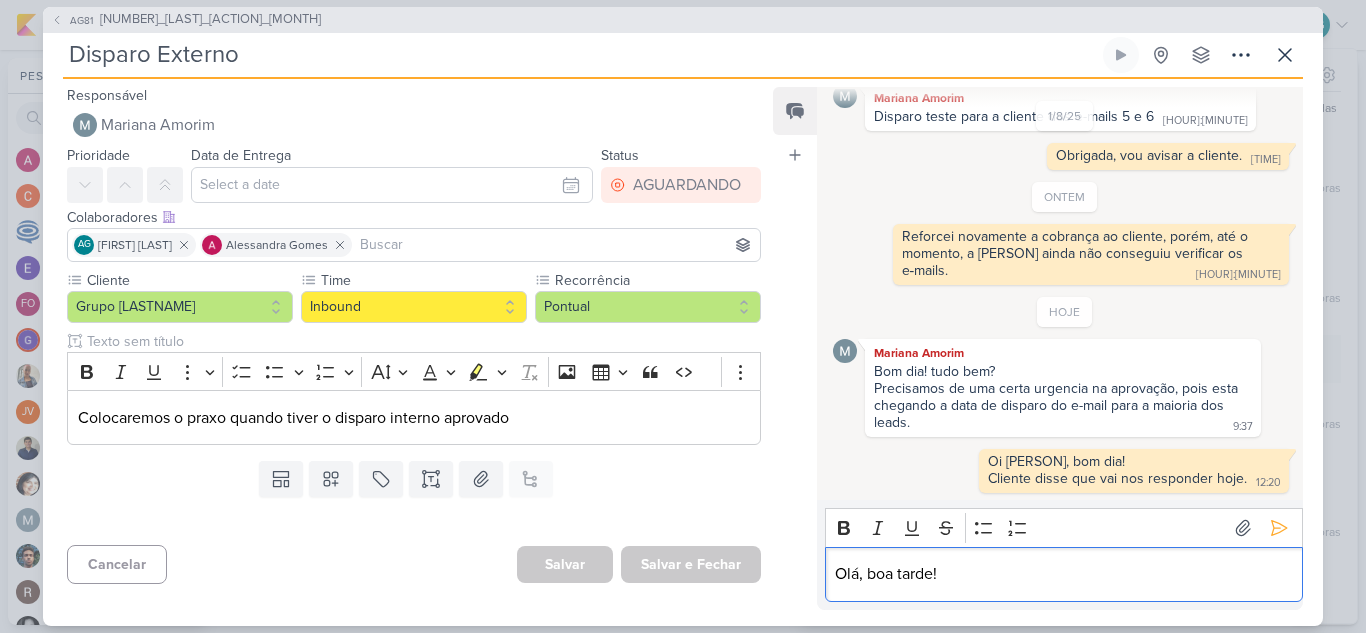 scroll, scrollTop: 1147, scrollLeft: 0, axis: vertical 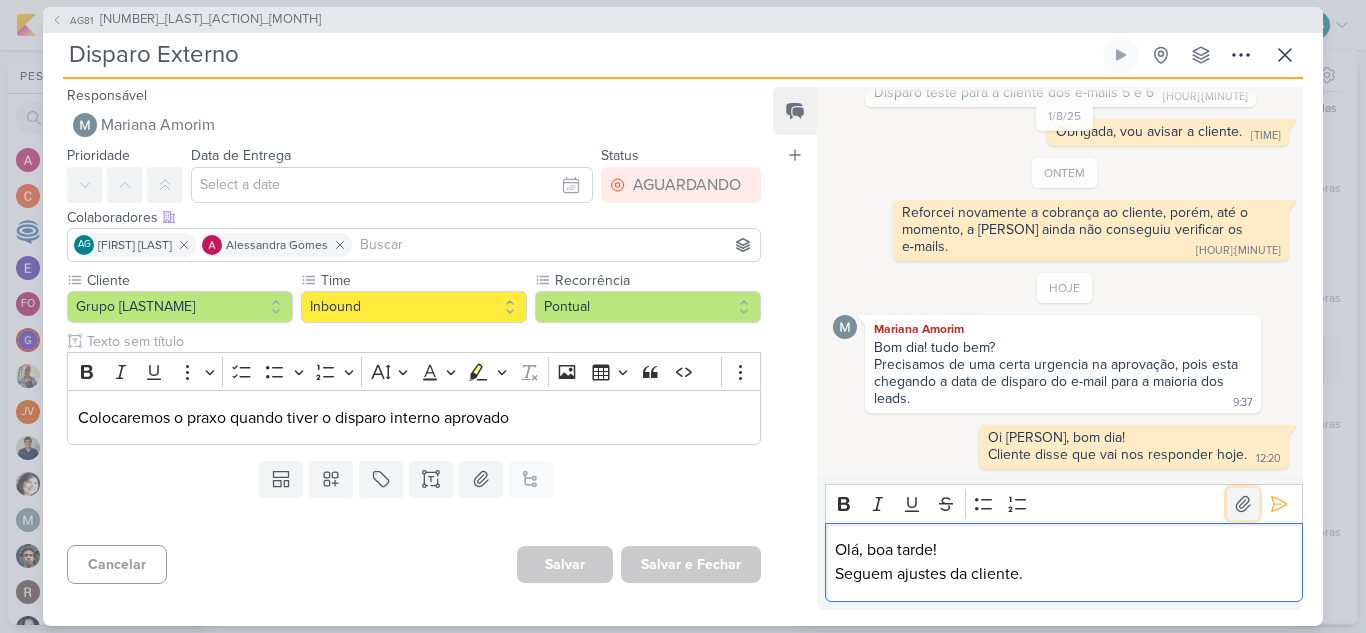 click 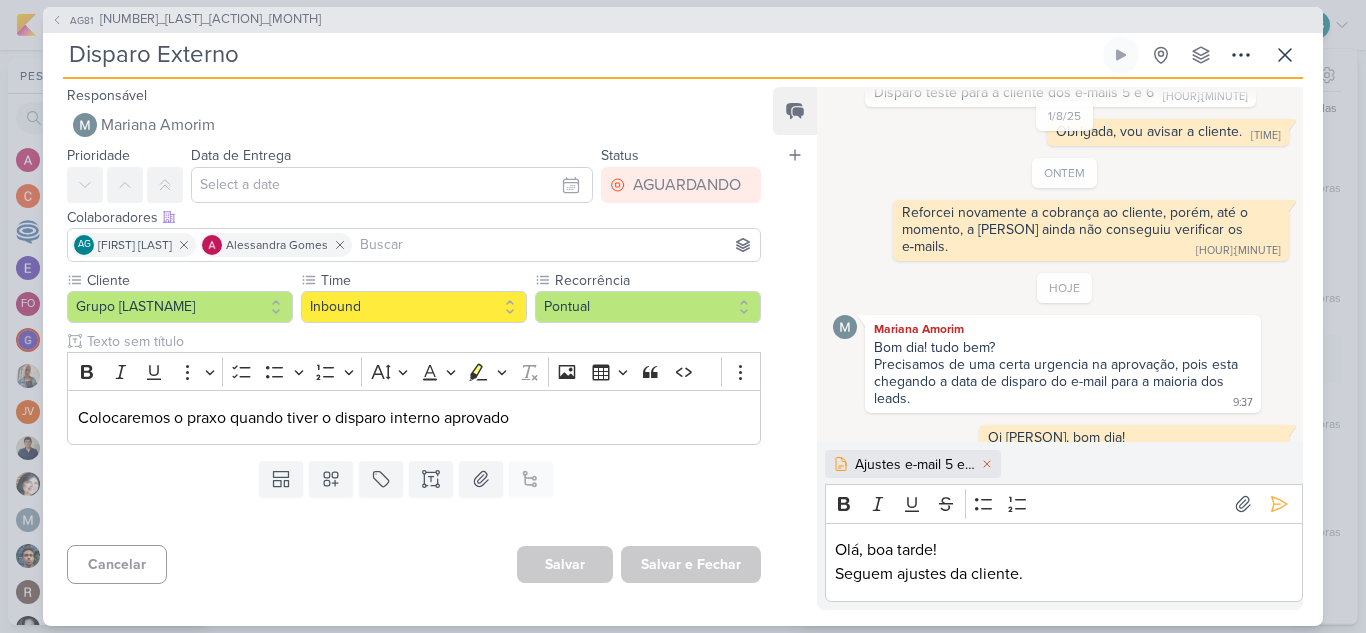 scroll, scrollTop: 1181, scrollLeft: 0, axis: vertical 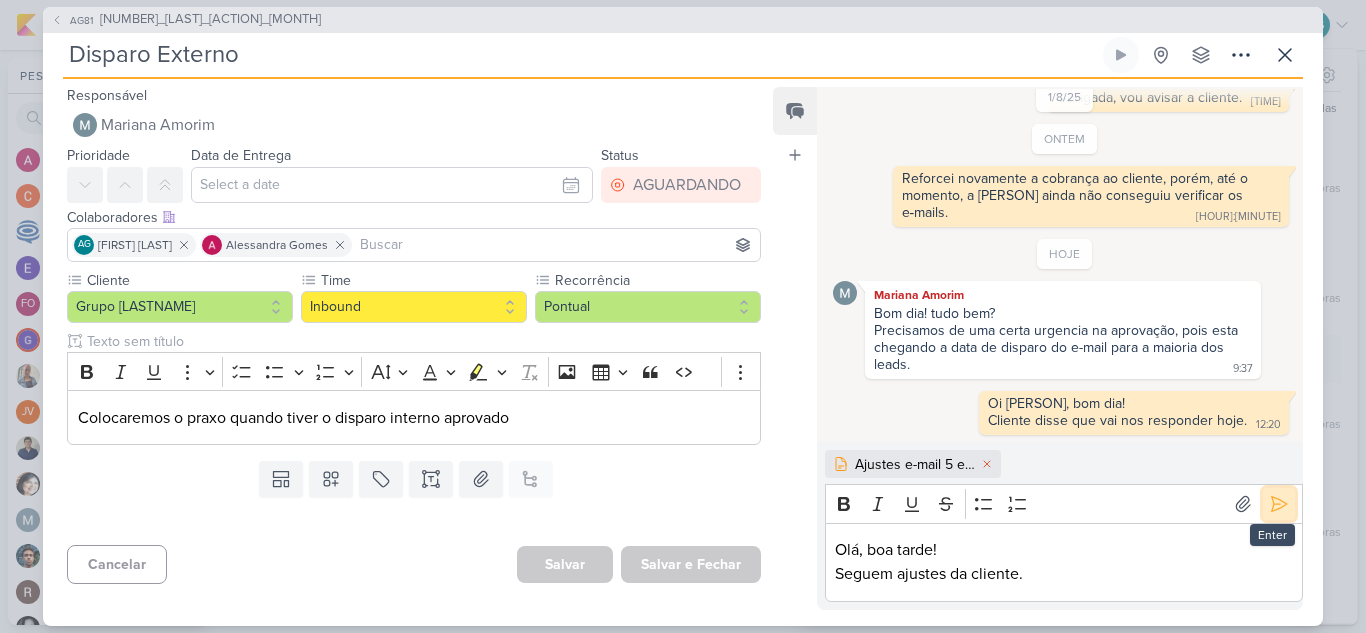 click 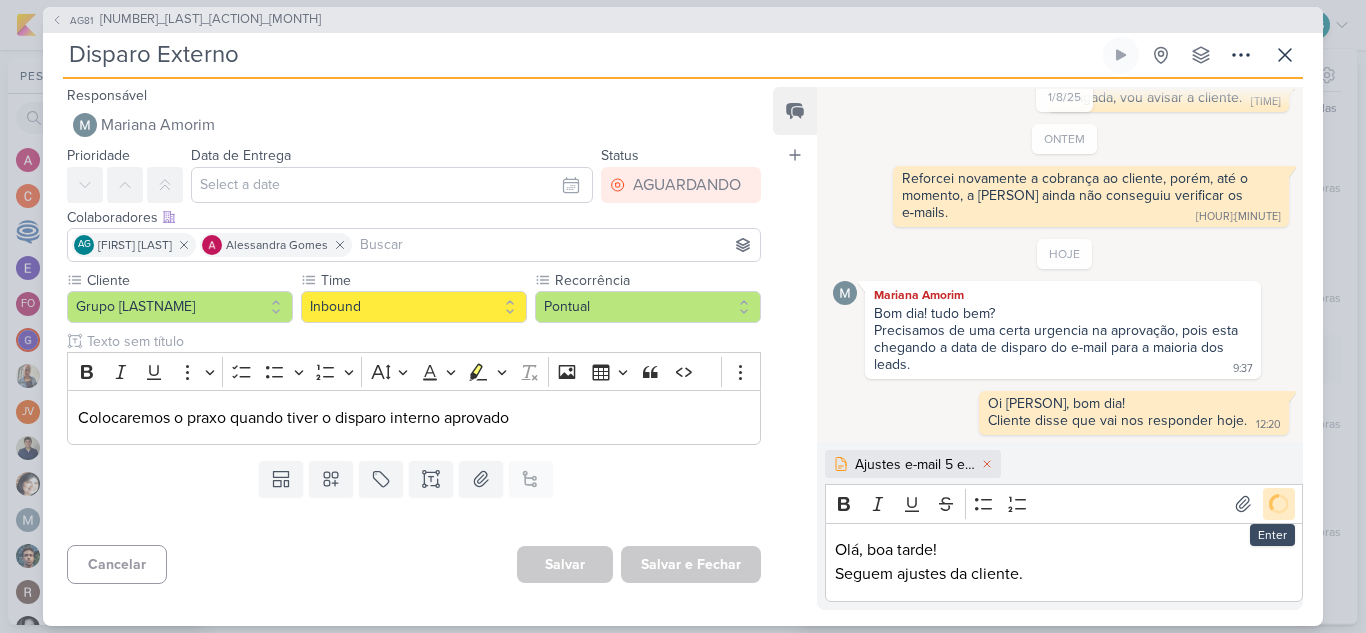 scroll, scrollTop: 1216, scrollLeft: 0, axis: vertical 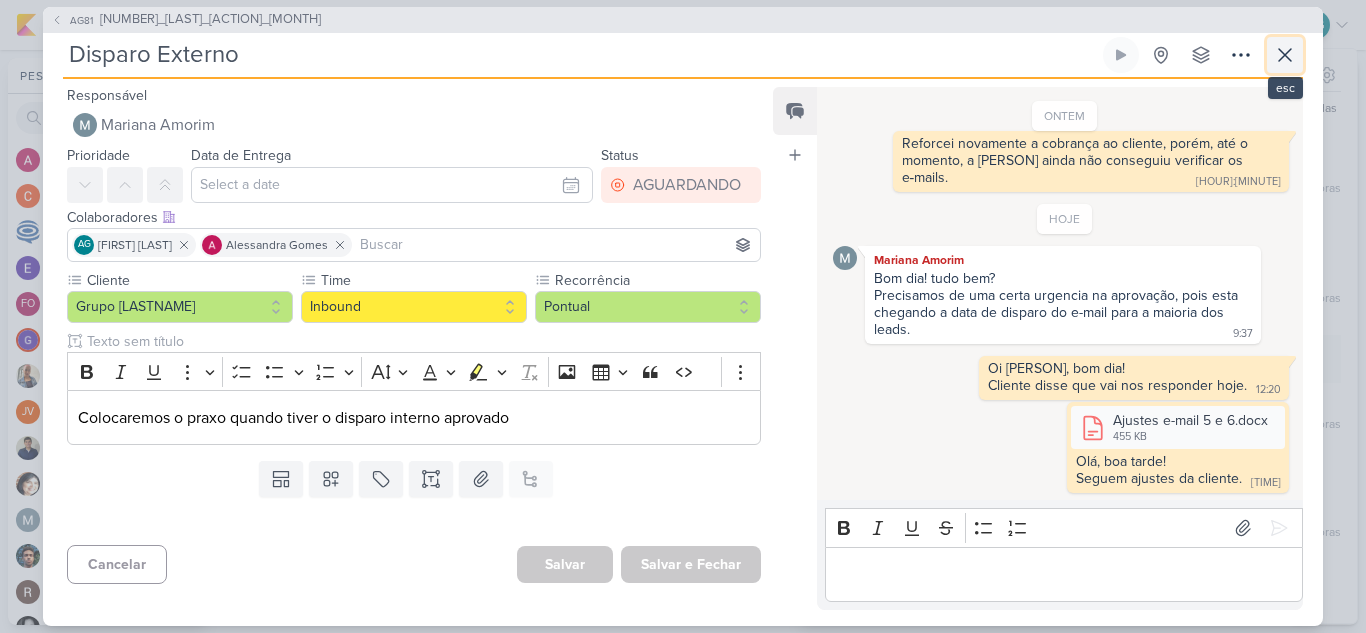 click 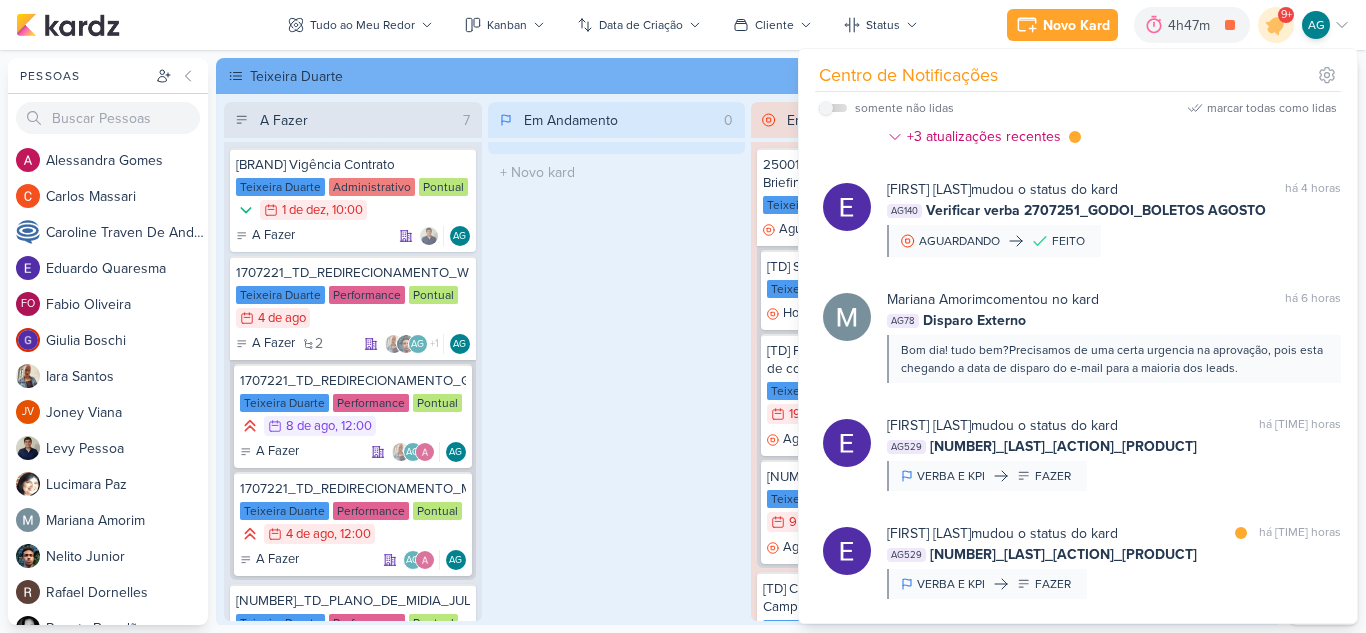 click on "Em Andamento
0
O título do kard deve ter menos que 100 caracteres" at bounding box center [617, 361] 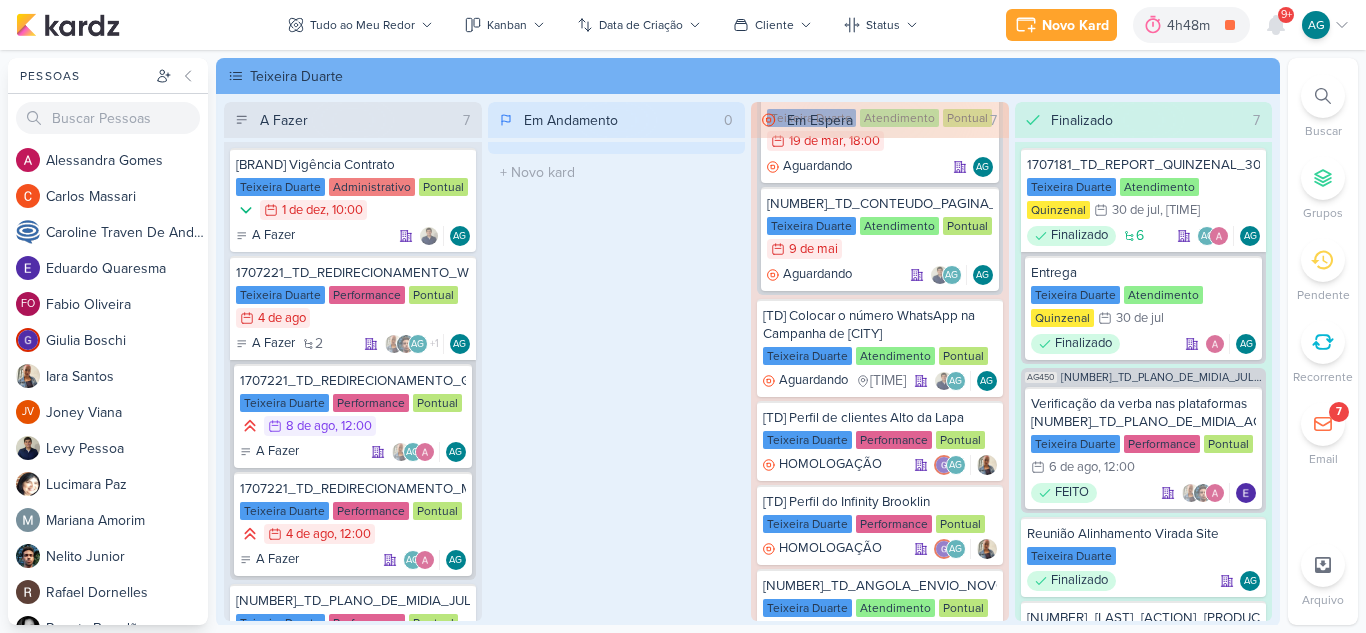 scroll, scrollTop: 300, scrollLeft: 0, axis: vertical 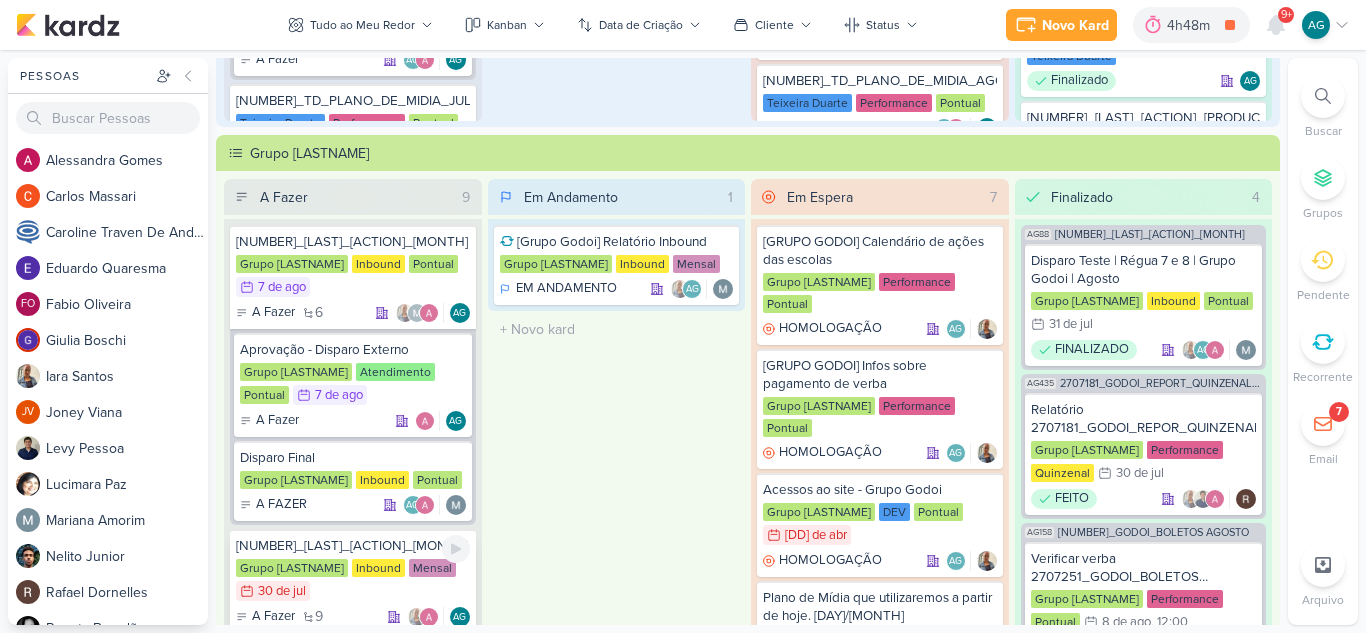 click on "[NUMBER]_[LAST]_[ACTION]_[MONTH]" at bounding box center (353, 546) 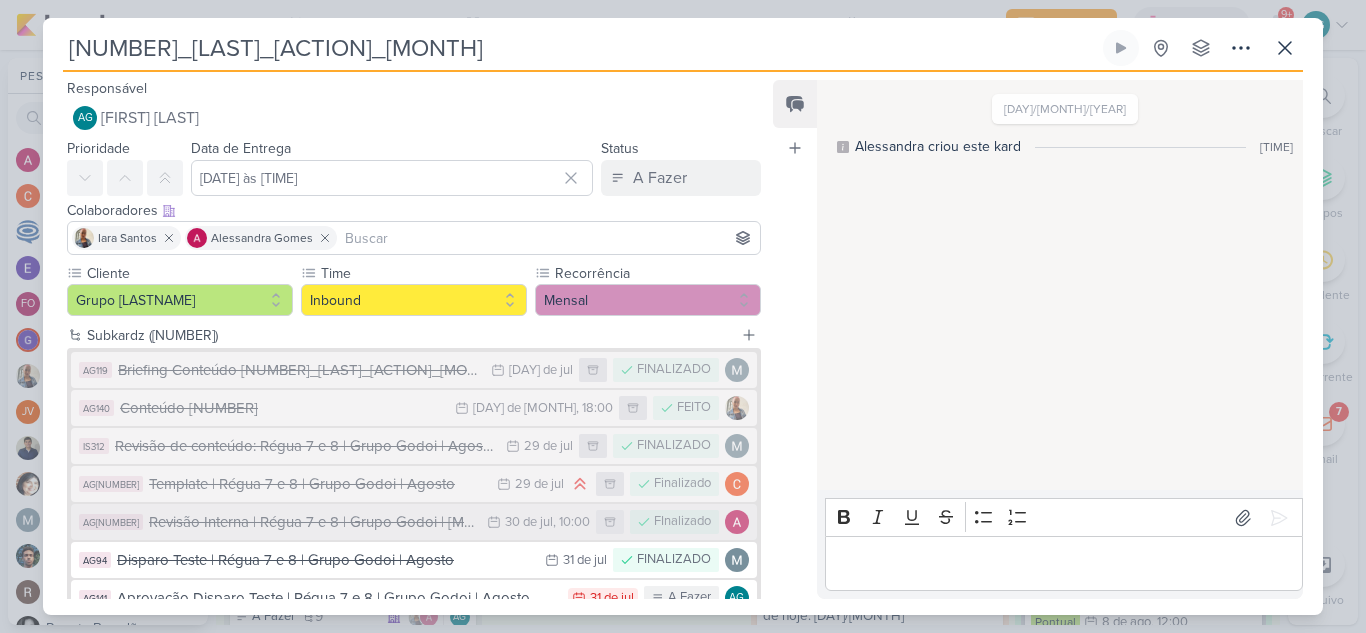 scroll, scrollTop: 100, scrollLeft: 0, axis: vertical 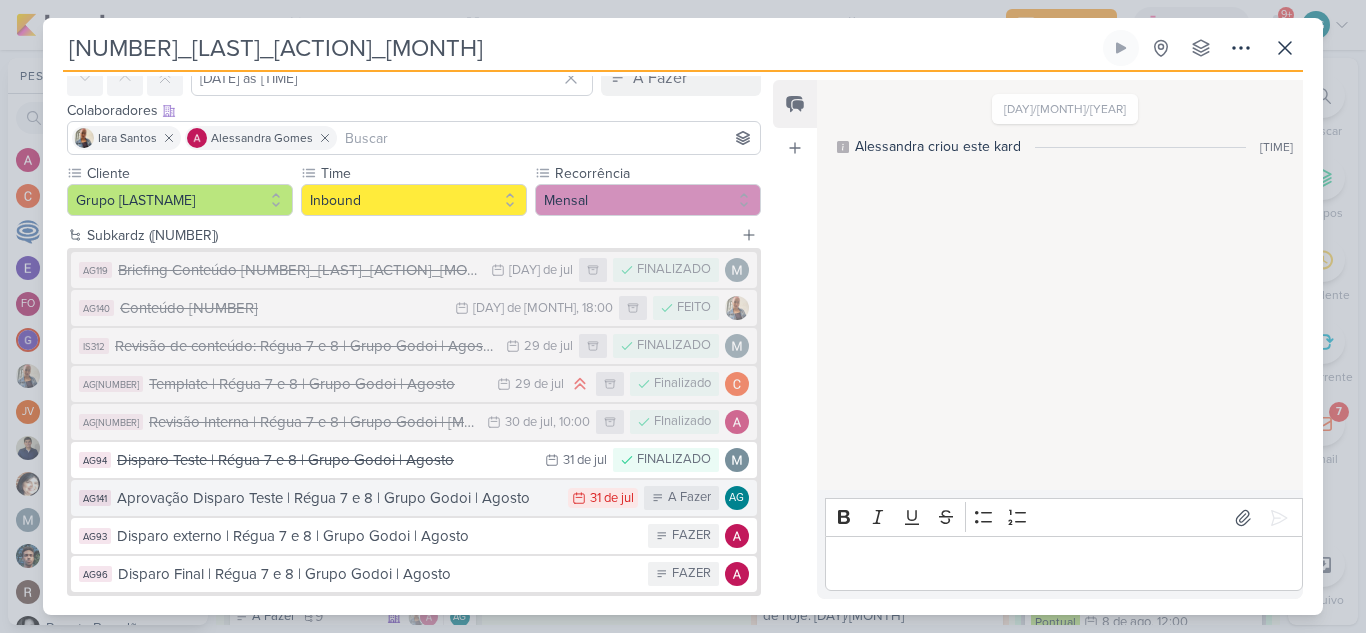 click on "Aprovação Disparo Teste | Régua 7 e 8 | Grupo Godoi | Agosto" at bounding box center (337, 498) 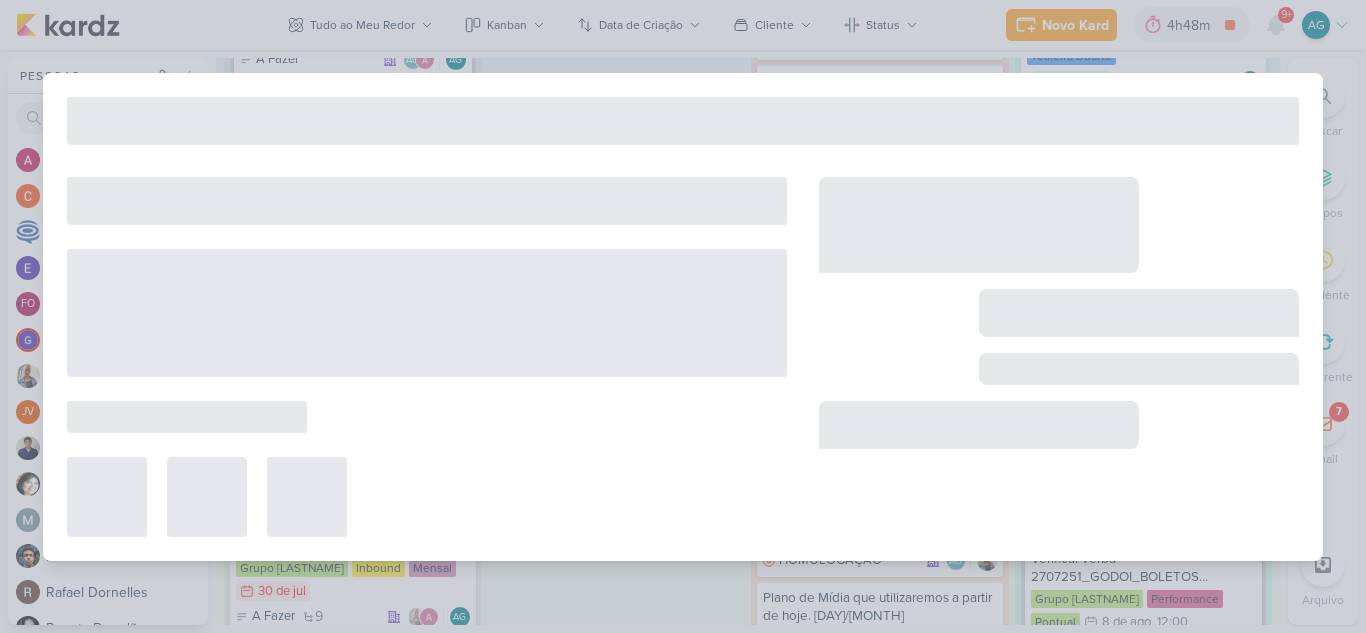 type on "Aprovação Disparo Teste | Régua 7 e 8 | Grupo Godoi | Agosto" 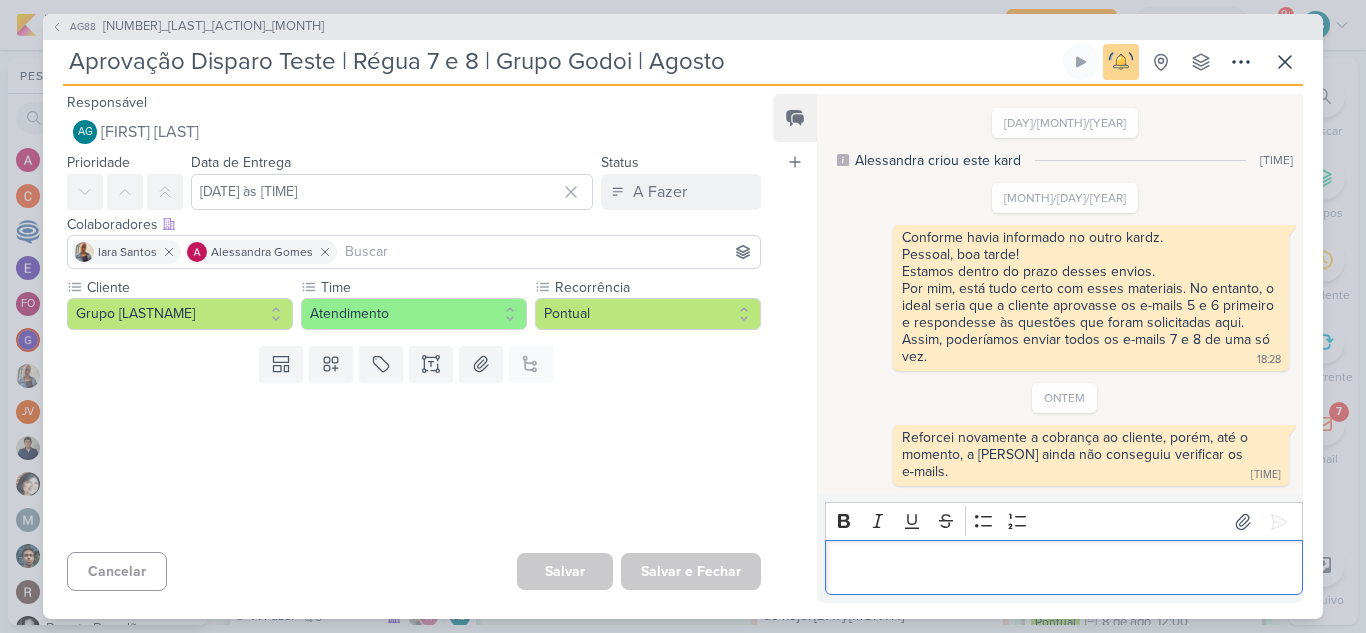 click at bounding box center [1064, 567] 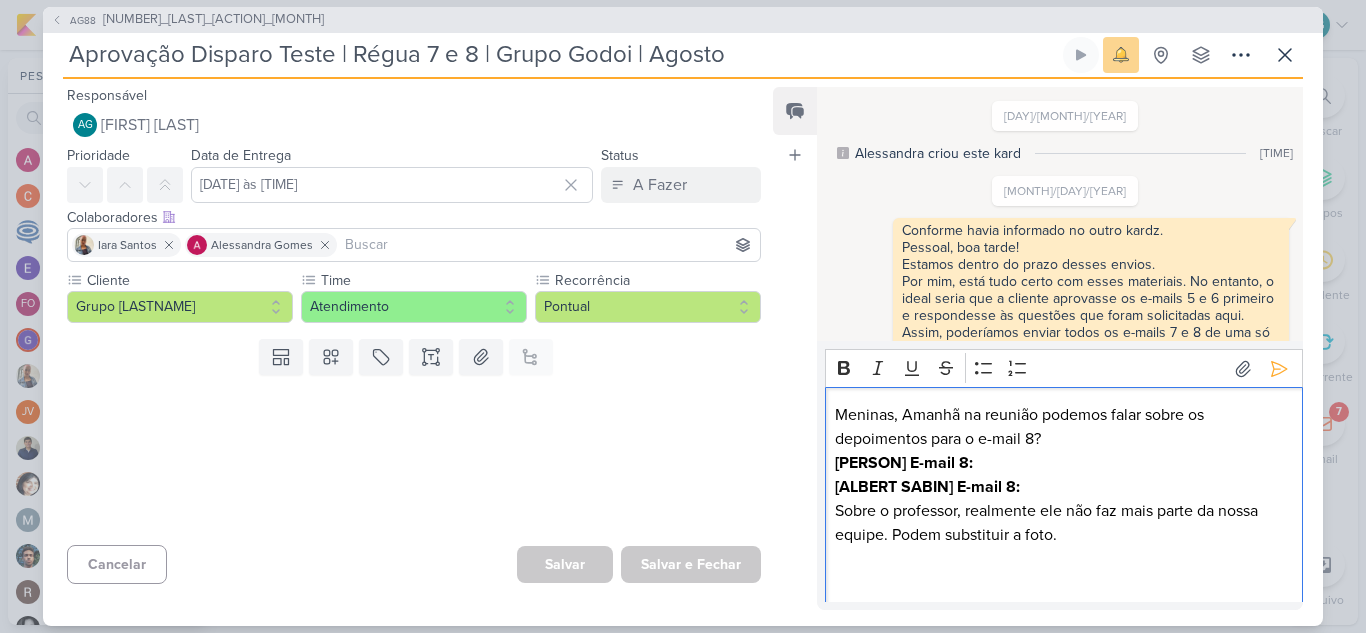scroll, scrollTop: 146, scrollLeft: 0, axis: vertical 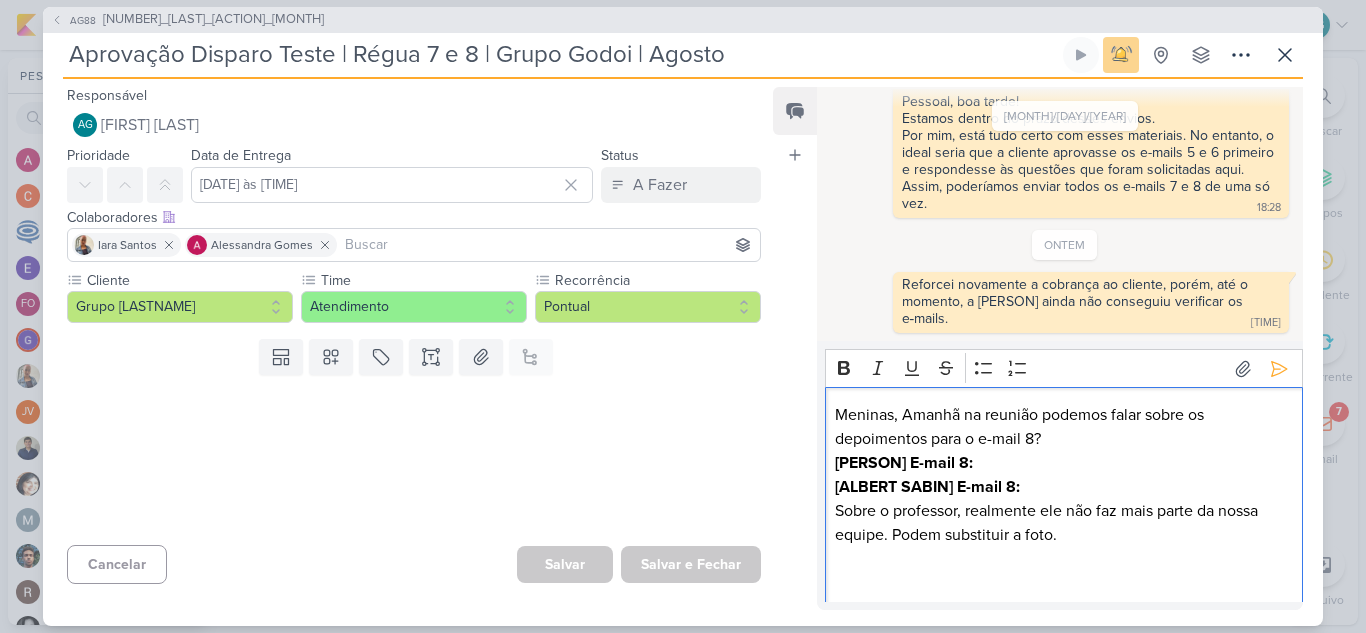 click on "Meninas, Amanhã na reunião podemos falar sobre os depoimentos para o e-mail 8?" at bounding box center (1063, 427) 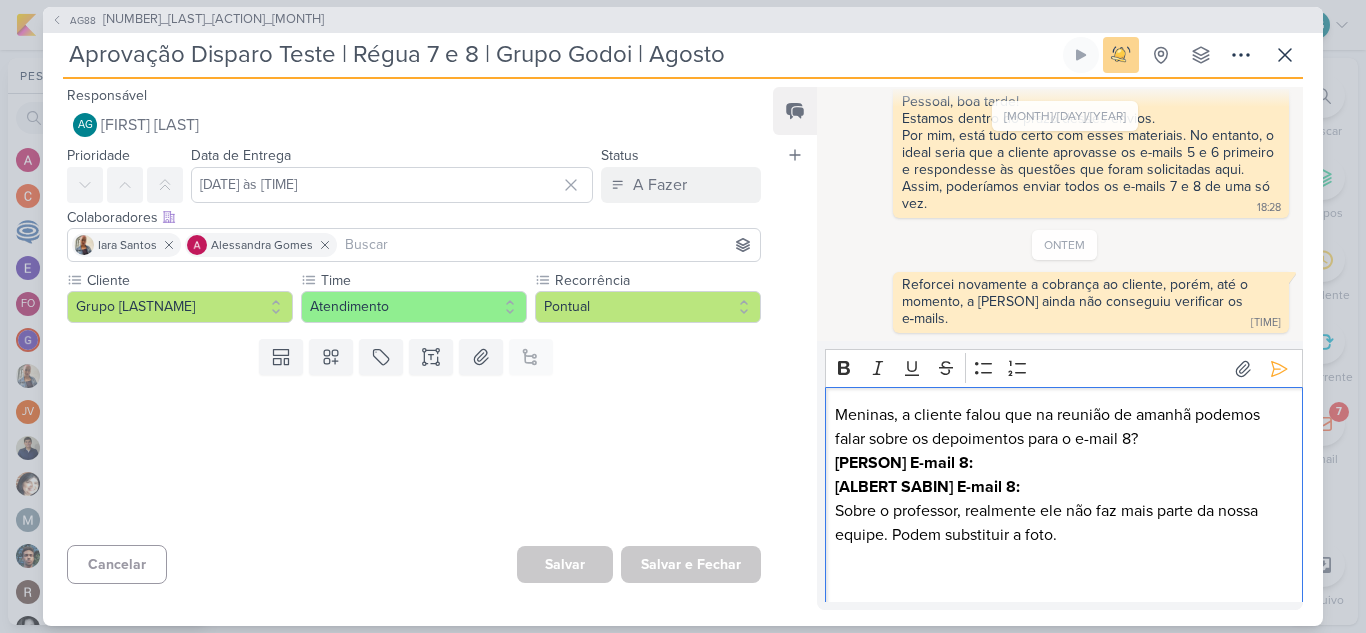 click on "Meninas, a cliente falou que na reunião de amanhã podemos falar sobre os depoimentos para o e-mail 8?" at bounding box center (1063, 427) 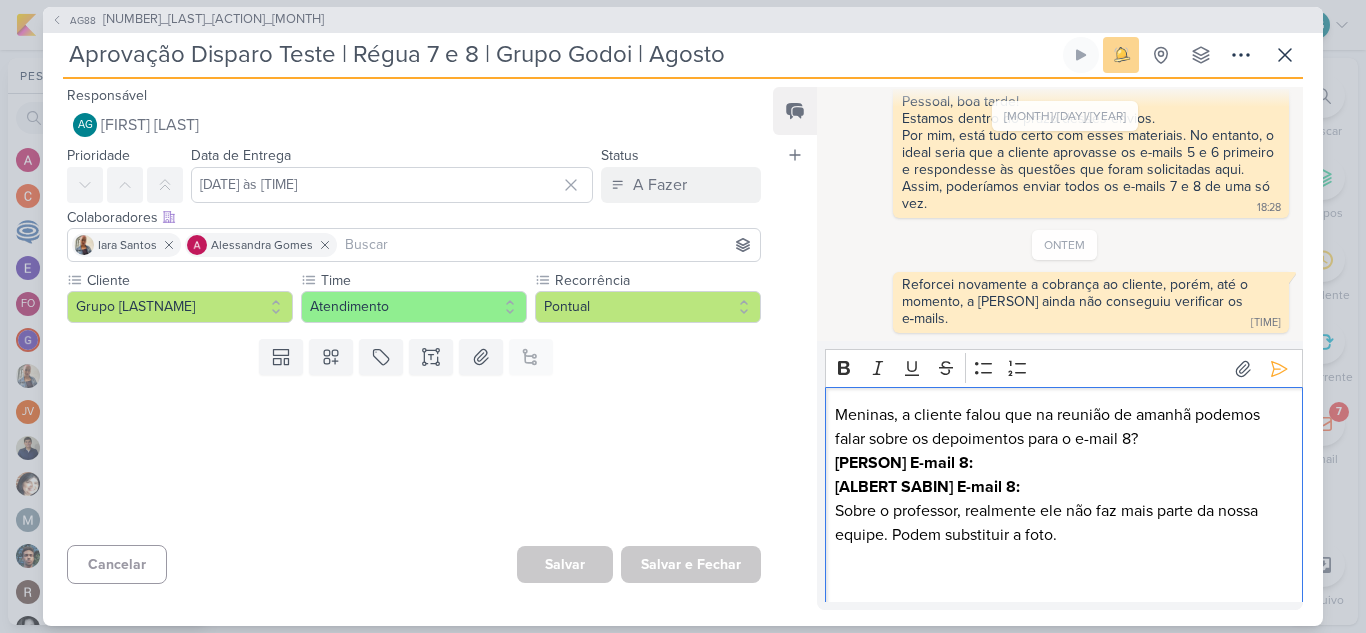 click on "Meninas, a cliente falou que na reunião de amanhã podemos falar sobre os depoimentos para o e-mail 8?" at bounding box center [1063, 427] 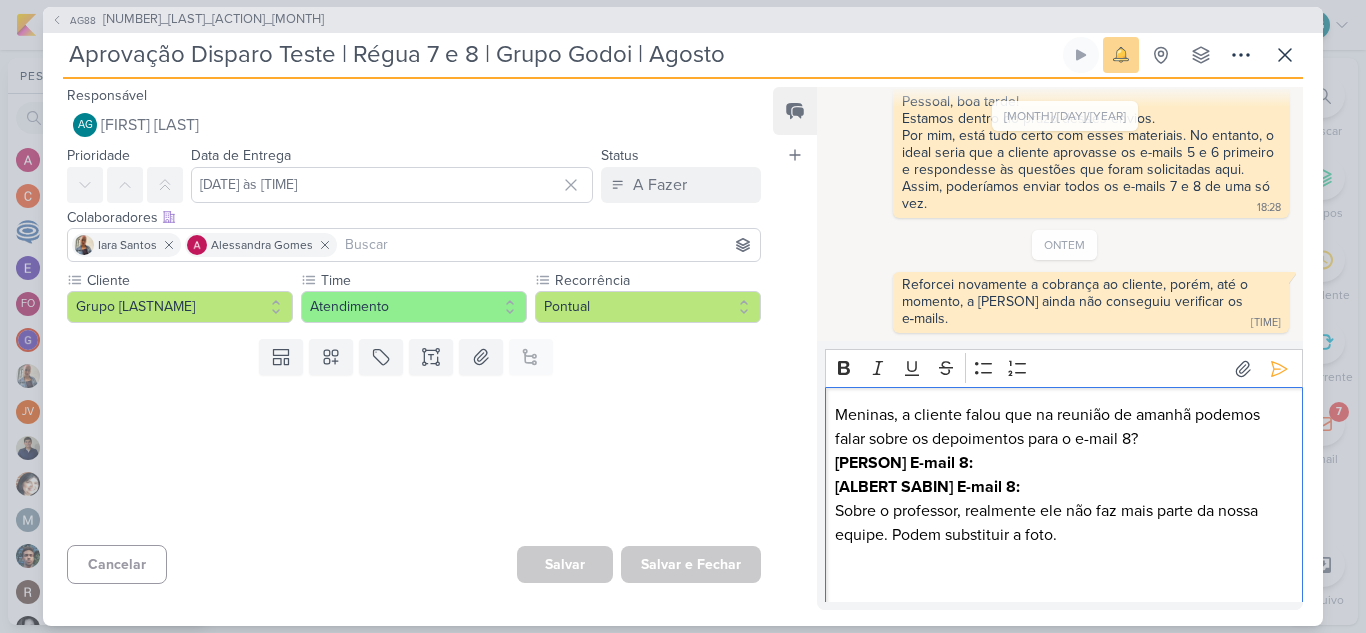 click on "[ALBERT SABIN] E-mail 8:" at bounding box center (1063, 487) 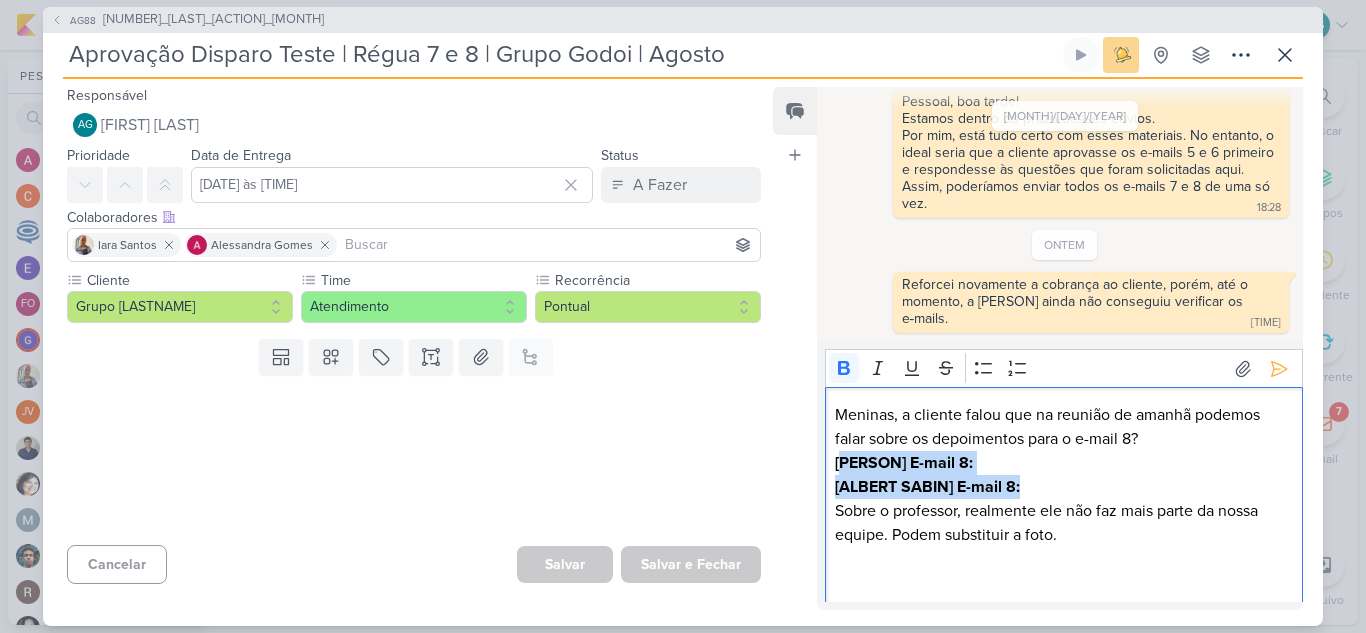 drag, startPoint x: 1031, startPoint y: 485, endPoint x: 838, endPoint y: 473, distance: 193.3727 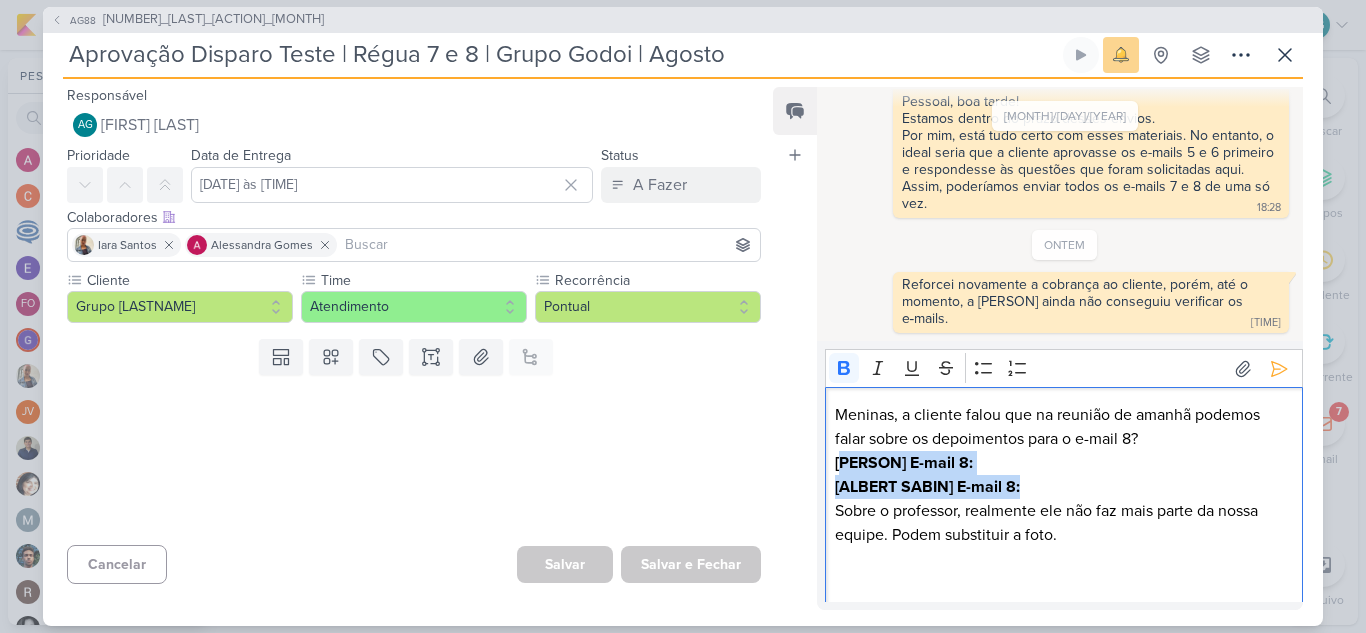 click on "Meninas, a cliente falou que na reunião de amanhã podemos falar sobre os depoimentos para o e-mail 8? [PERSON] E-mail 8: [PERSON] E-mail 8: Sobre o professor, realmente ele não faz mais parte da nossa equipe. Podem substituir a foto." at bounding box center (1064, 498) 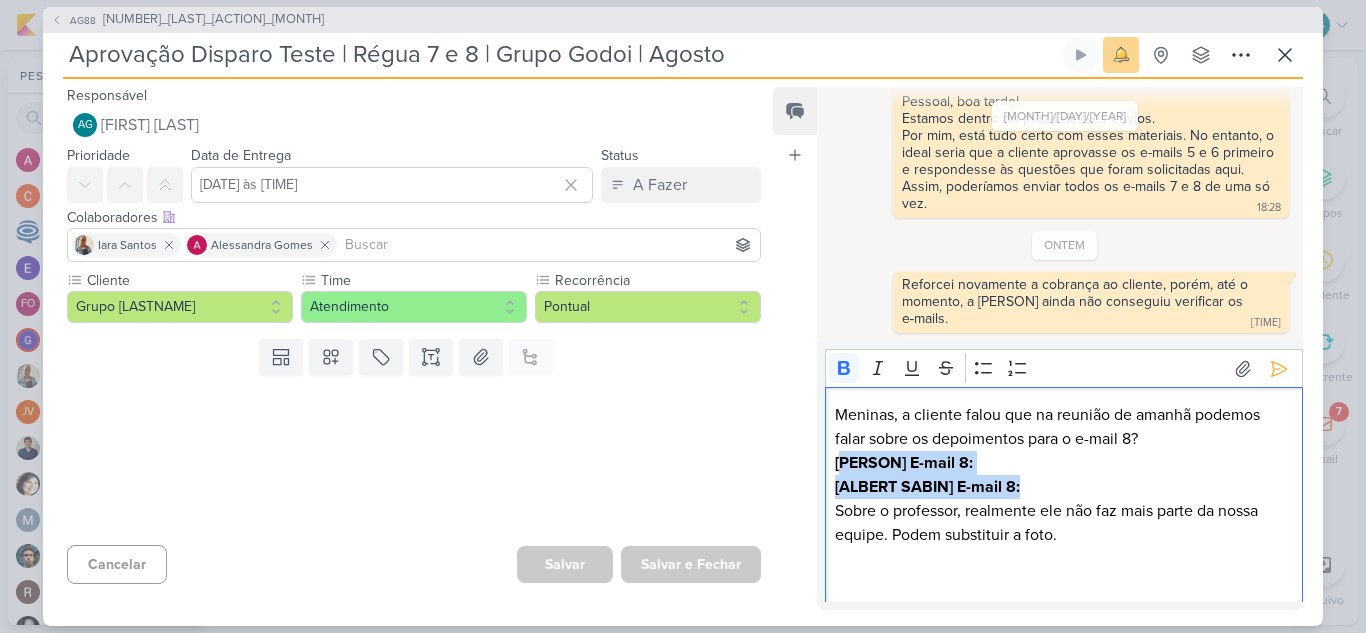 click on "[ALBERT SABIN] E-mail 8:" at bounding box center (1063, 487) 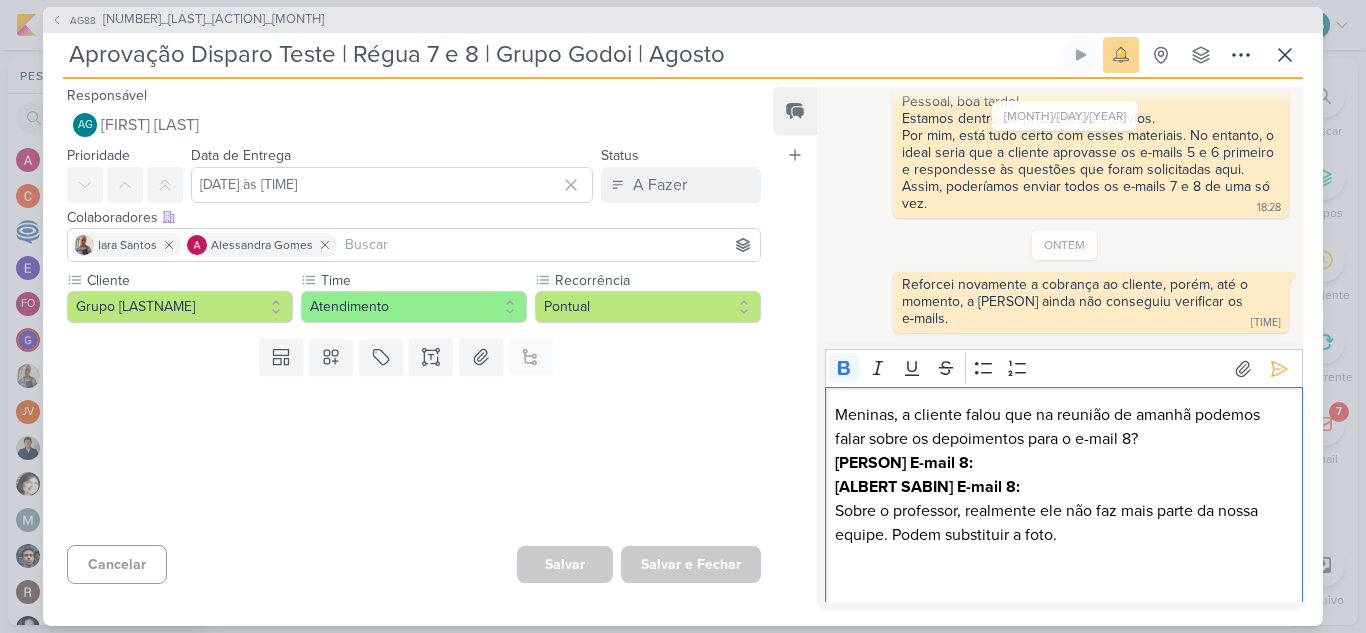 click on "Meninas, a cliente falou que na reunião de amanhã podemos falar sobre os depoimentos para o e-mail 8?" at bounding box center (1063, 427) 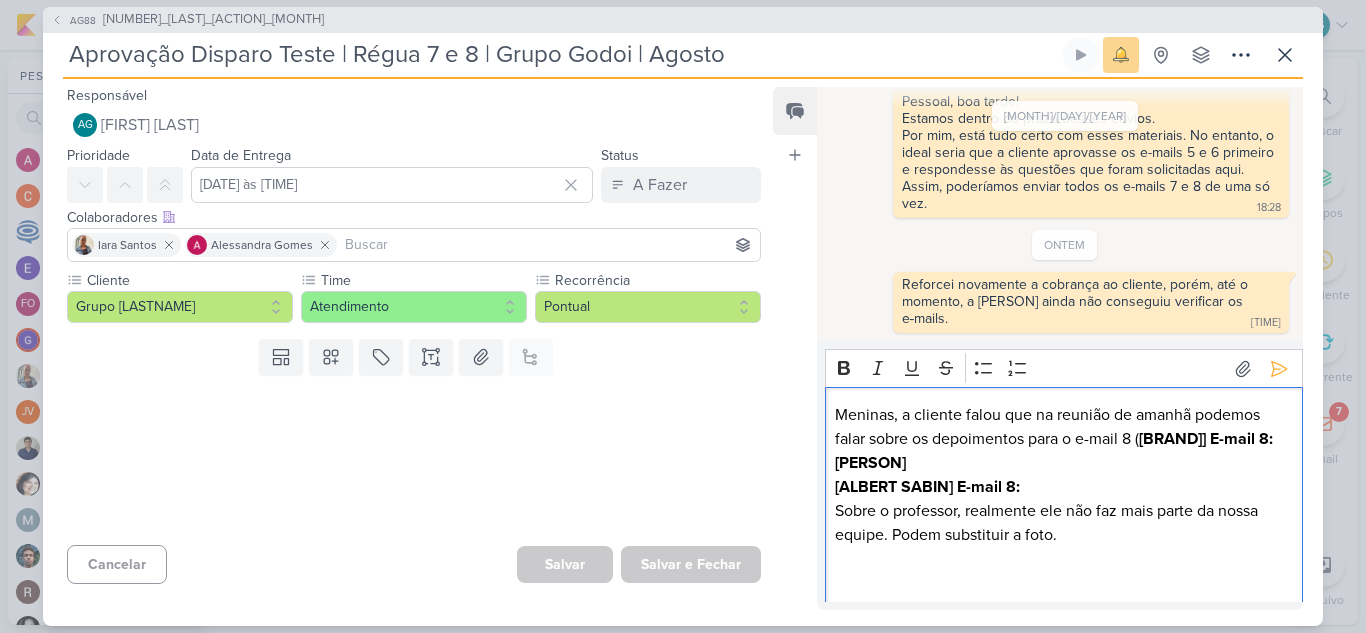 click on "[BRAND]] E-mail 8:[PERSON]" at bounding box center (1054, 451) 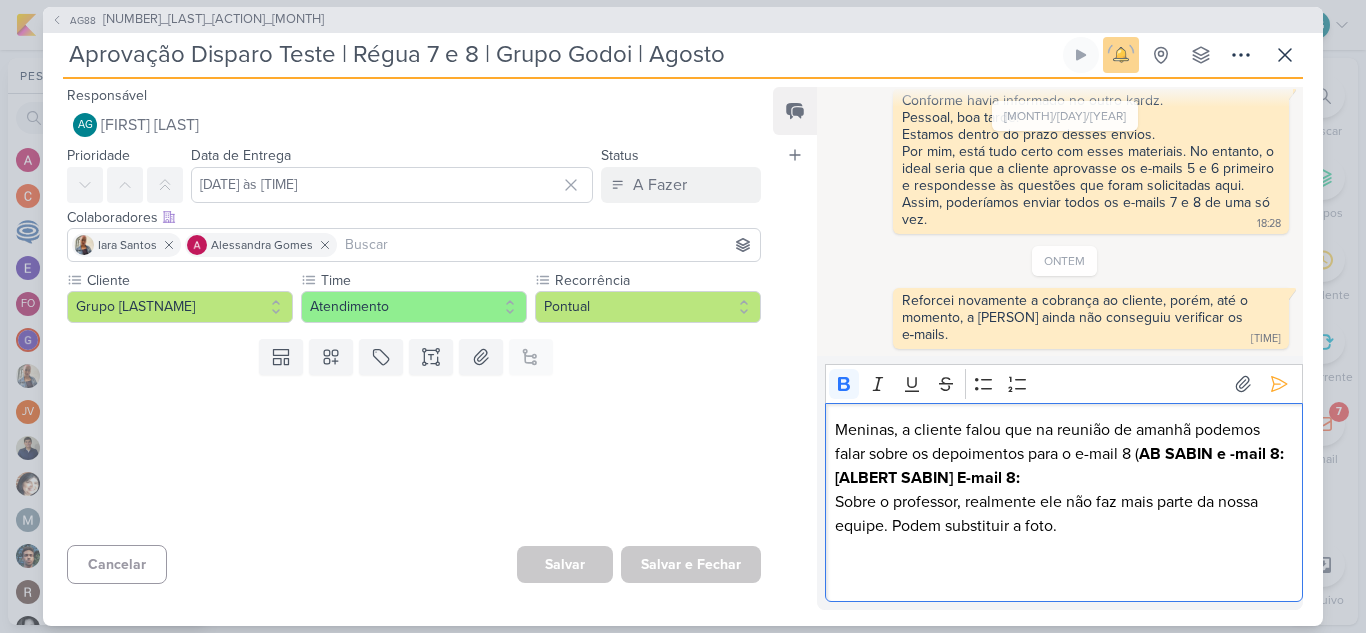 scroll, scrollTop: 130, scrollLeft: 0, axis: vertical 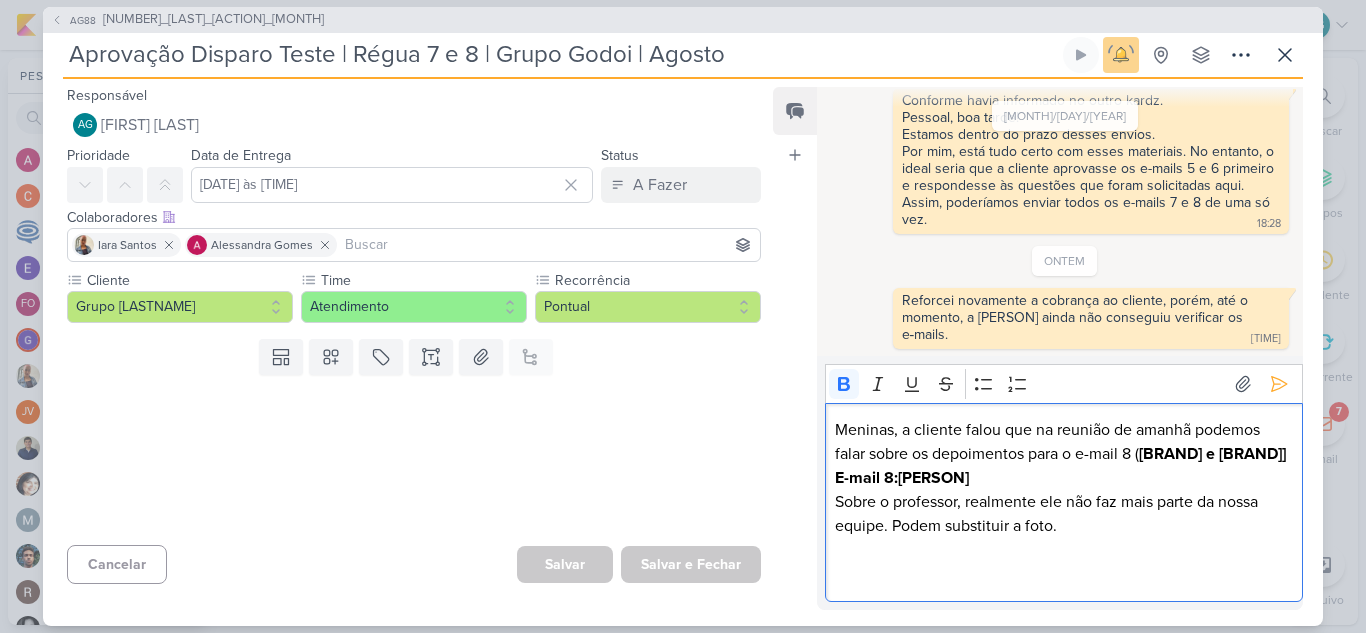 click on "Meninas, a cliente falou que na reunião de amanhã podemos falar sobre os depoimentos para o e-mail 8 ( [PERSON] e [PERSON]) E-mail 8:" at bounding box center [1063, 454] 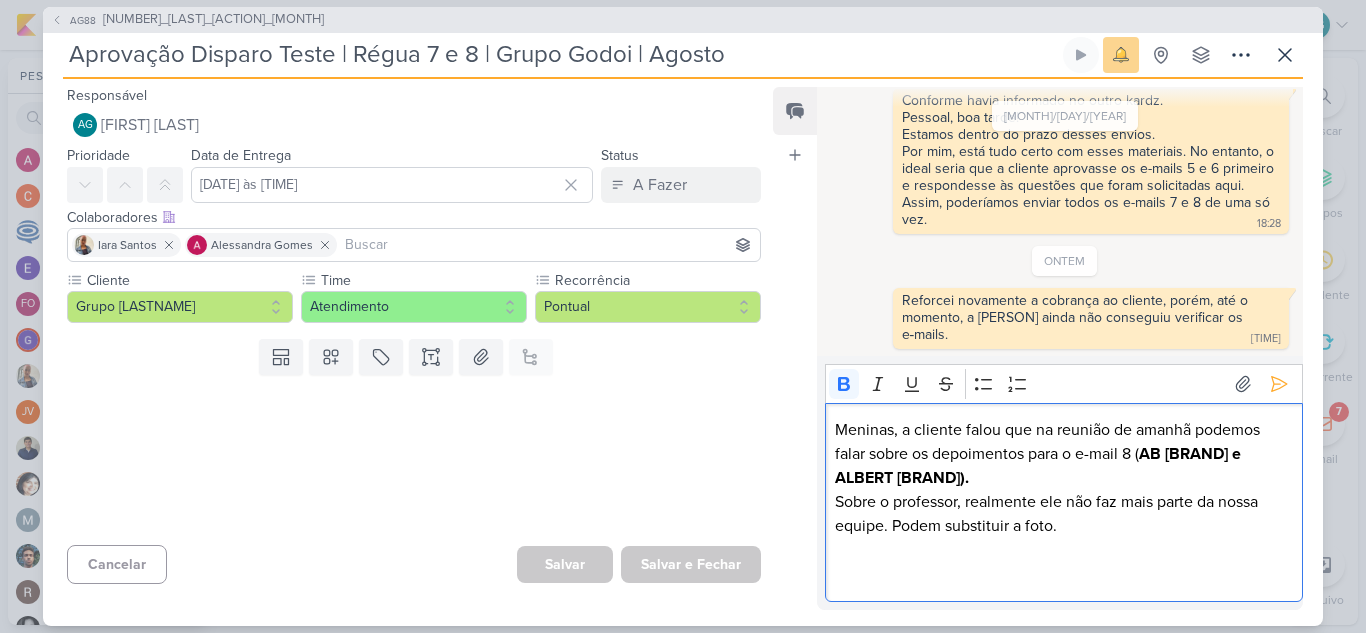 scroll, scrollTop: 146, scrollLeft: 0, axis: vertical 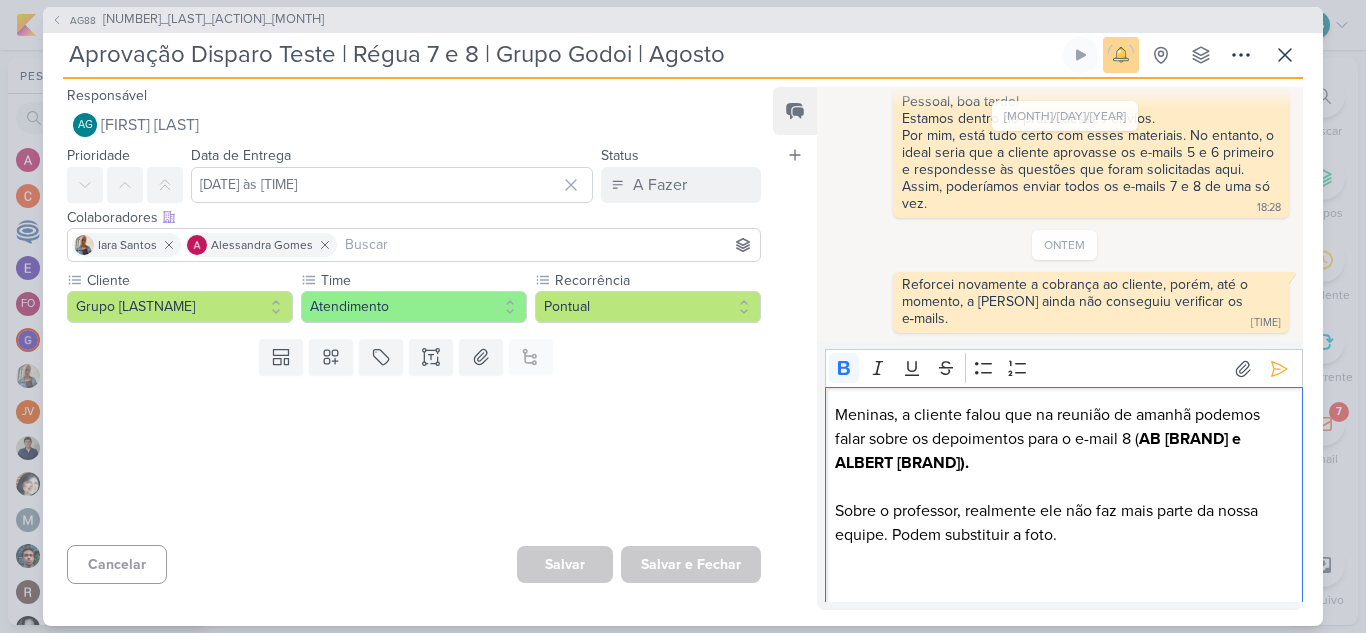 click on "Sobre o professor, realmente ele não faz mais parte da nossa equipe. Podem substituir a foto." at bounding box center (1063, 523) 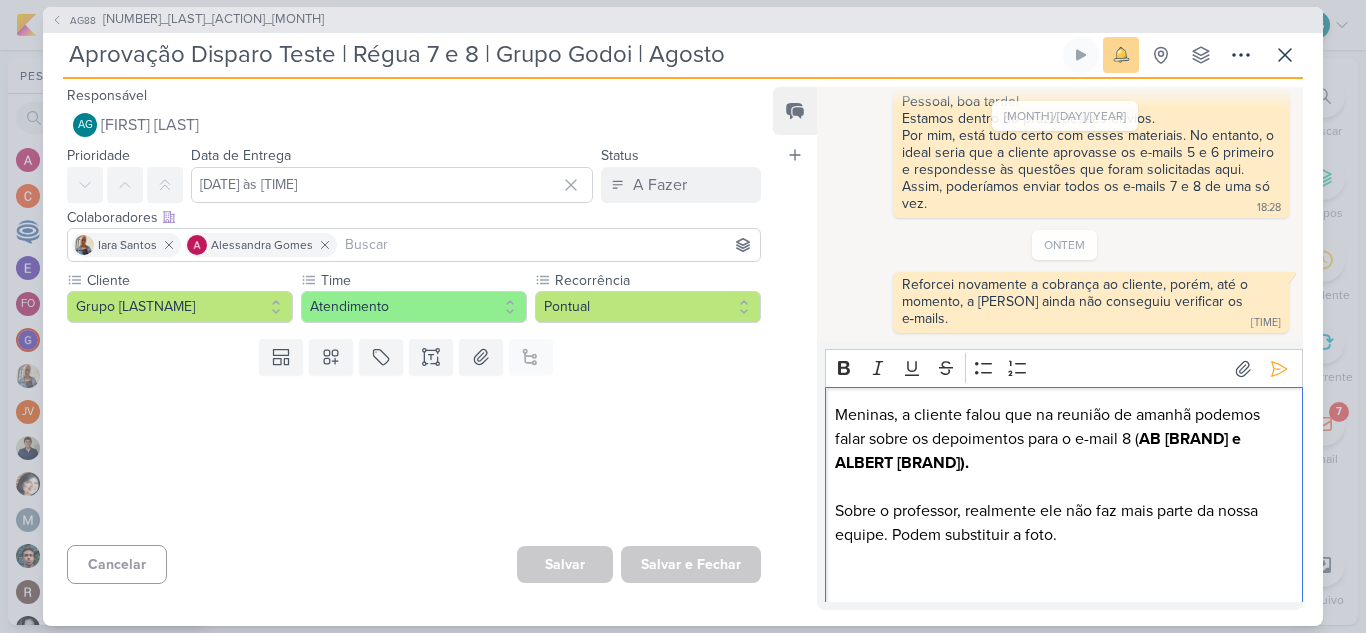 click on "Sobre o professor, realmente ele não faz mais parte da nossa equipe. Podem substituir a foto." at bounding box center (1063, 523) 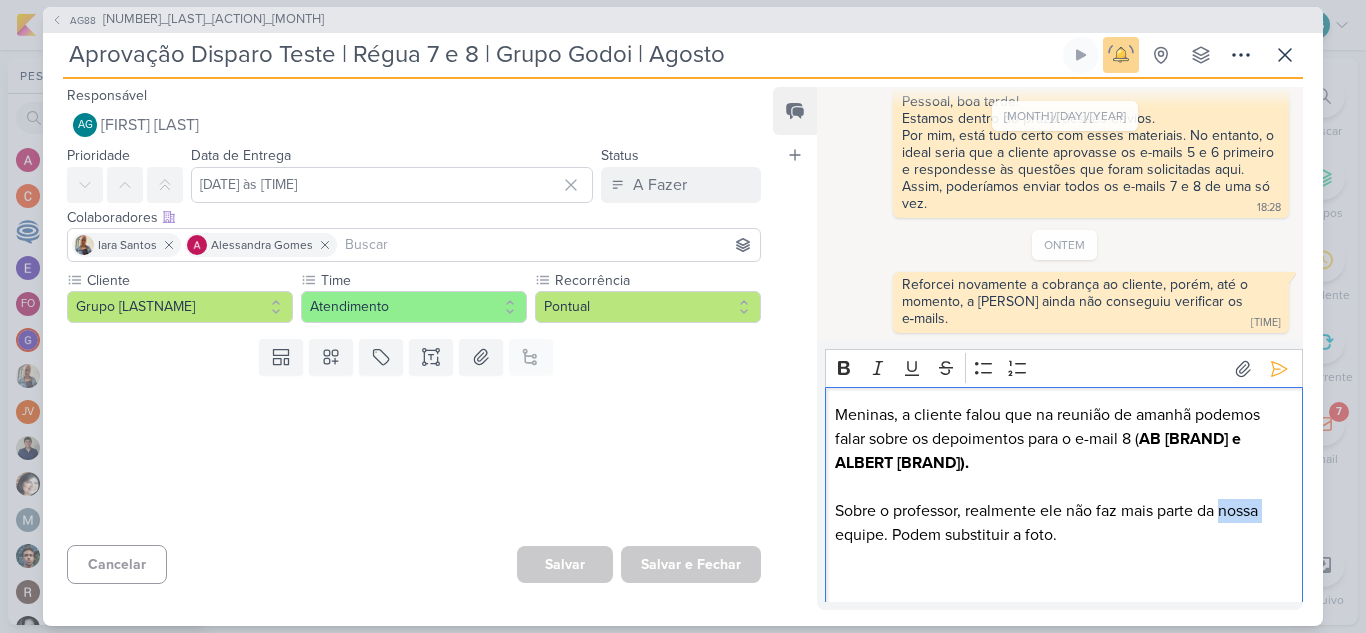 click on "Sobre o professor, realmente ele não faz mais parte da nossa equipe. Podem substituir a foto." at bounding box center (1063, 523) 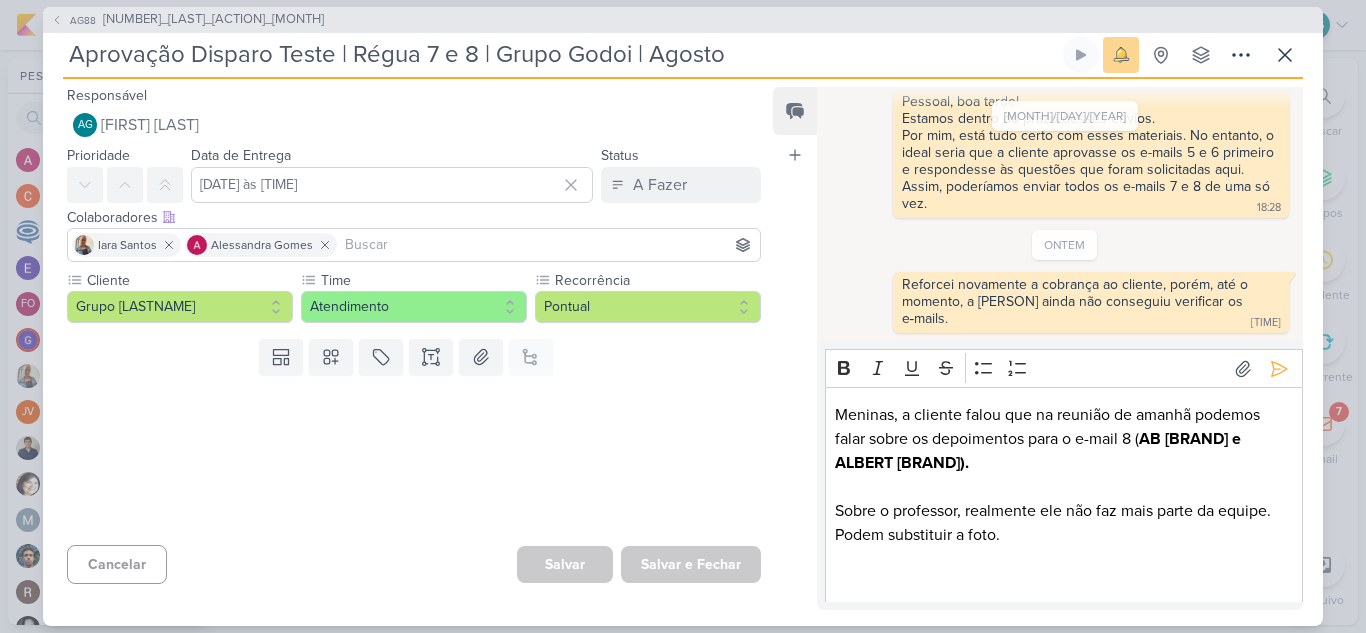 click at bounding box center (406, 460) 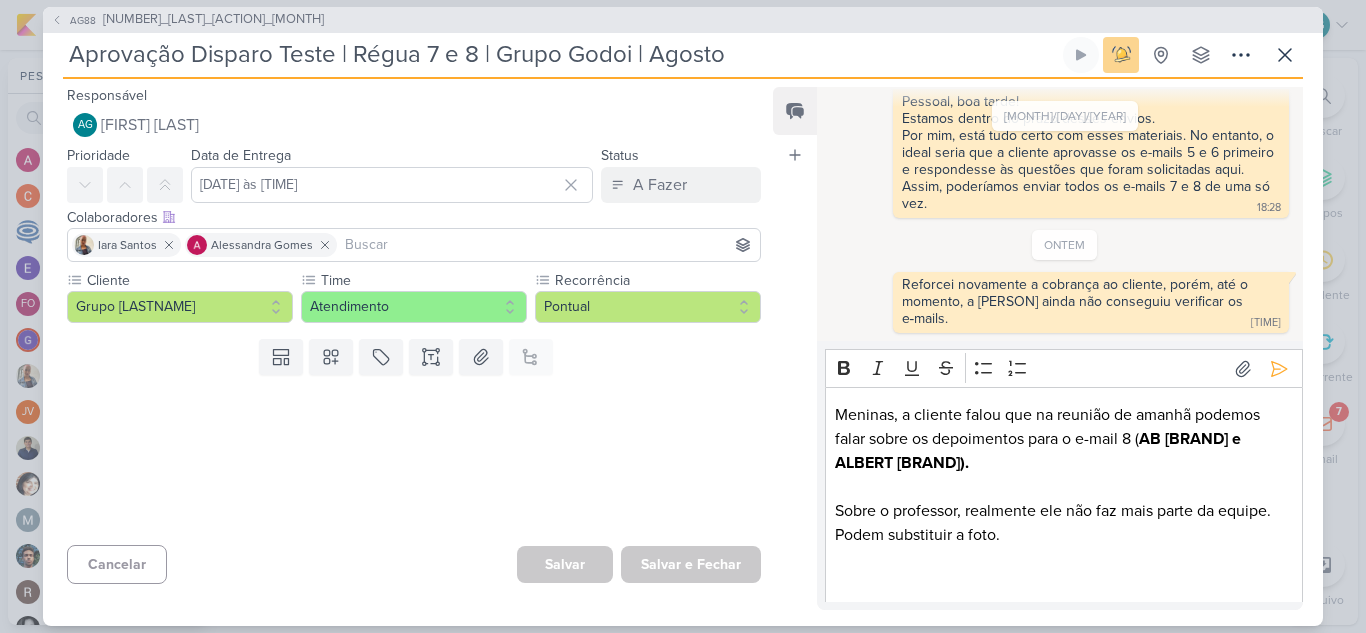 click on "Sobre o professor, realmente ele não faz mais parte da equipe. Podem substituir a foto." at bounding box center [1063, 523] 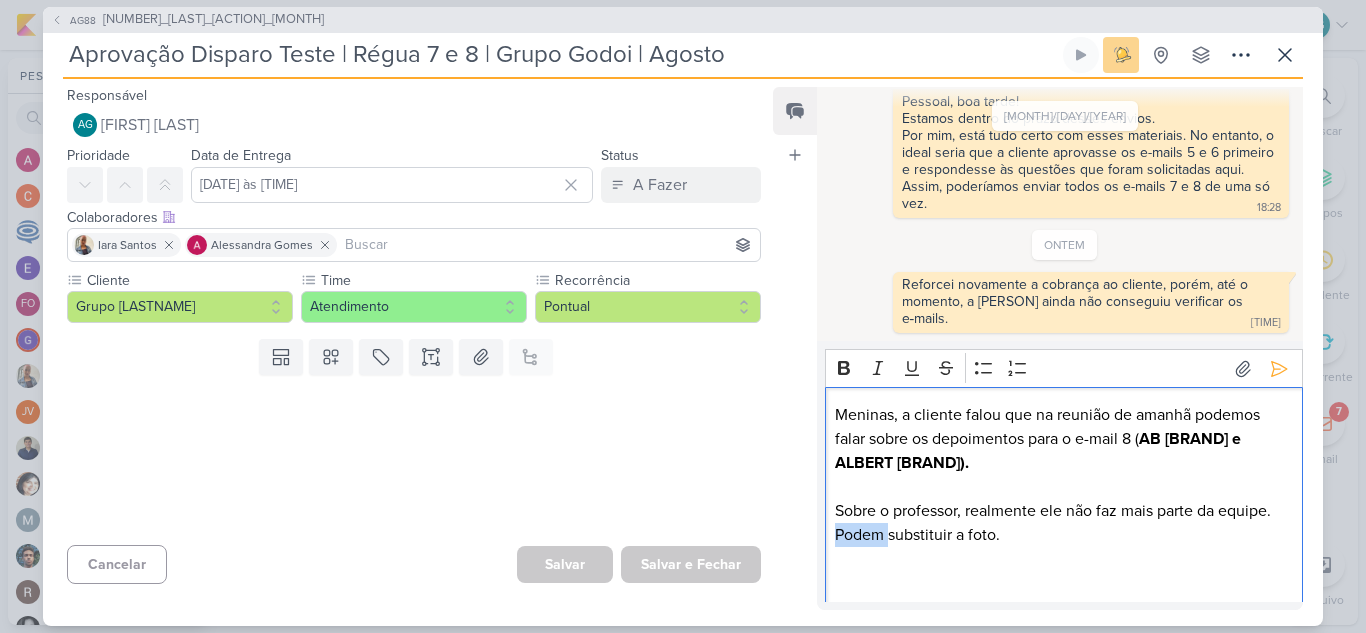 click on "Sobre o professor, realmente ele não faz mais parte da equipe. Podem substituir a foto." at bounding box center (1063, 523) 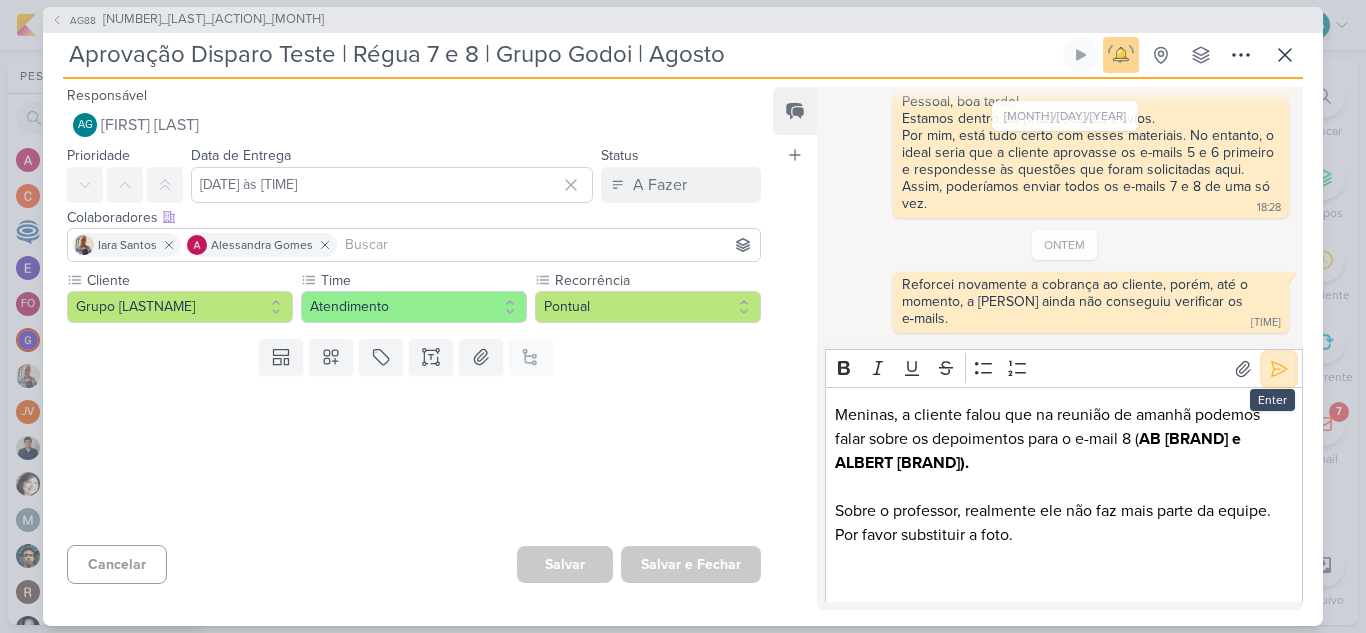 click 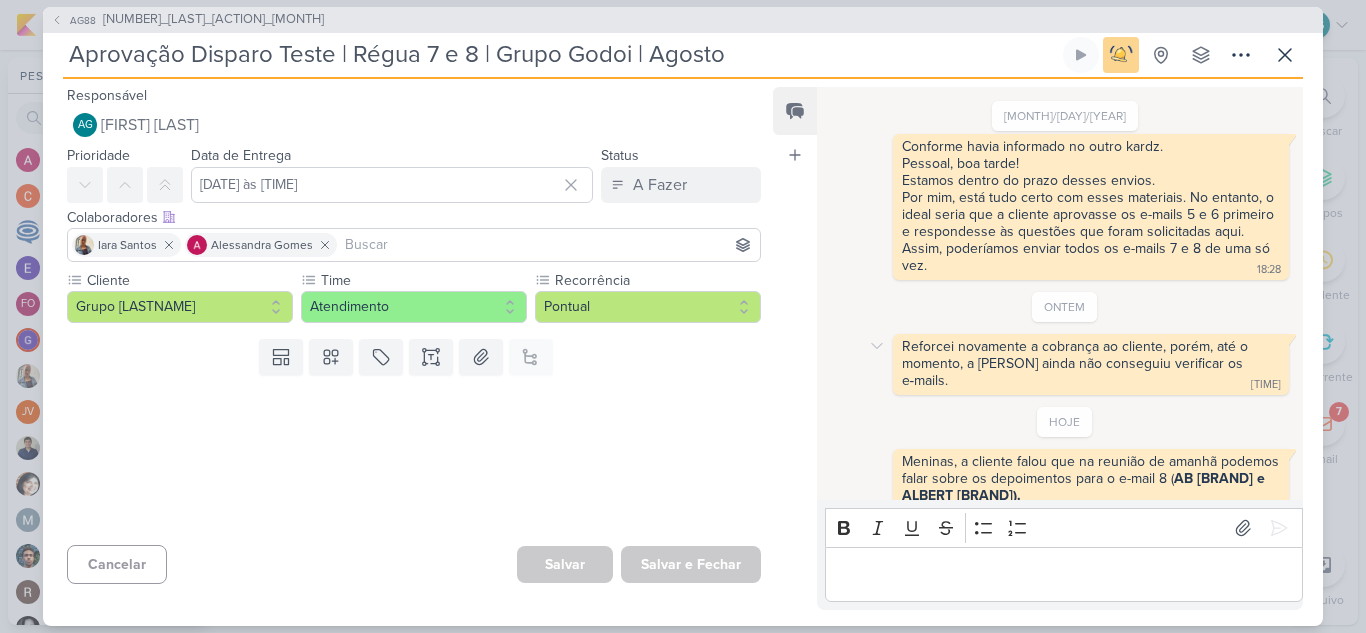 scroll, scrollTop: 135, scrollLeft: 0, axis: vertical 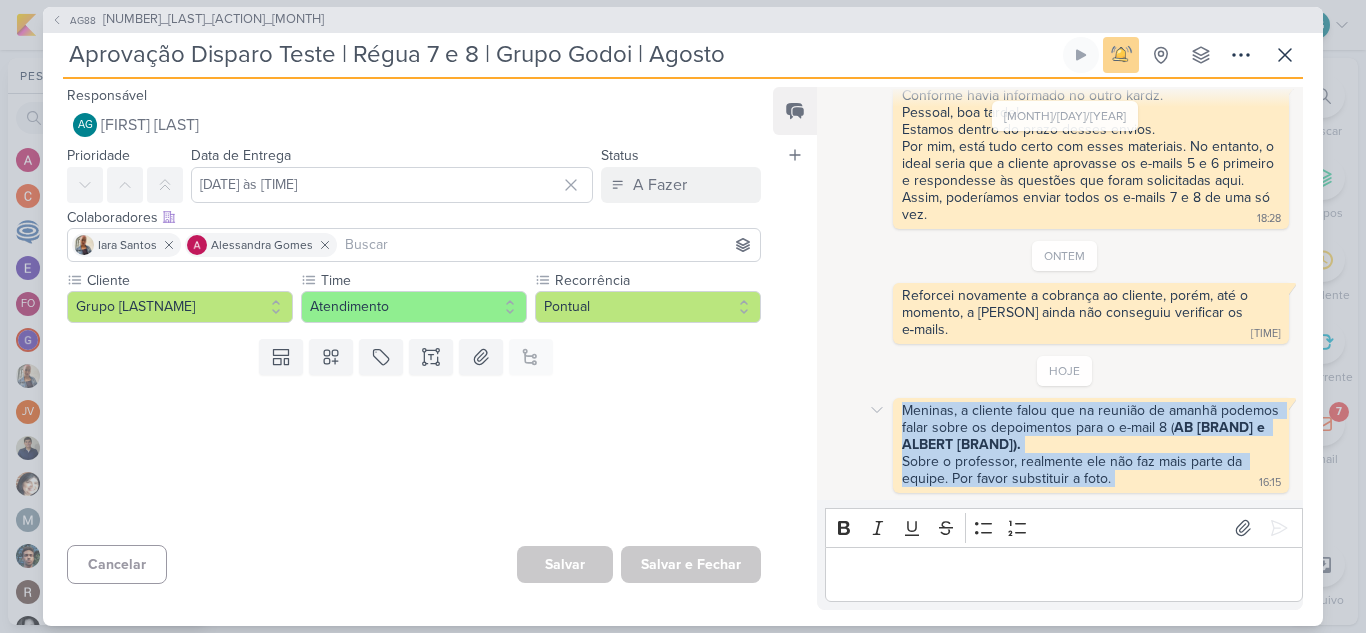 drag, startPoint x: 905, startPoint y: 413, endPoint x: 1115, endPoint y: 475, distance: 218.96118 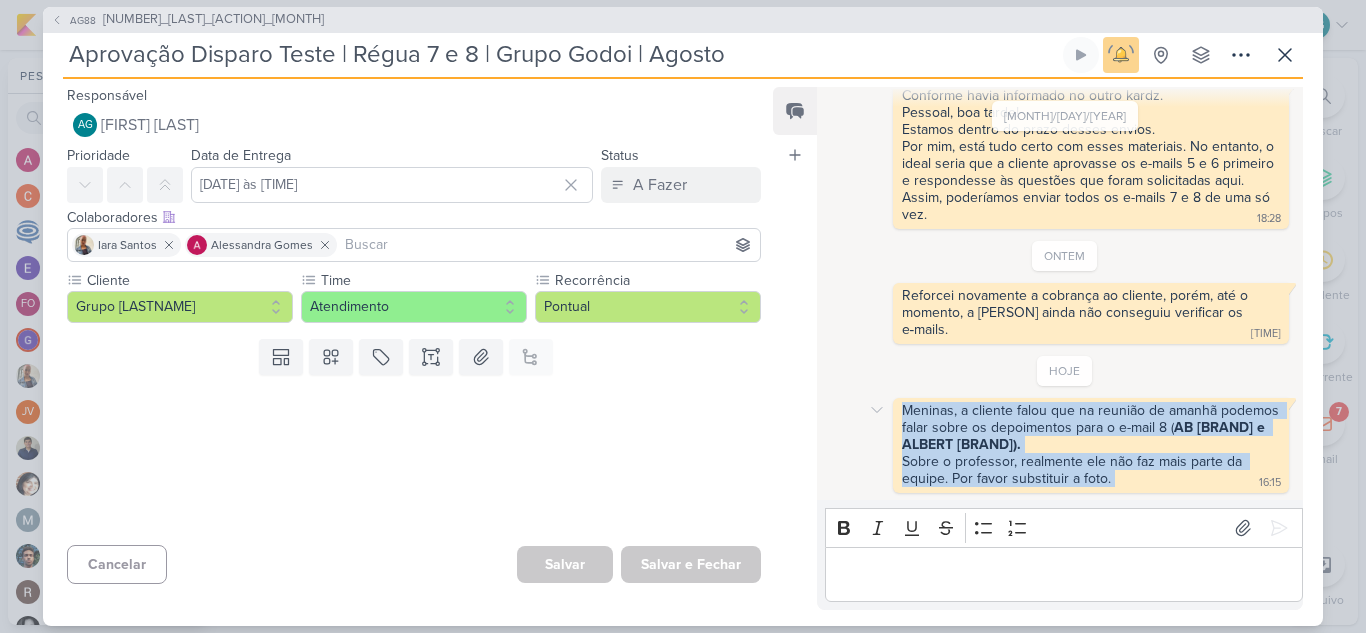 click on "Meninas, a cliente falou que na reunião de amanhã podemos falar sobre os depoimentos para o e-mail 8 ( AB SABIN e ALBERT SABIN). Sobre o professor, realmente ele não faz mais parte da equipe. Por favor substituir a foto.
16:15" at bounding box center [1091, 445] 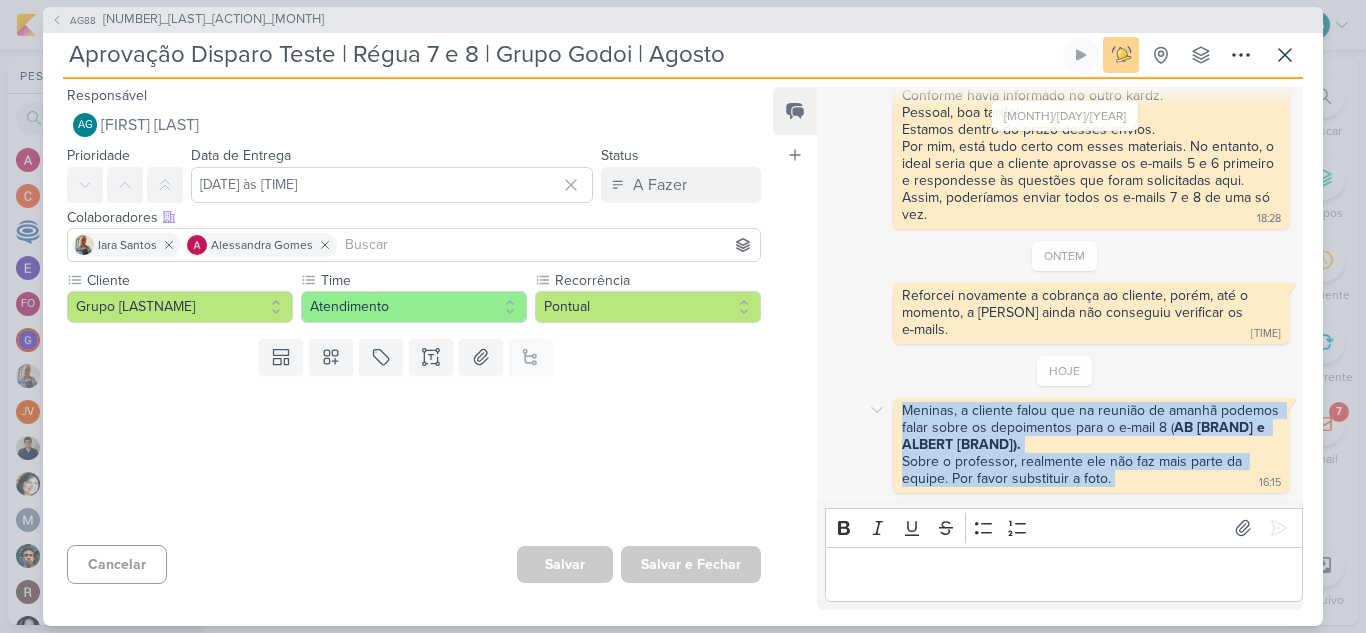 copy on "Meninas, a cliente falou que na reunião de amanhã podemos falar sobre os depoimentos para o e-mail 8 ( AB SABIN e ALBERT SABIN). Sobre o professor, realmente ele não faz mais parte da equipe. Por favor substituir a foto." 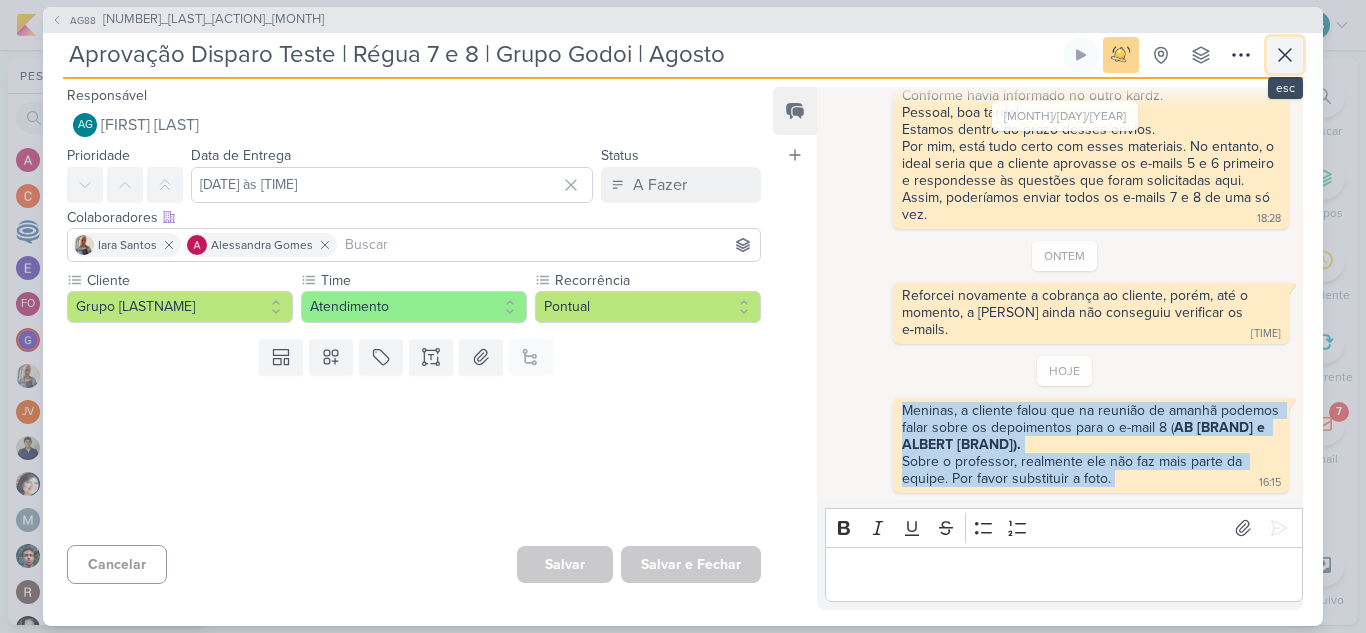 click 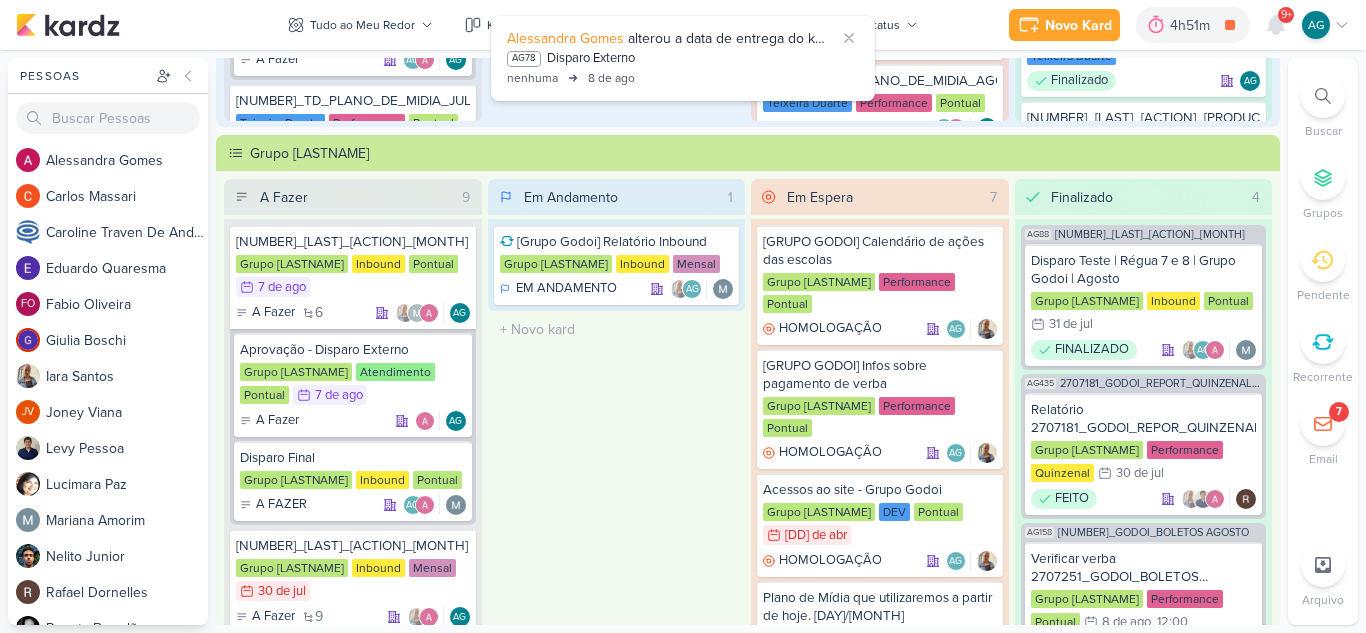 click on "Em Andamento
1
[Grupo Godoi] Relatório Inbound
Grupo Godoi
Inbound
Mensal
EM ANDAMENTO" at bounding box center (617, 438) 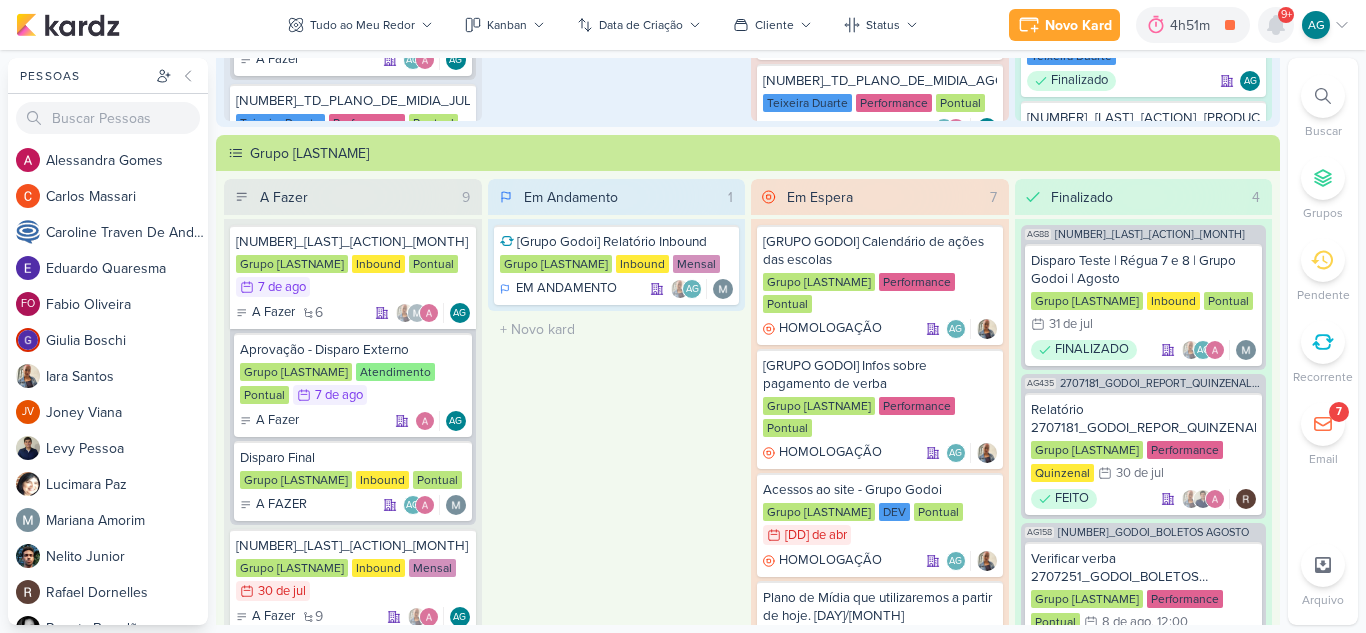 click 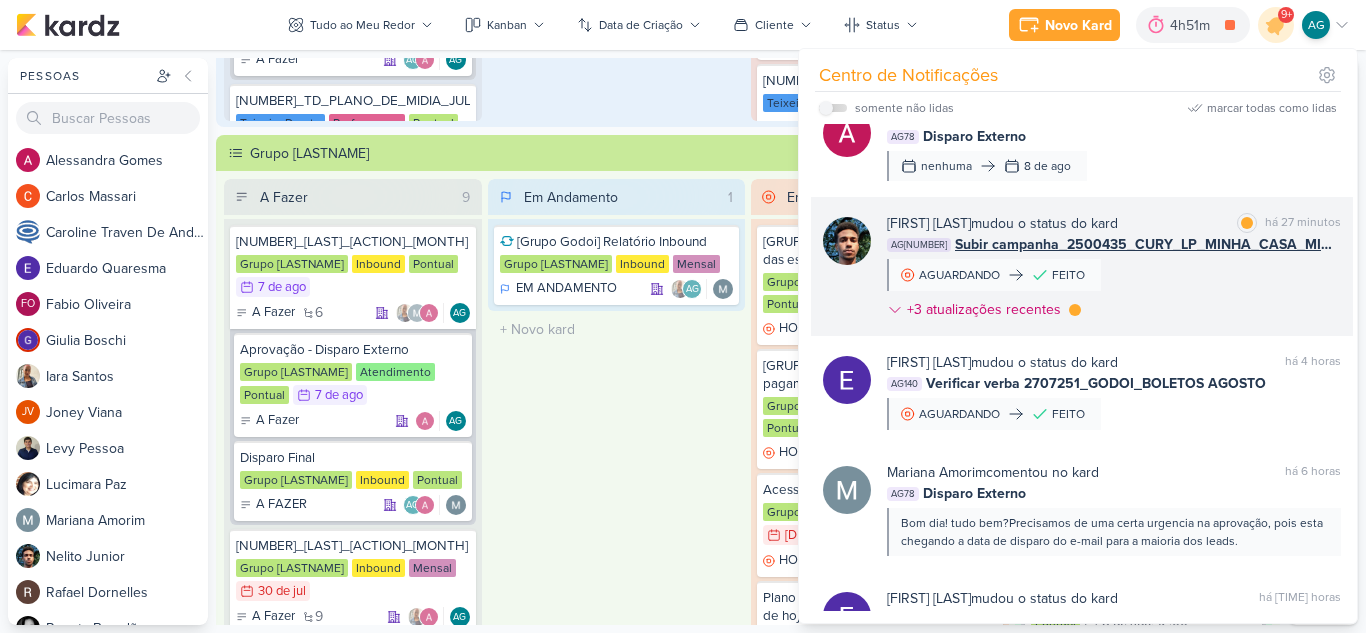 scroll, scrollTop: 0, scrollLeft: 0, axis: both 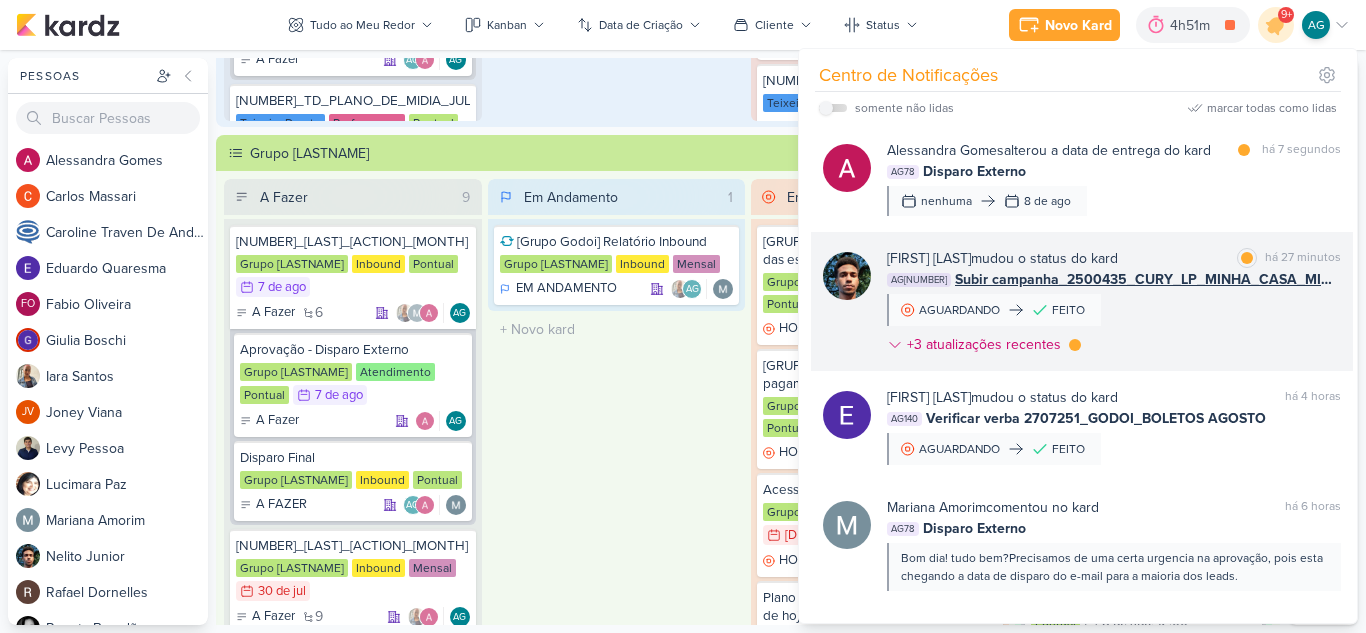 click on "Nelito Junior  mudou o status do kard
marcar como lida
há [TIME]
AG463
Subir campanha_2500435_CURY_LP_MINHA_CASA_MINHA_VIDA
AGUARDANDO
FEITO" at bounding box center [1114, 305] 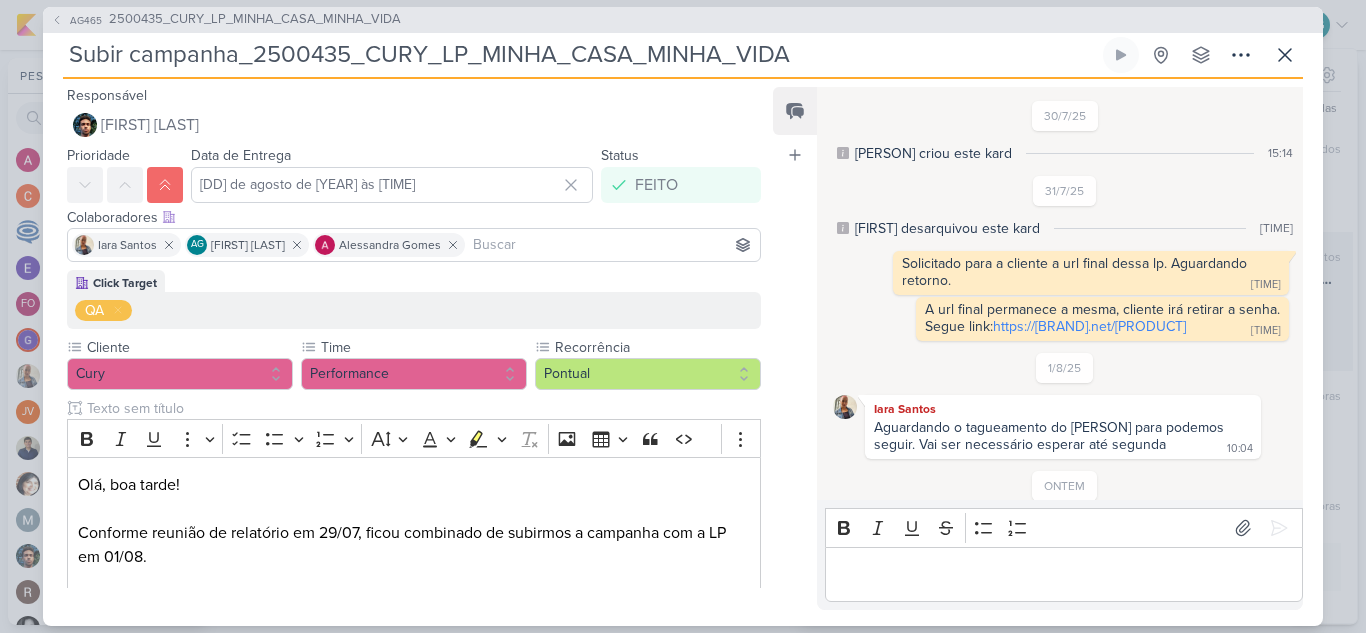 scroll, scrollTop: 280, scrollLeft: 0, axis: vertical 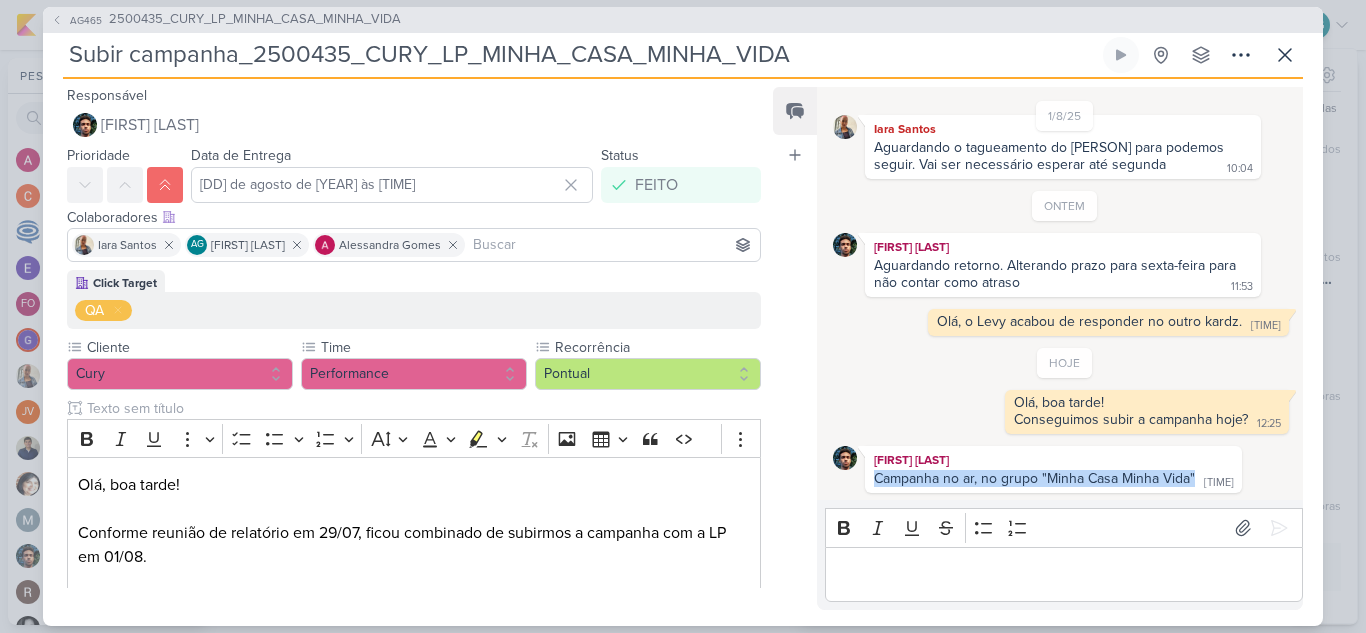 drag, startPoint x: 874, startPoint y: 480, endPoint x: 1194, endPoint y: 478, distance: 320.00626 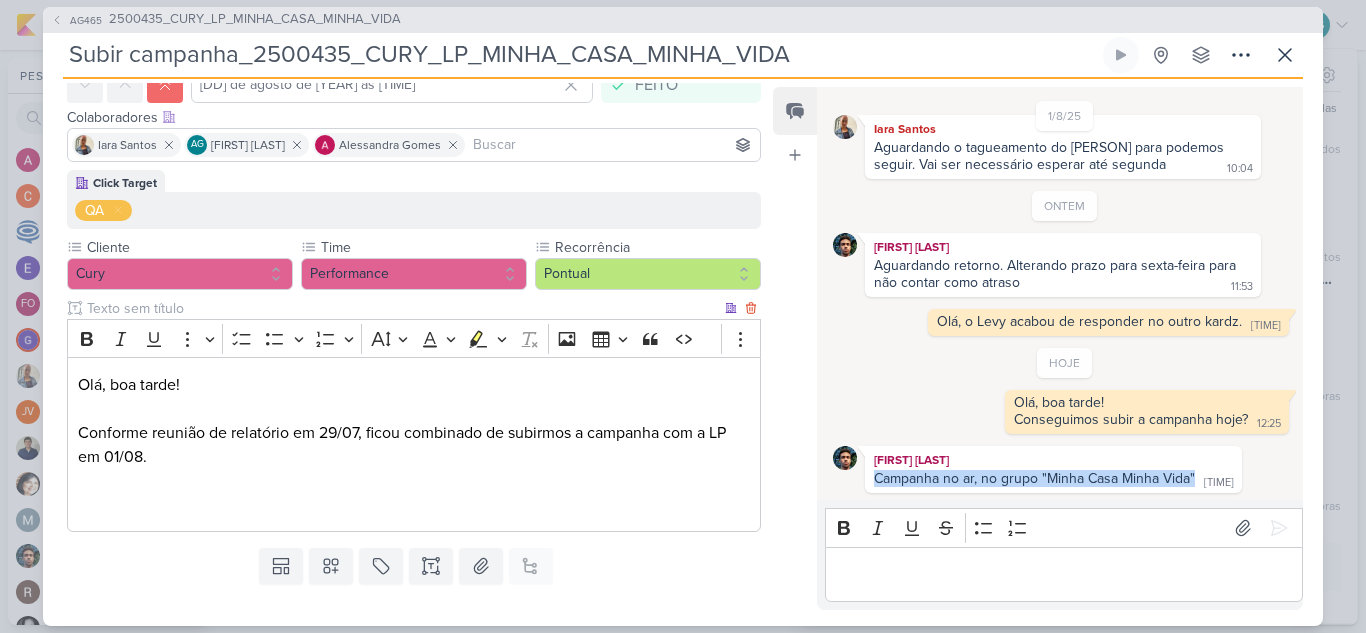 scroll, scrollTop: 0, scrollLeft: 0, axis: both 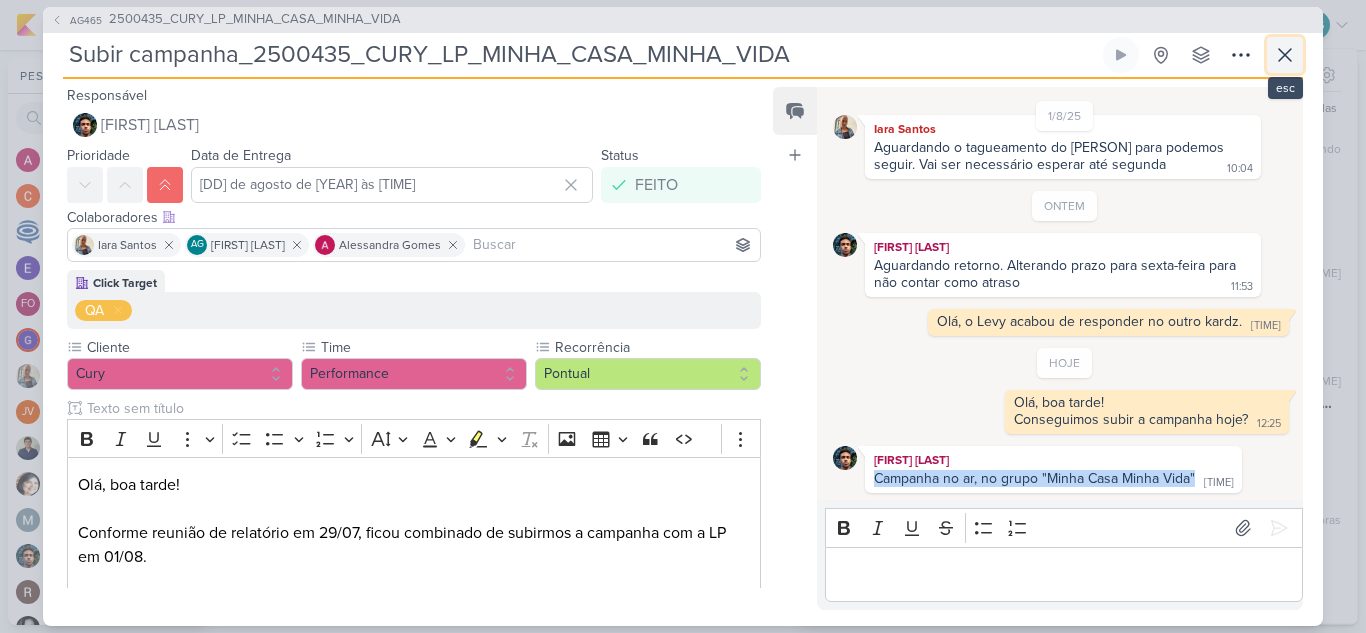 click 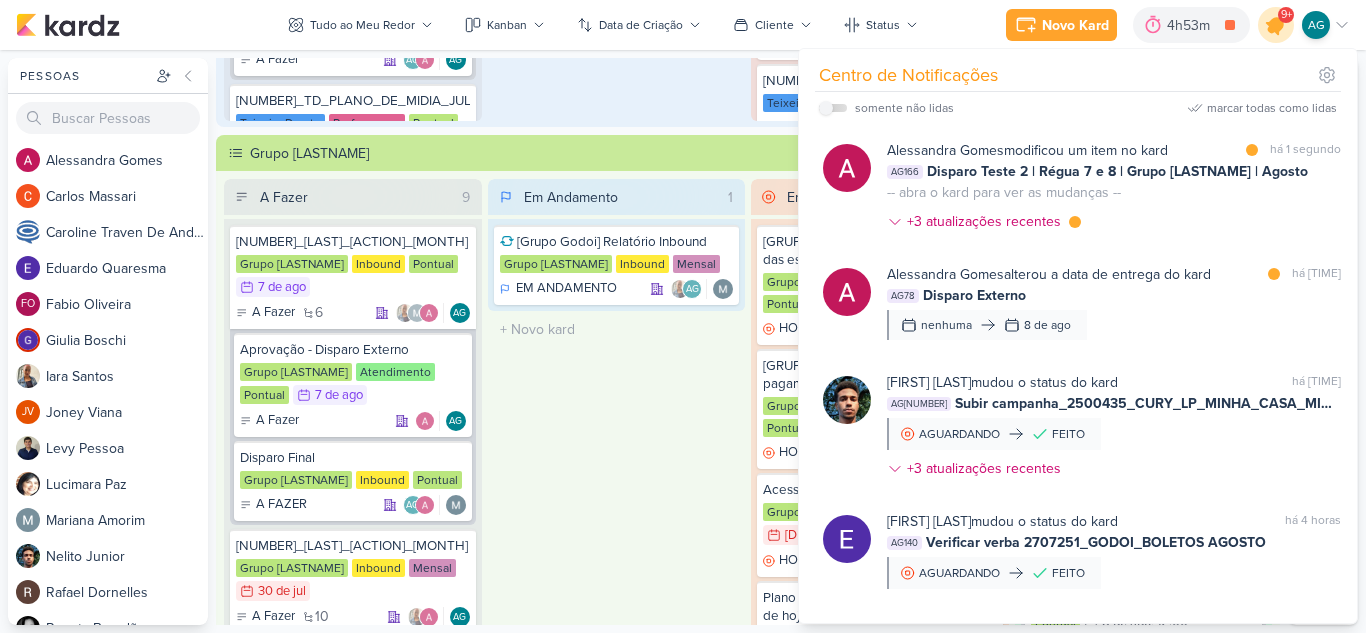 click 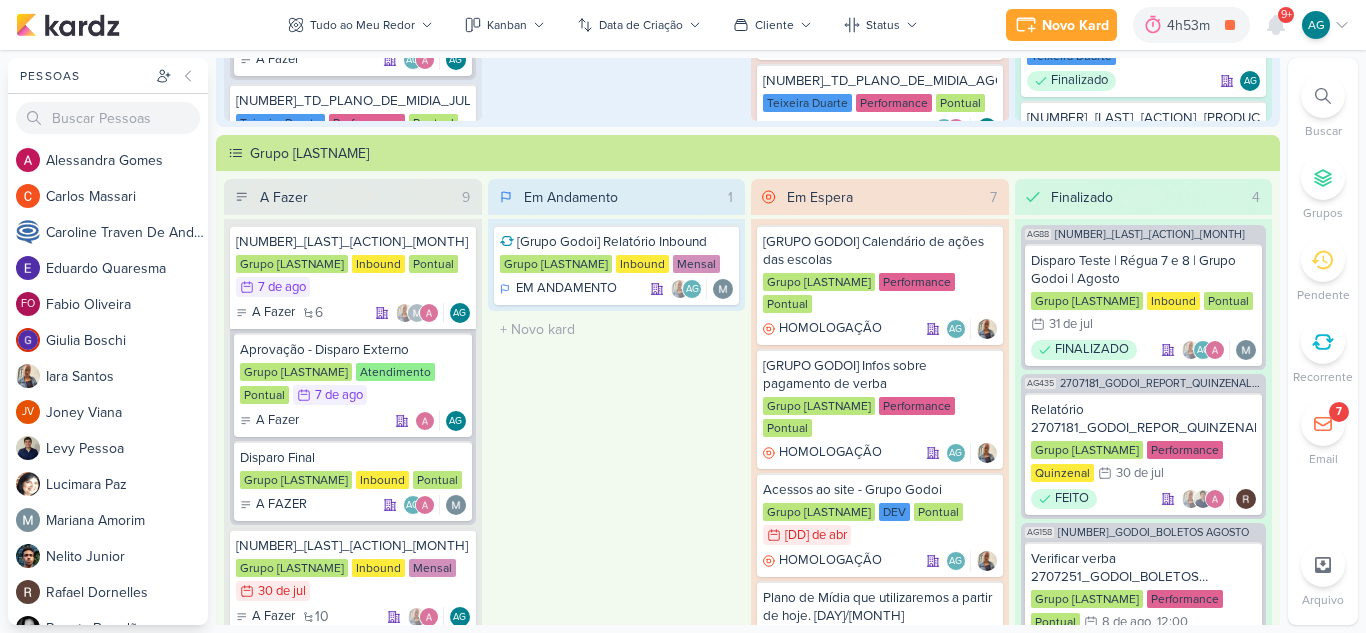 click on "9+" at bounding box center [1286, 15] 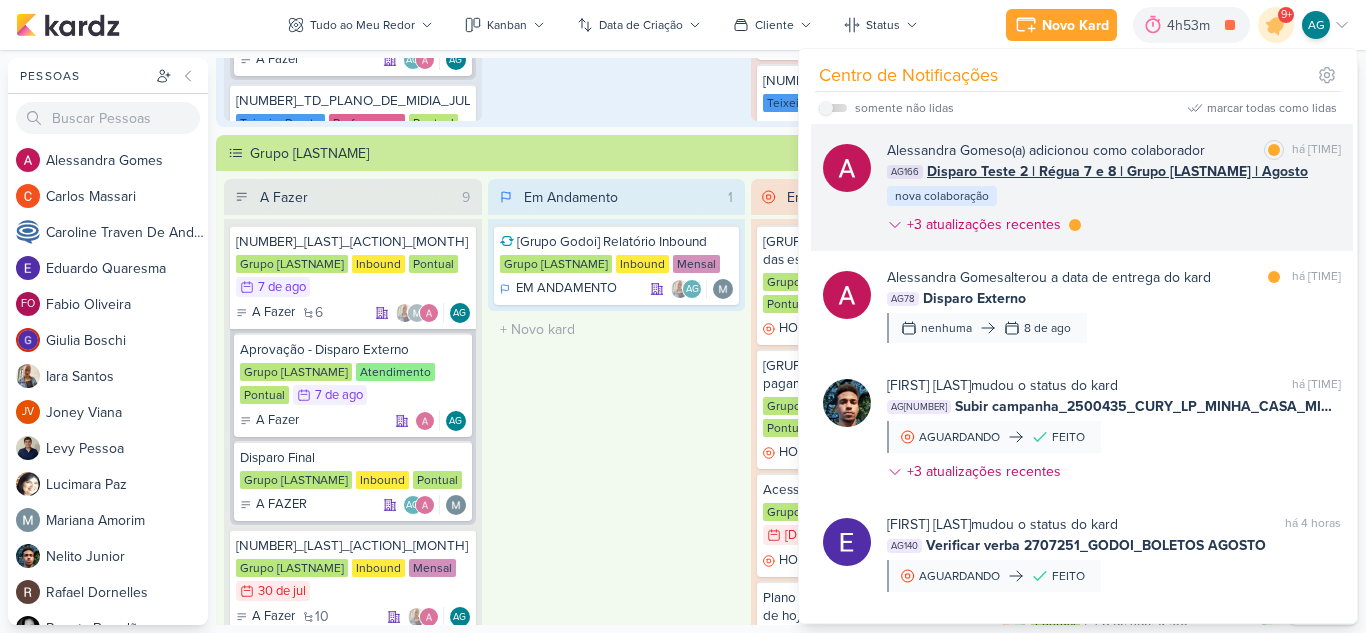click on "[FIRST] [LAST] o(a) adicionou como colaborador
marcar como lida
há 13 segundos
AG166
Disparo Teste 2 | Régua 7 e 8 | Grupo Godoi | Agosto
nova colaboração
+3 atualizações recentes" at bounding box center [1114, 191] 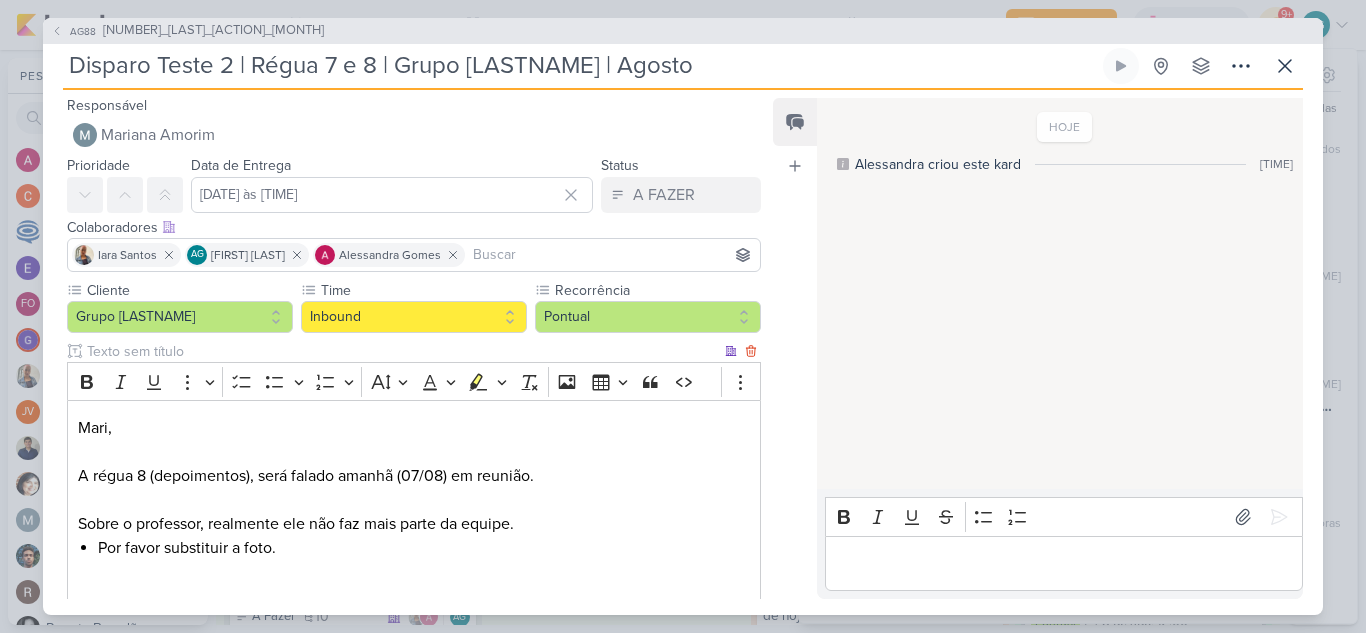 scroll, scrollTop: 0, scrollLeft: 0, axis: both 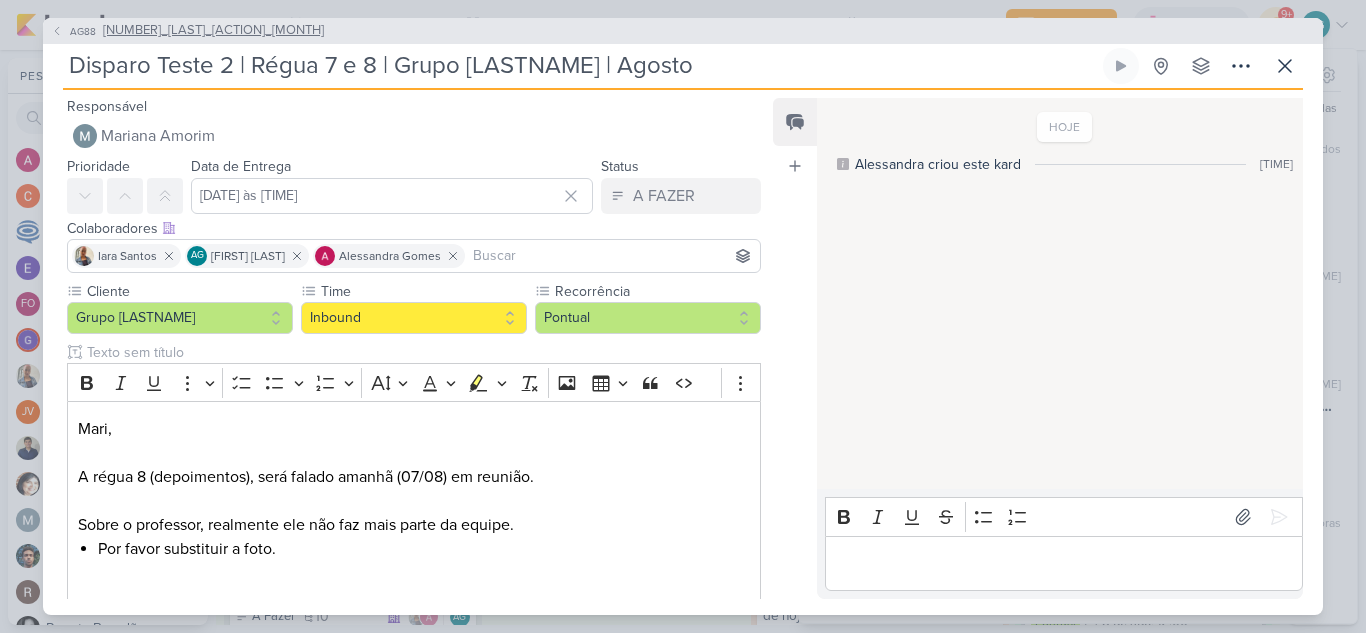 click on "[NUMBER]_[LAST]_[ACTION]_[MONTH]" at bounding box center [213, 31] 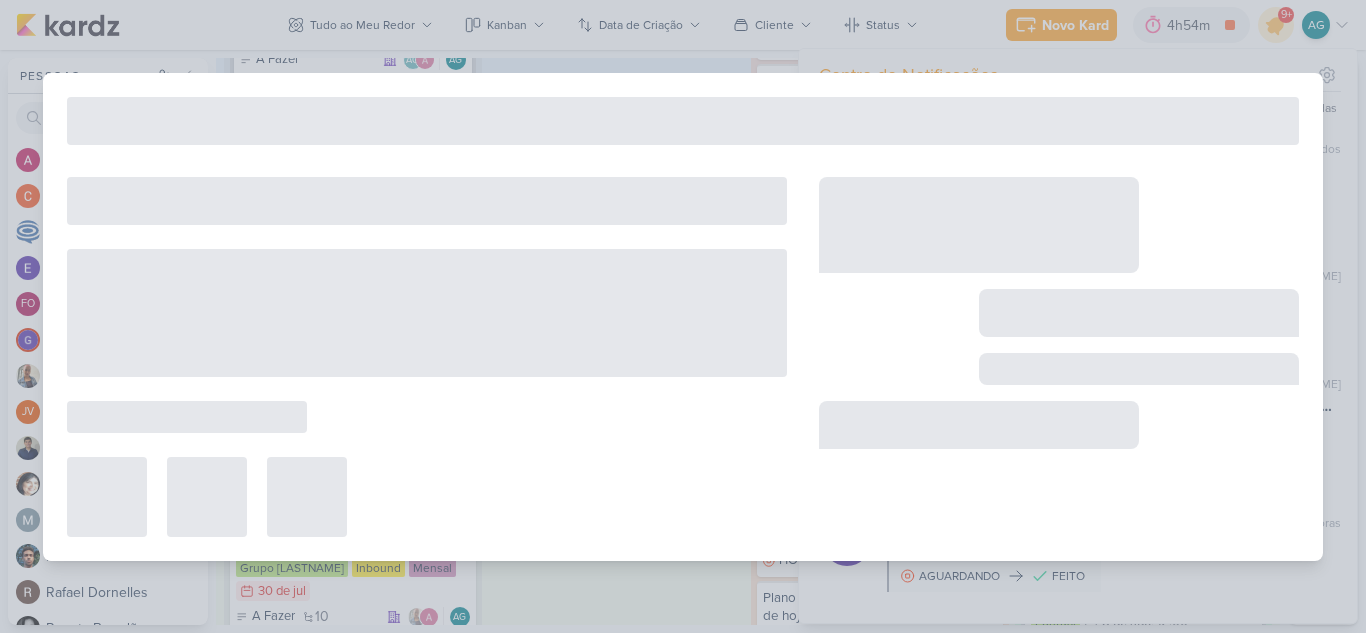 type on "[NUMBER]_[LAST]_[ACTION]_[MONTH]" 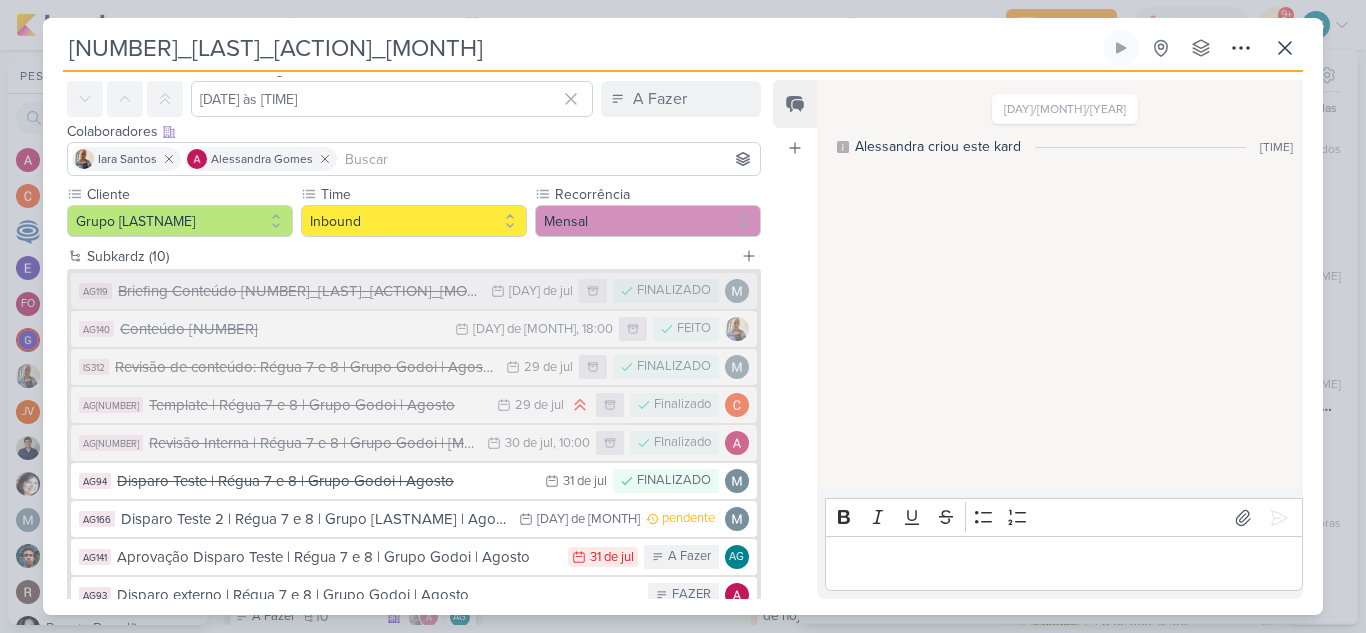 scroll, scrollTop: 200, scrollLeft: 0, axis: vertical 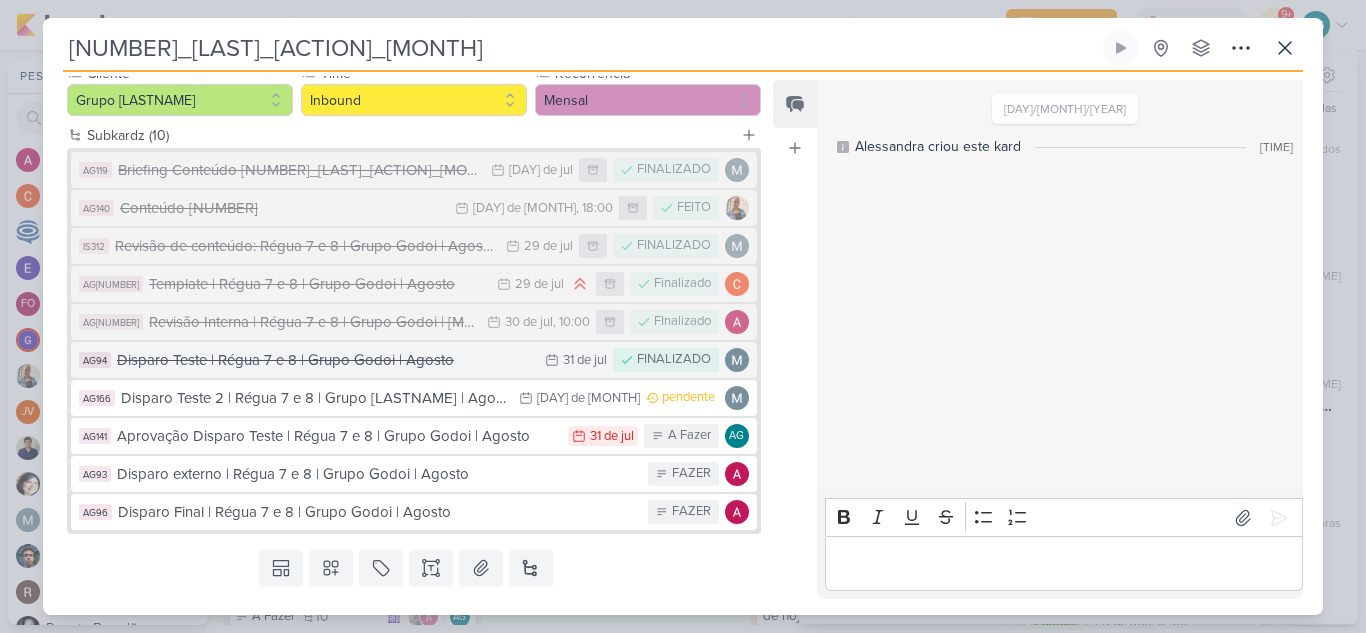 click on "Disparo Teste | Régua 7 e 8 | Grupo Godoi | Agosto" at bounding box center (326, 360) 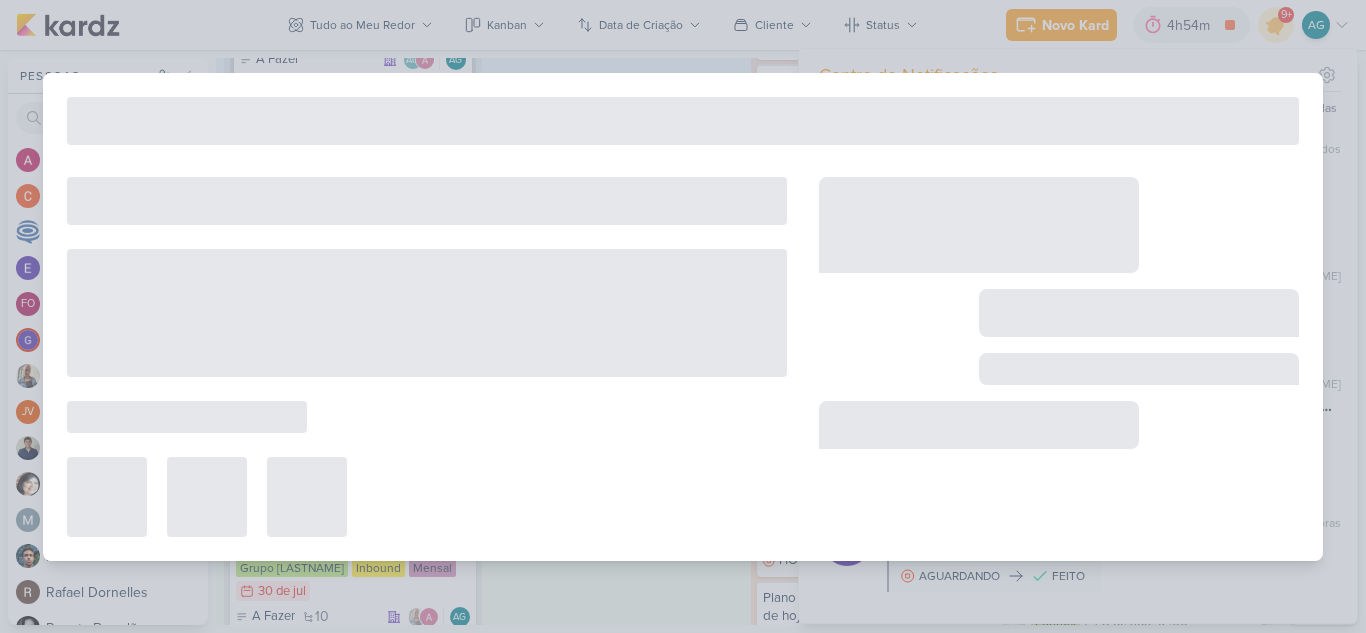 type on "Disparo Teste | Régua 7 e 8 | Grupo Godoi | Agosto" 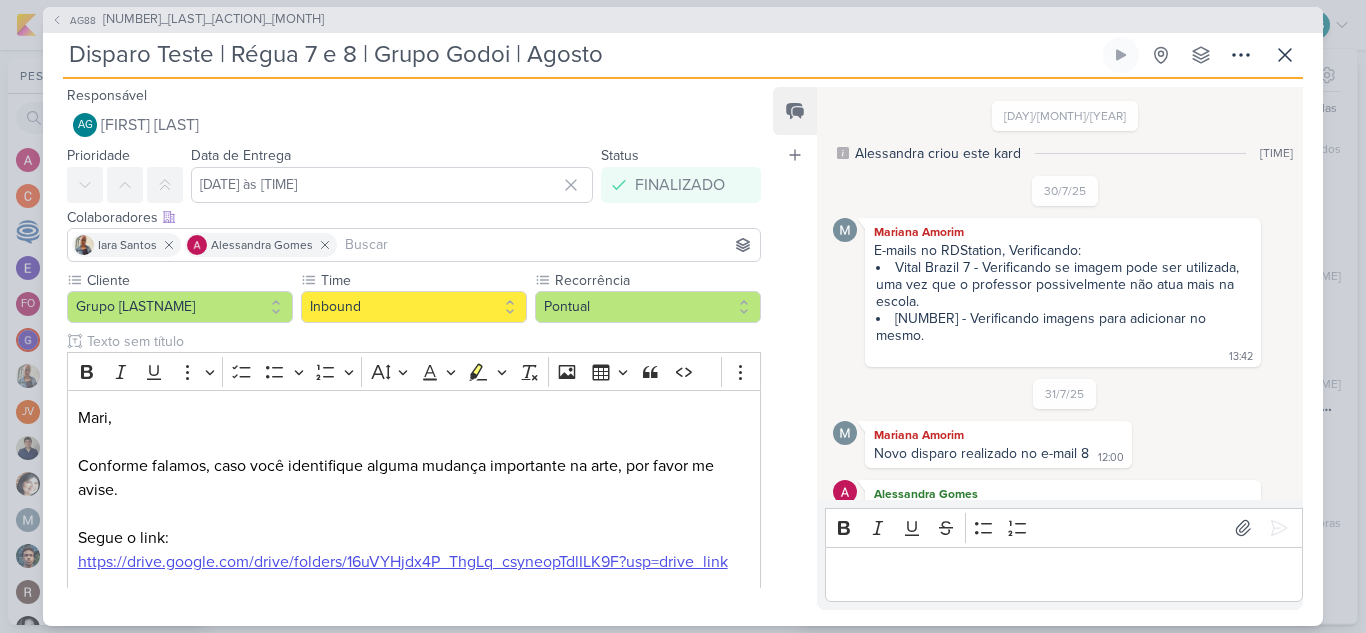 scroll, scrollTop: 938, scrollLeft: 0, axis: vertical 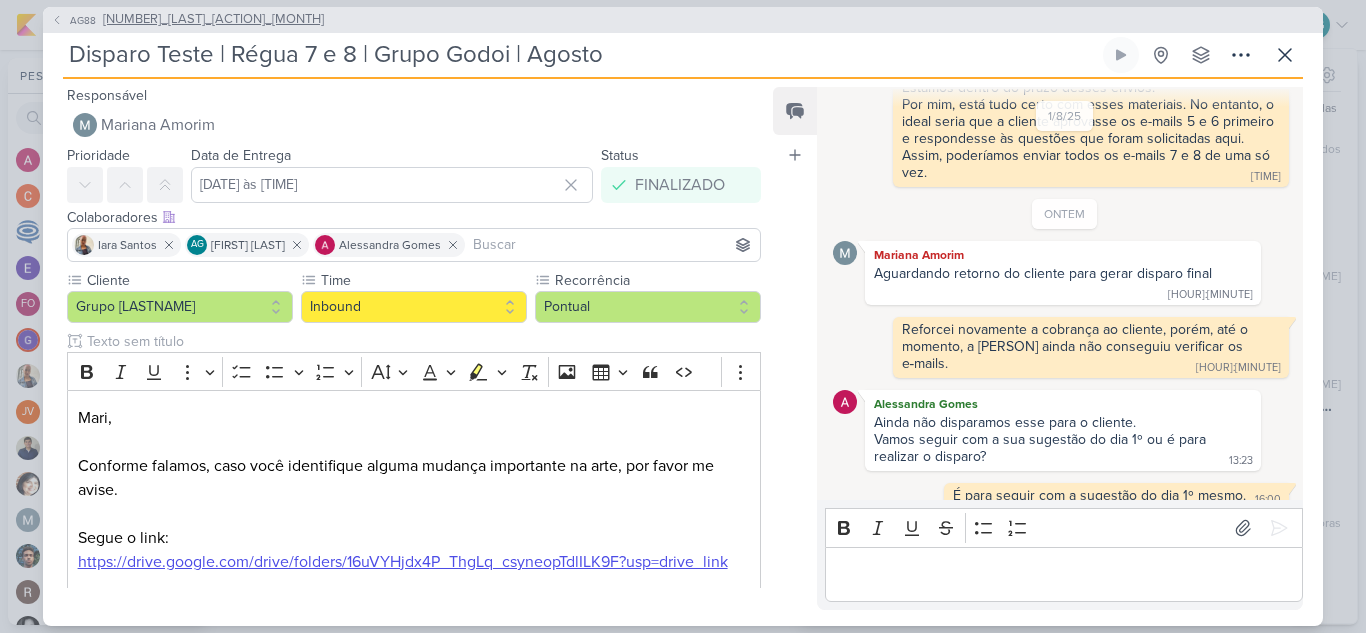 click on "[NUMBER]_[LAST]_[ACTION]_[MONTH]" at bounding box center (213, 20) 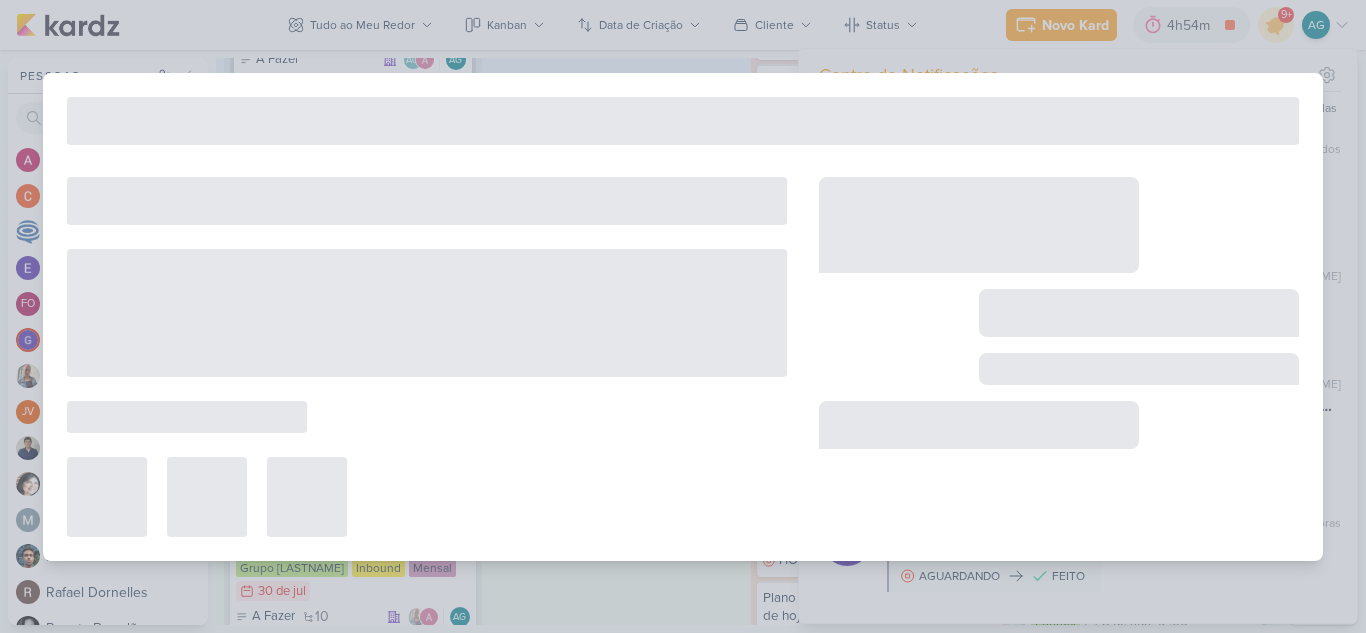 type on "[NUMBER]_[LAST]_[ACTION]_[MONTH]" 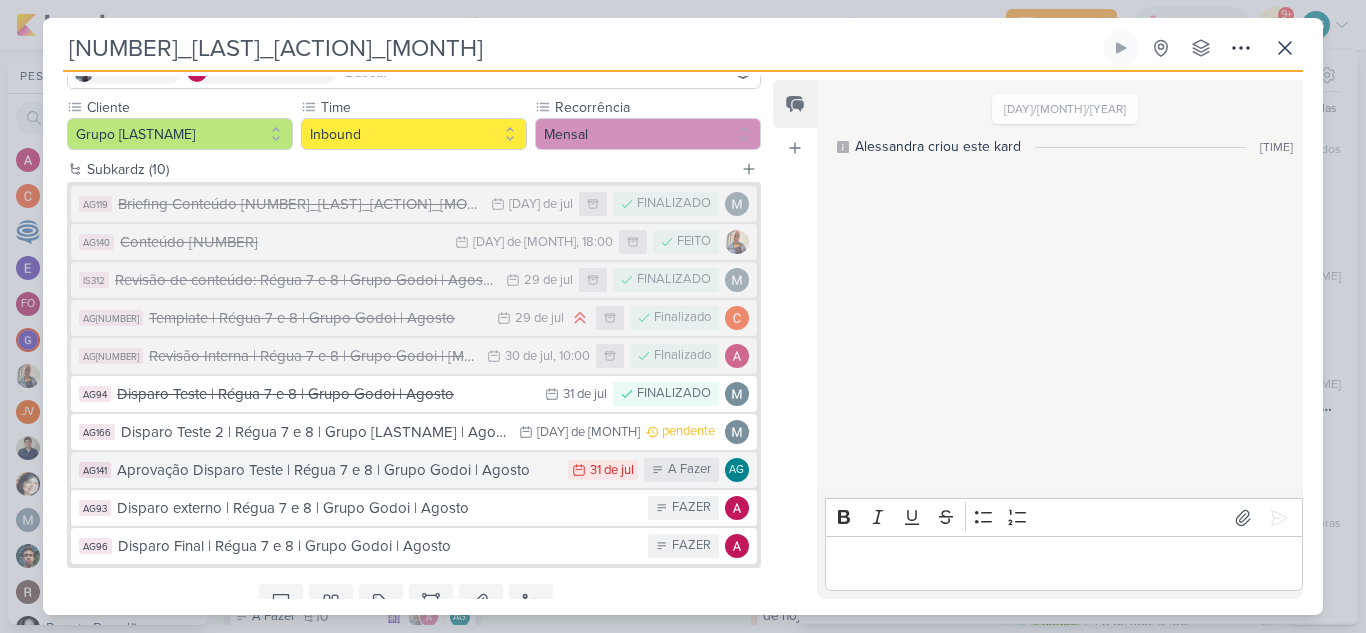 scroll, scrollTop: 200, scrollLeft: 0, axis: vertical 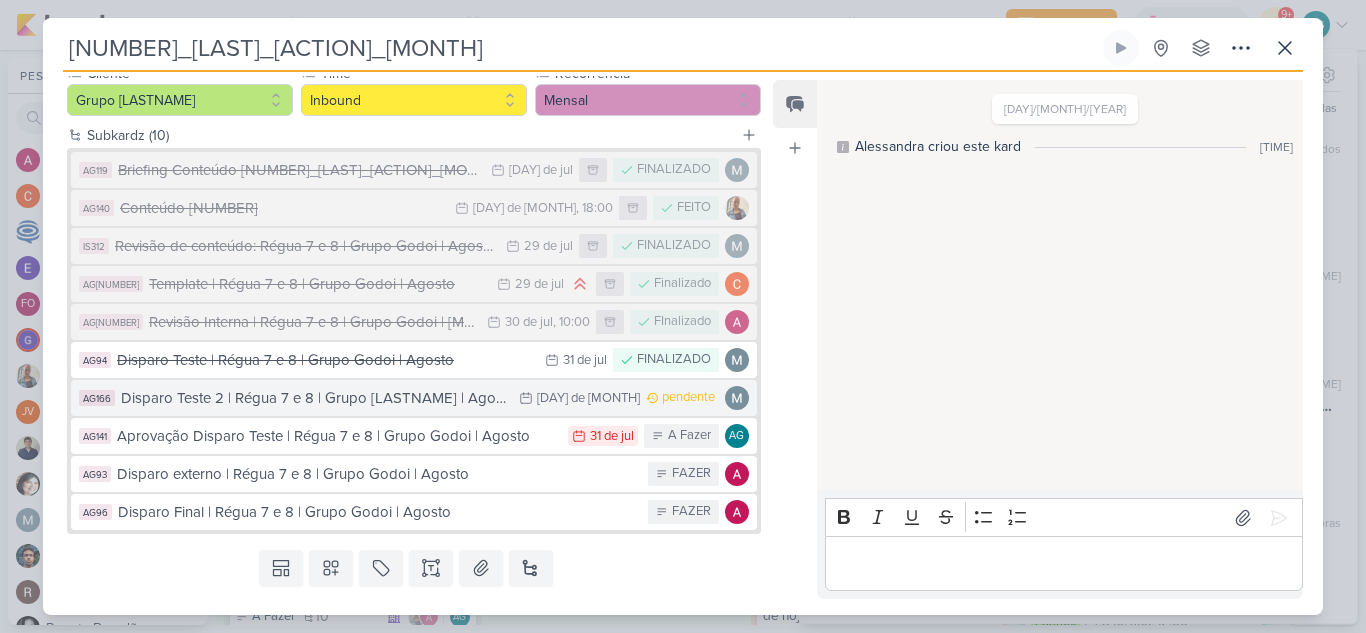 click on "Disparo Teste 2 | Régua 7 e 8 | Grupo [LASTNAME] | Agosto" at bounding box center (315, 398) 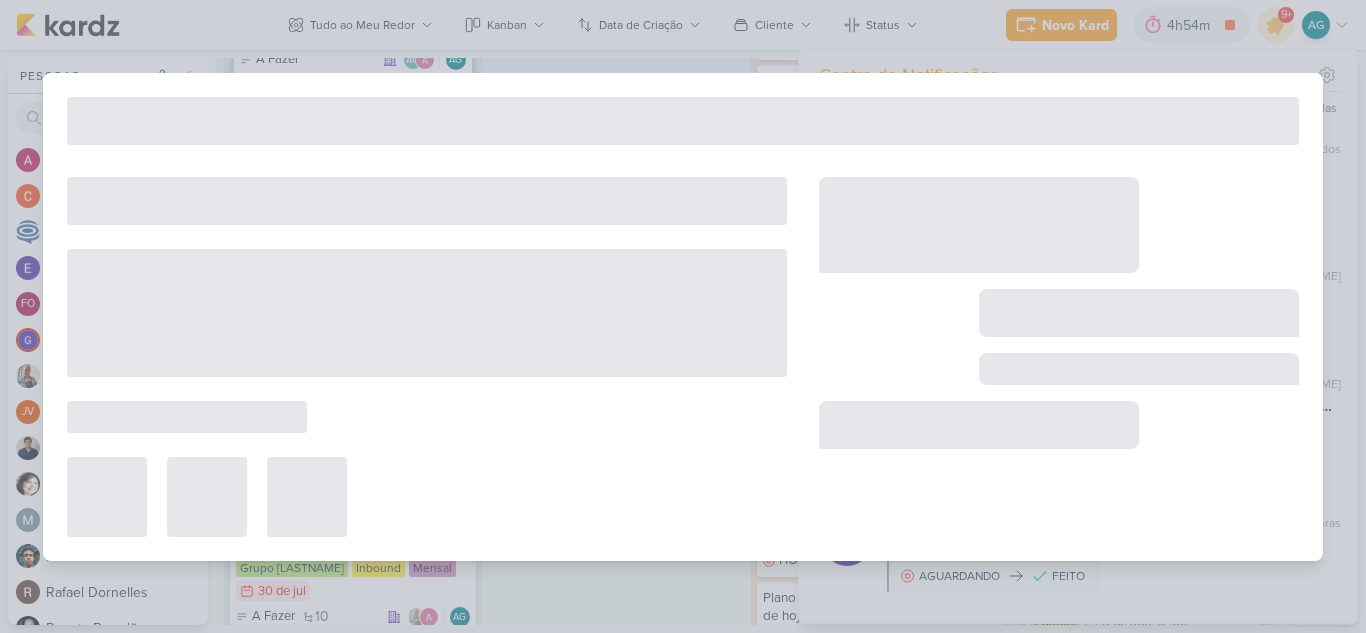 type on "Disparo Teste 2 | Régua 7 e 8 | Grupo [LASTNAME] | Agosto" 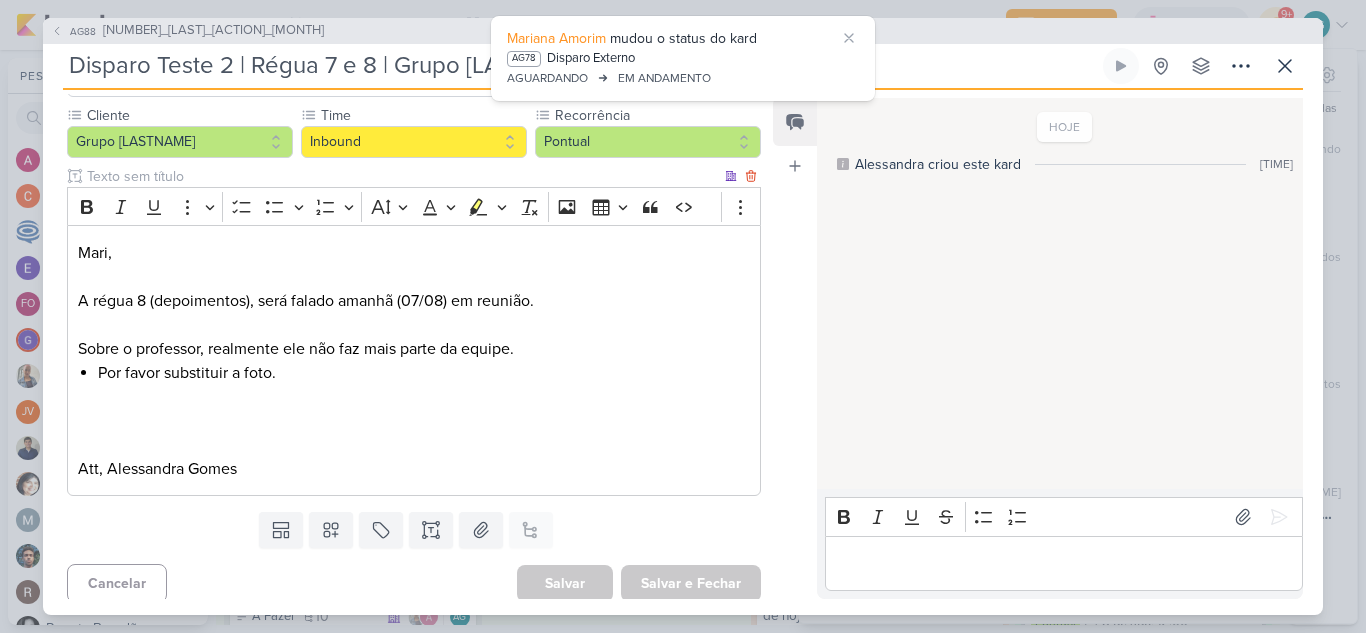 scroll, scrollTop: 184, scrollLeft: 0, axis: vertical 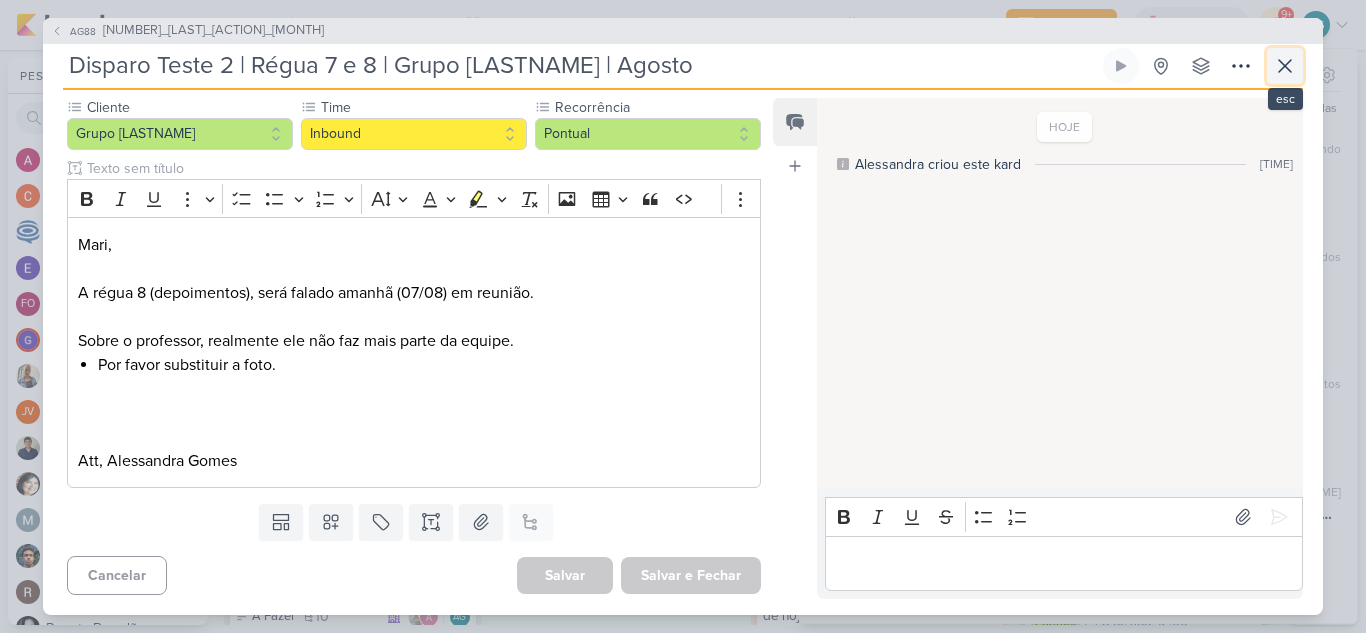 click 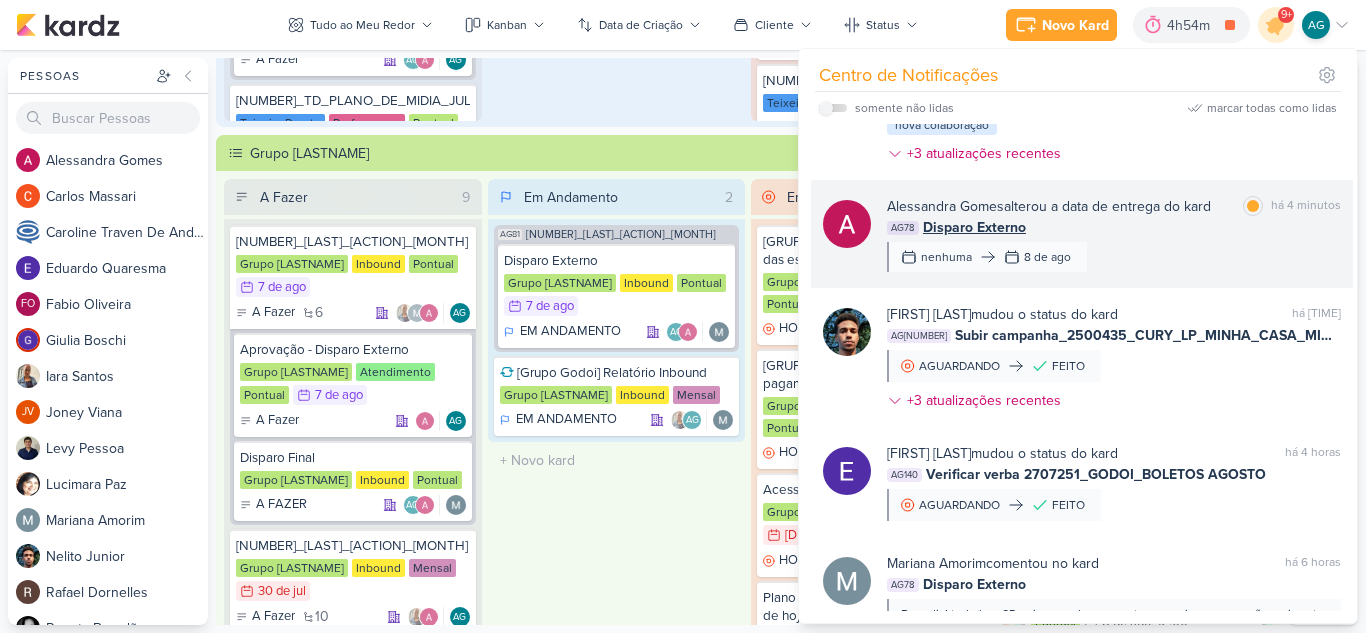 scroll, scrollTop: 200, scrollLeft: 0, axis: vertical 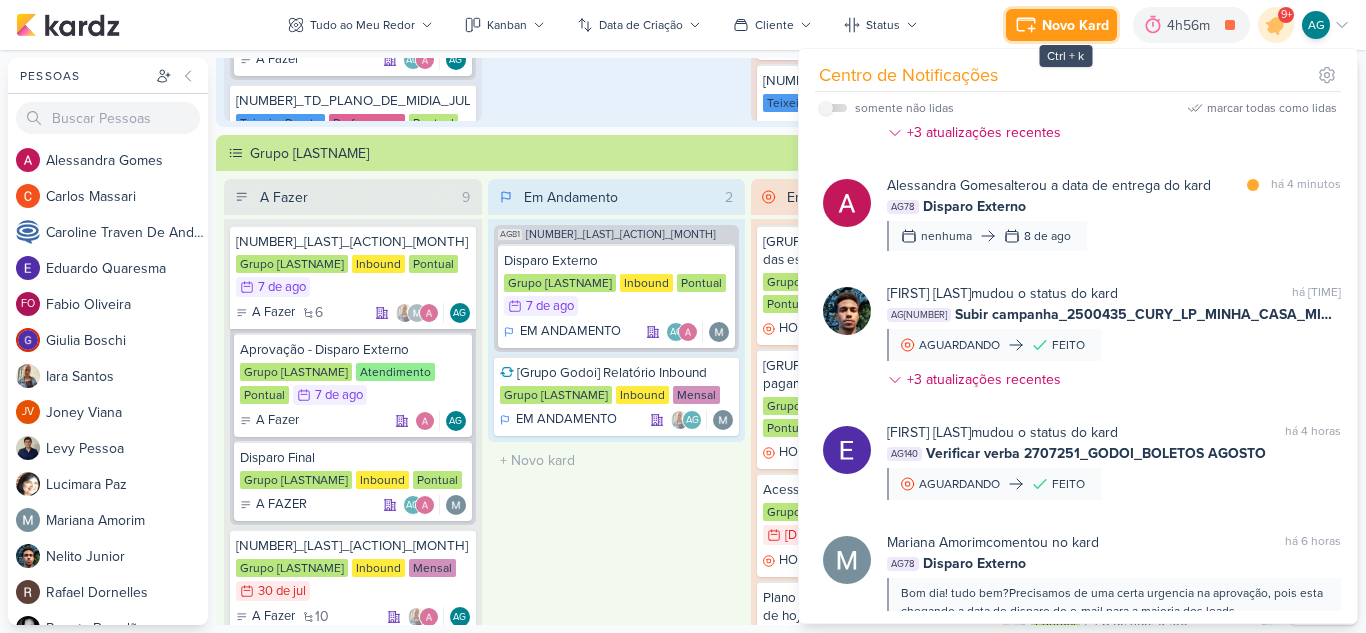 click on "Novo Kard" at bounding box center [1075, 25] 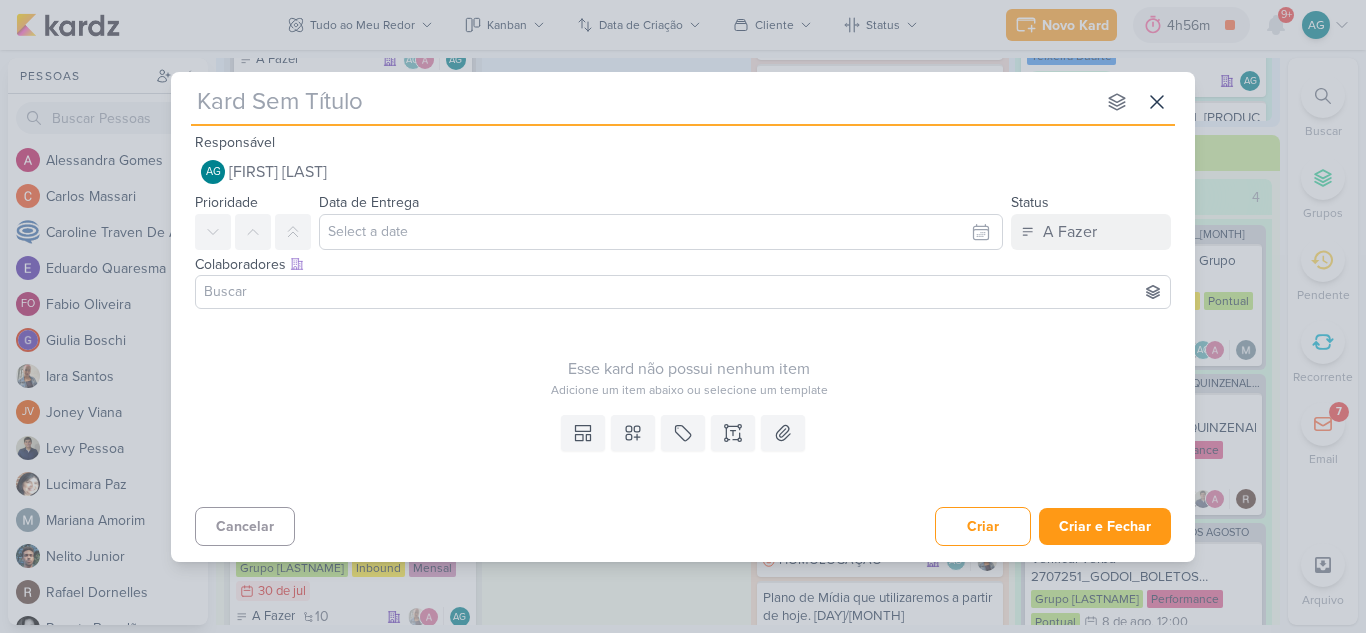 type on "2707081_GODOI_WHATSAPP_PARA_QUEM_ABRIU_EMAIL_SABIN" 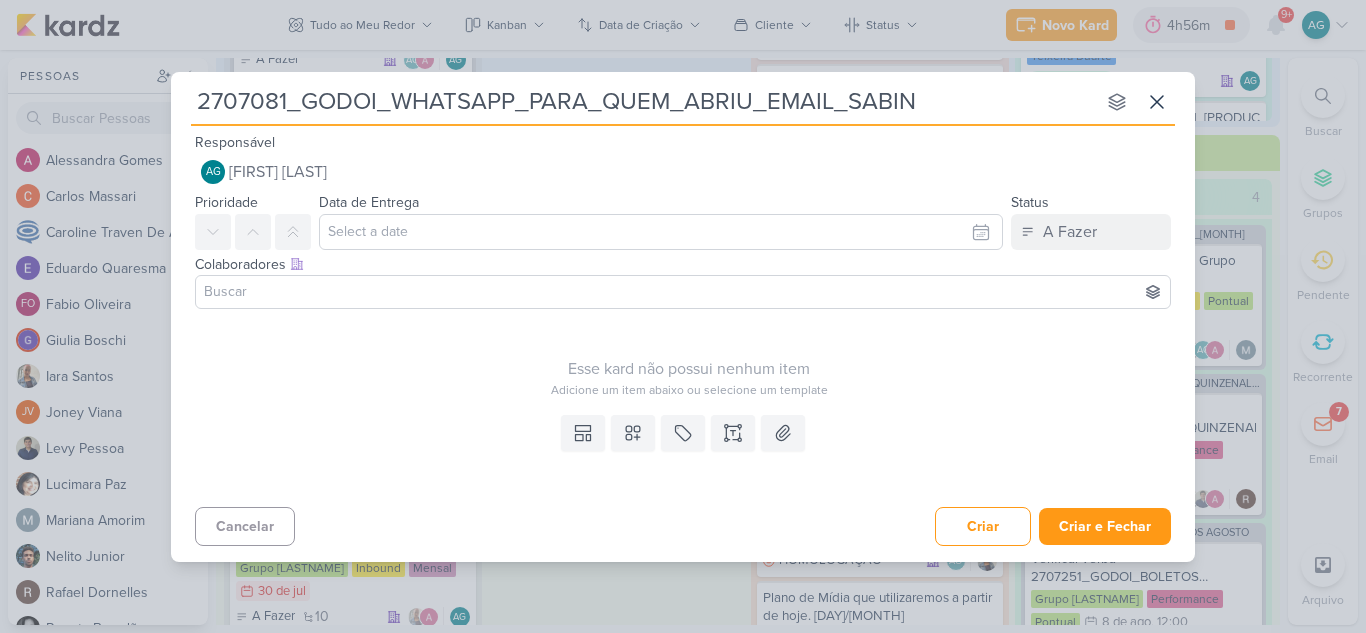 type 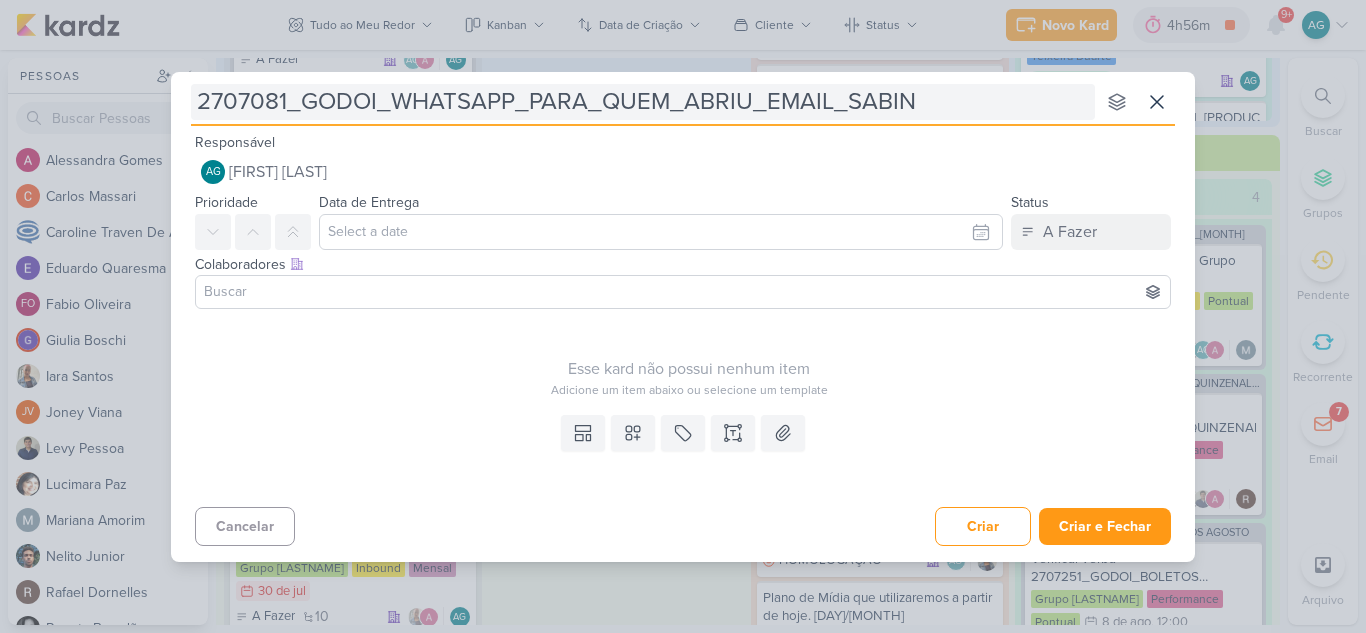 click on "2707081_GODOI_WHATSAPP_PARA_QUEM_ABRIU_EMAIL_SABIN" at bounding box center [643, 102] 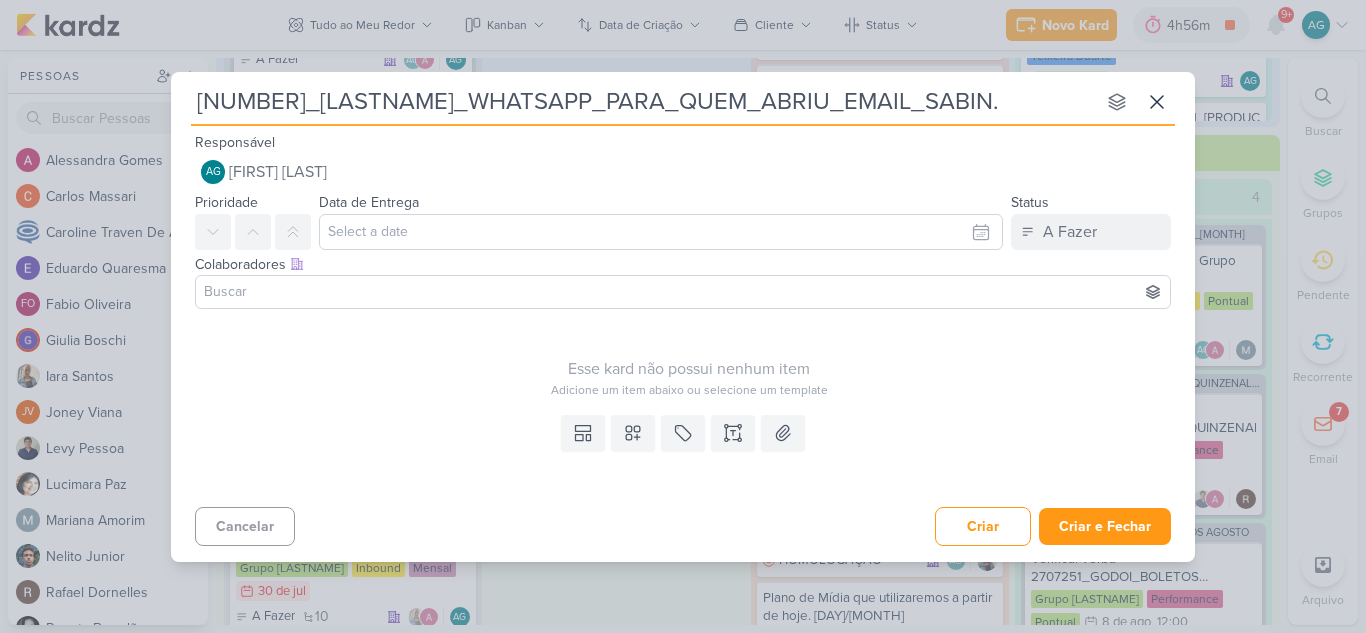 type on "[NUMBER]_[LAST]_[ACTION]_[PRODUCT]" 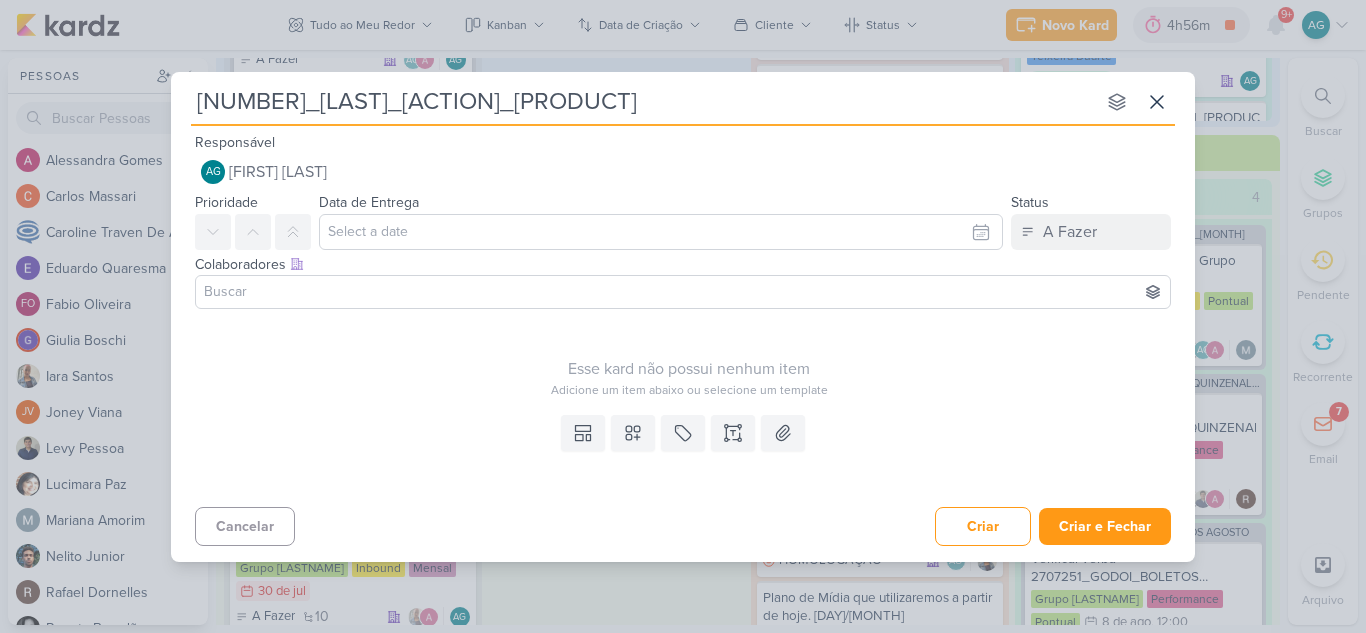 type 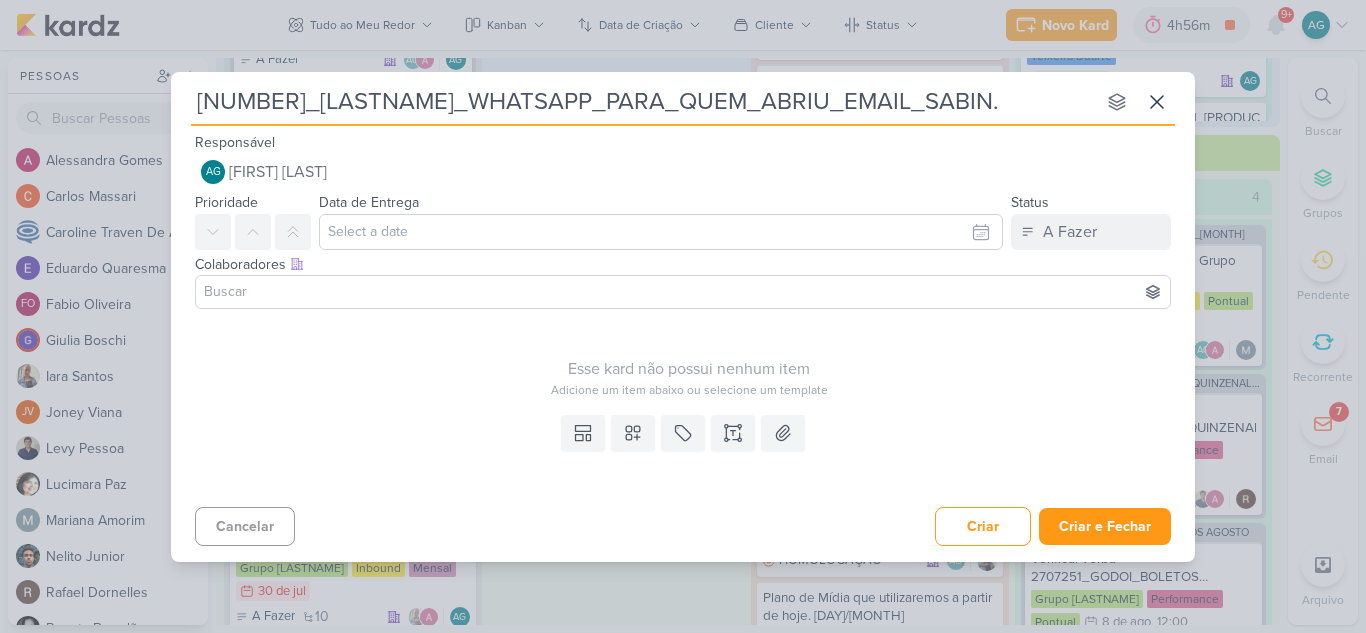 type on "2707081_GODOI_WHATSAPP_PARA_QUEM_ABRIU_EMAIL_SABIN" 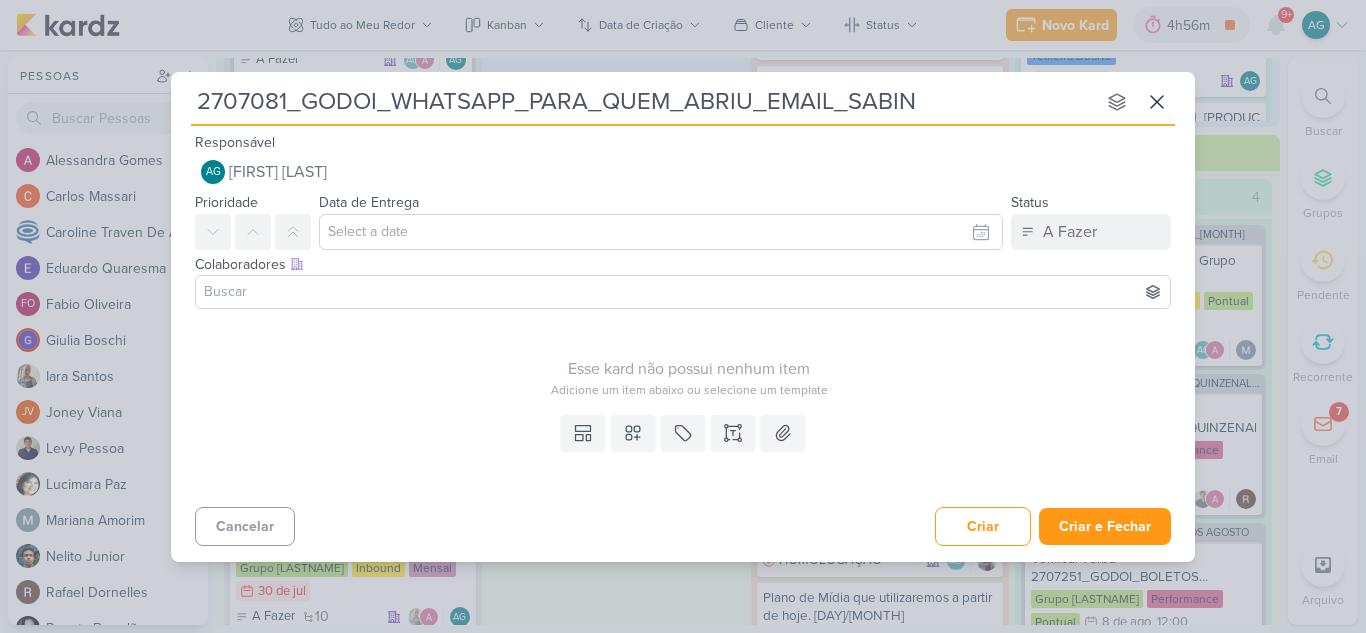 type 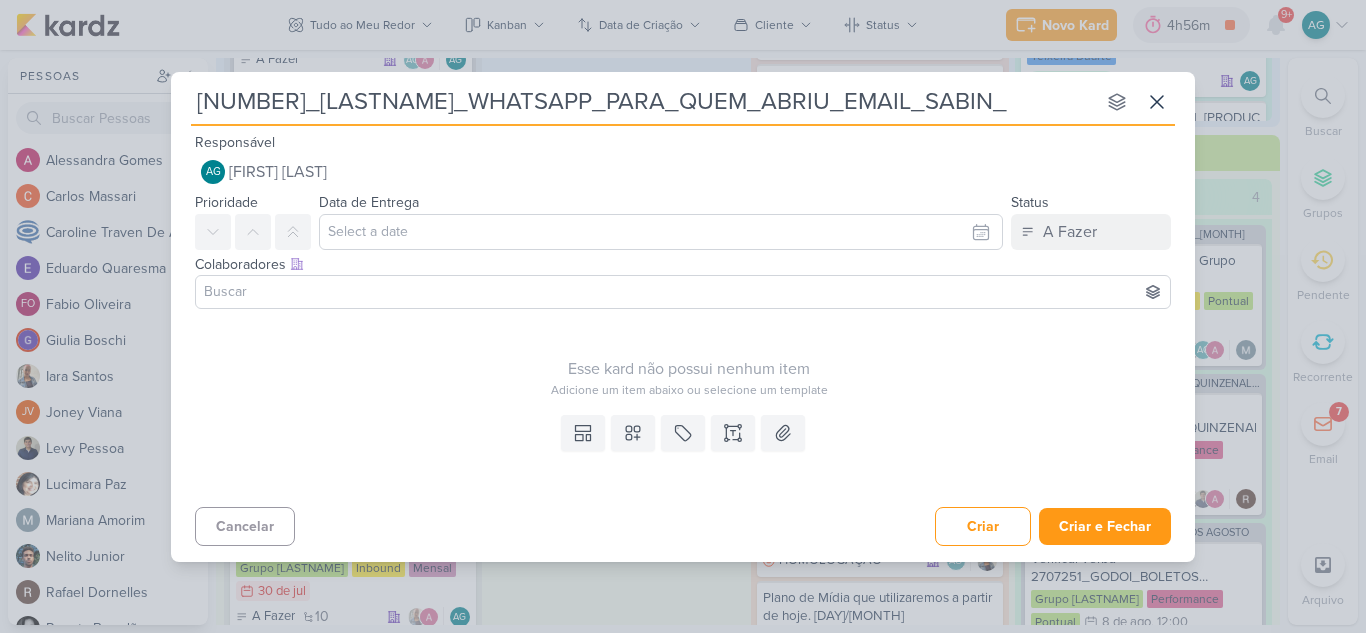 type 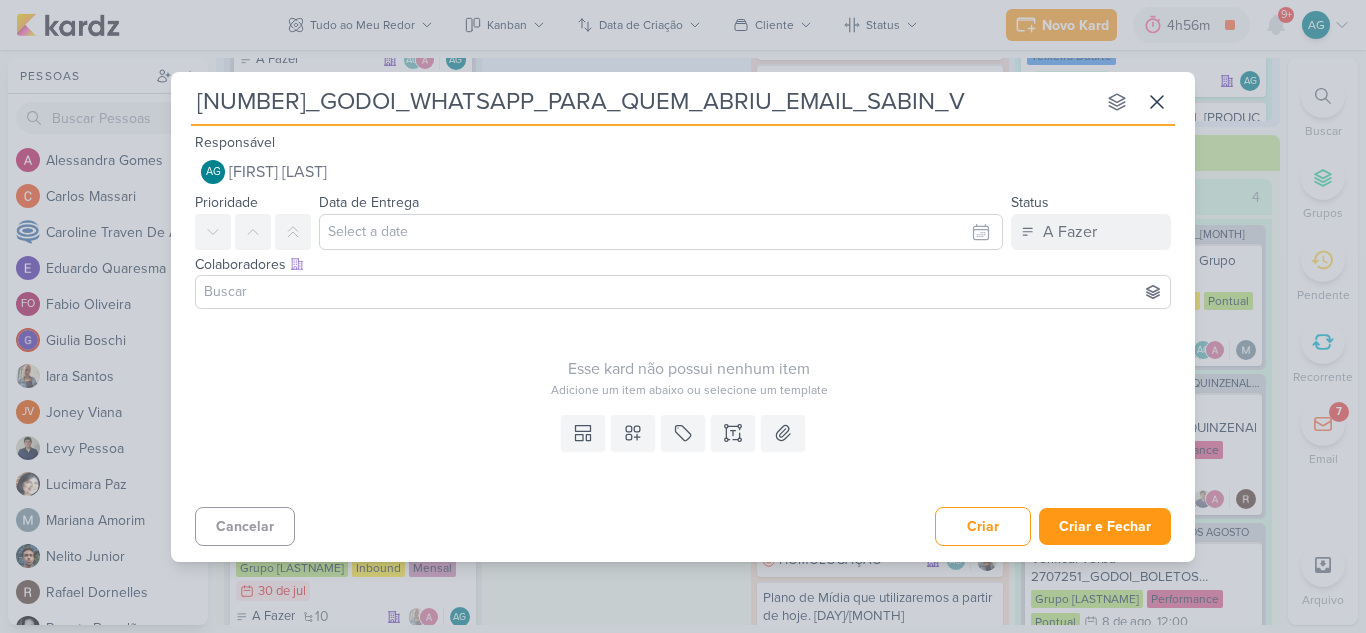 type 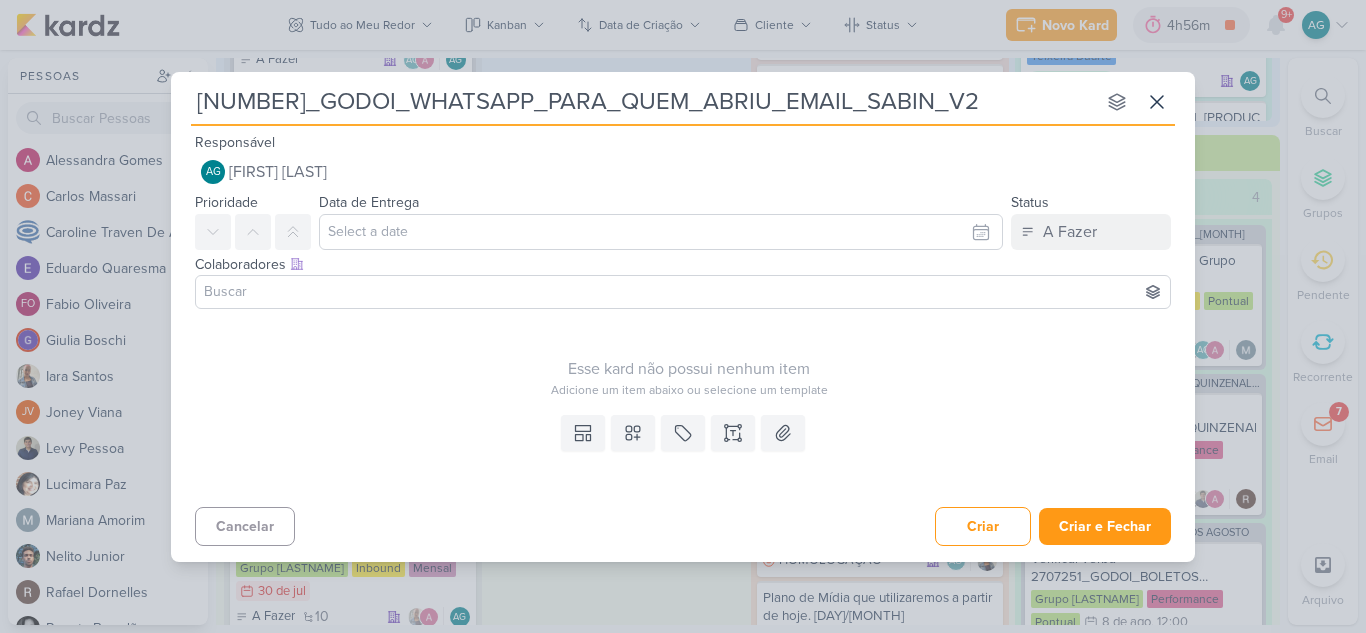type 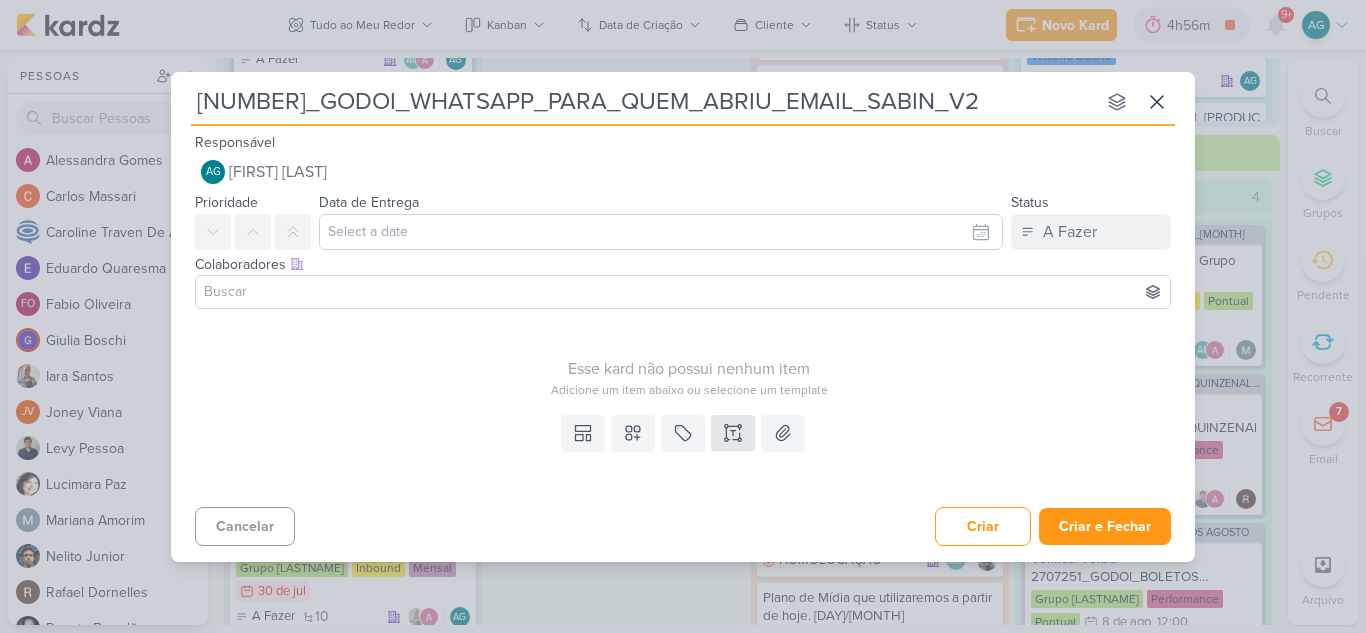 type on "[NUMBER]_GODOI_WHATSAPP_PARA_QUEM_ABRIU_EMAIL_SABIN_V2" 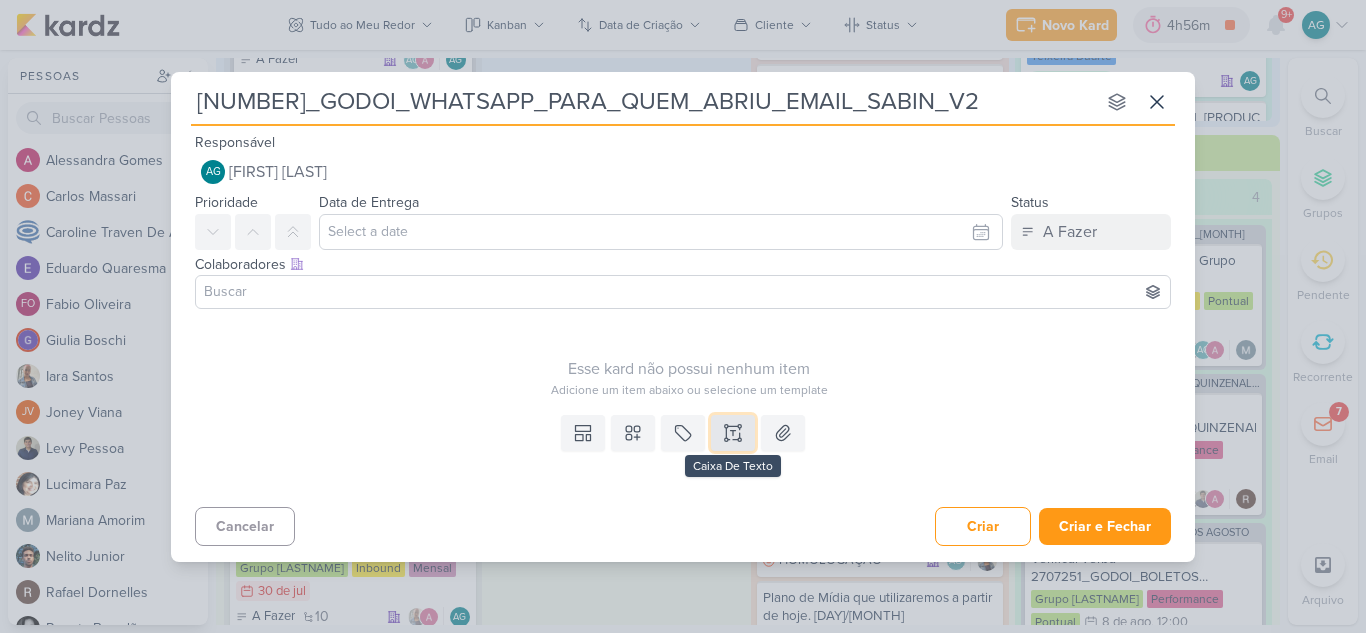 click 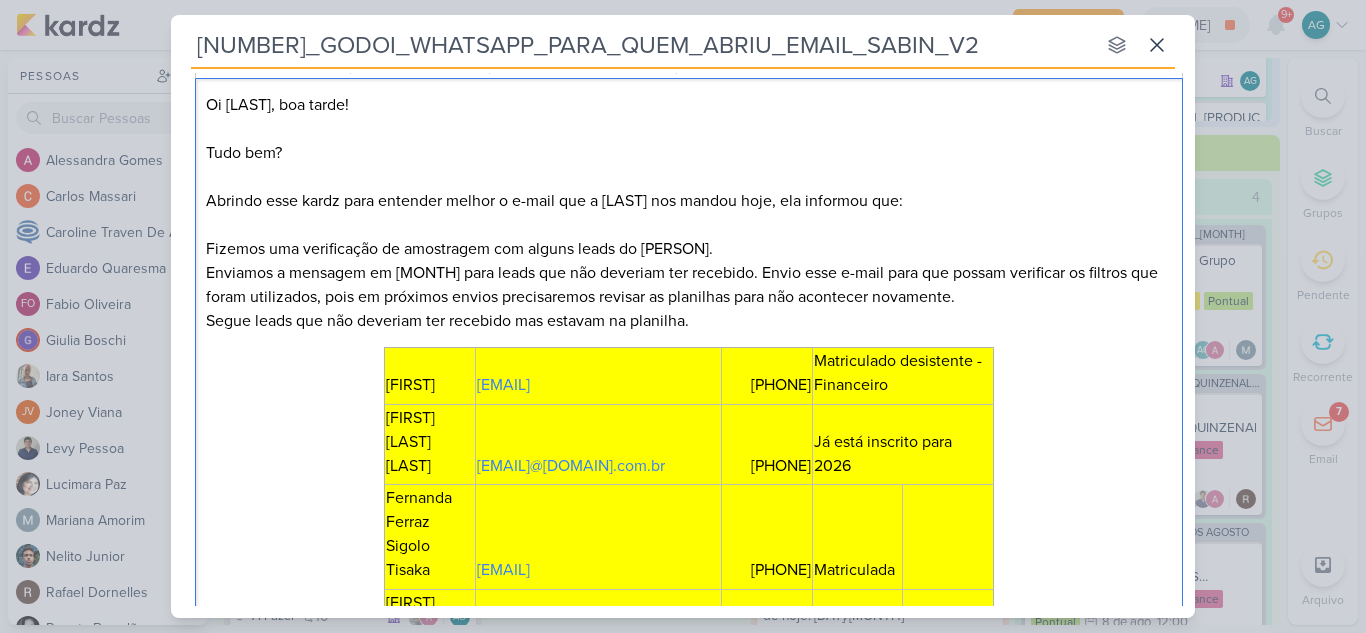 scroll, scrollTop: 205, scrollLeft: 0, axis: vertical 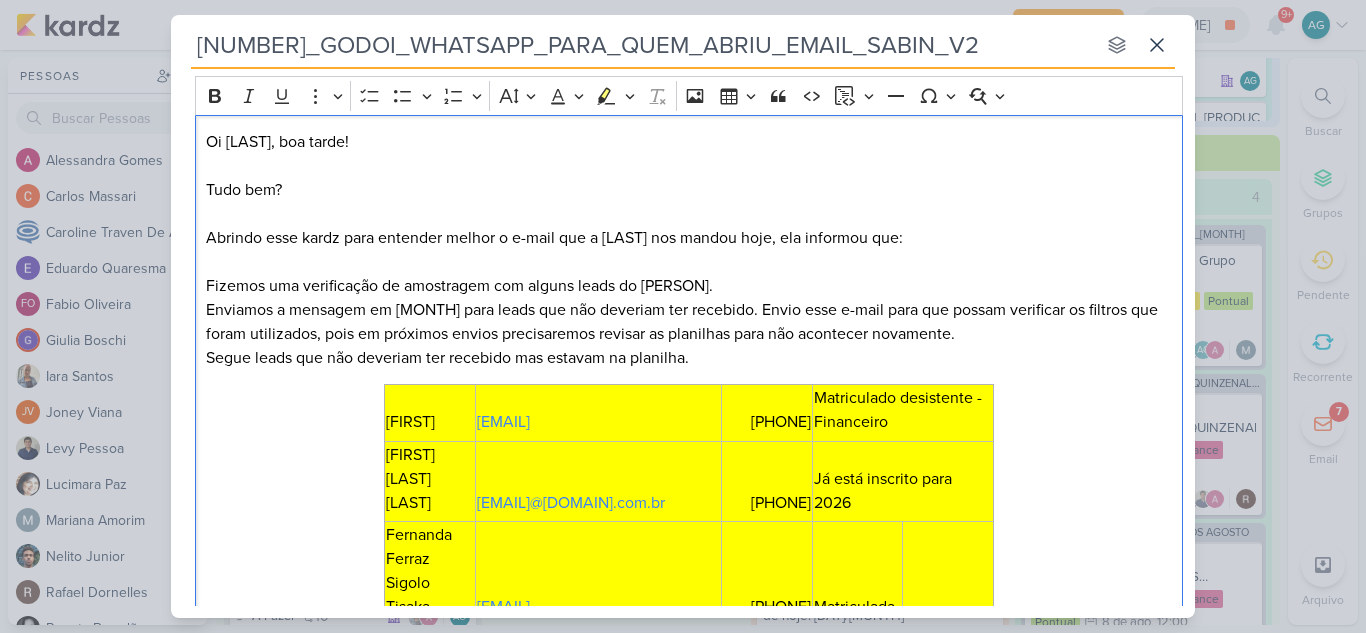 click on "Oi [PERSON], boa tarde! Tudo bem? Abrindo esse kardz para entender melhor o e-mail que a [PERSON] nos mandou hoje, ela informou que: Fizemos uma verificação de amostragem com alguns leads do [BRAND].  Enviamos a mensagem em [MONTH] para leads que não deveriam ter recebido. Envio esse e-mail para que possam verificar os filtros que foram utilizados, pois em próximos envios precisaremos revisar as planilhas para não acontecer novamente. Segue leads que não deveriam ter recebido mas estavam na planilha. [PERSON] [EMAIL] [PHONE] Matriculado desistente - Financeiro [PERSON] [EMAIL] [PHONE] Já está inscrito para 2026 [PERSON] [PERSON] [EMAIL] [PHONE] Matriculada [PERSON] [PERSON] [EMAIL] [PHONE] Matriculada [PERSON] [PERSON] [EMAIL] [PHONE] Já está inscrito para 2026 [PERSON] [PERSON] [EMAIL] [PHONE] Já está inscrito para 2026" at bounding box center (689, 530) 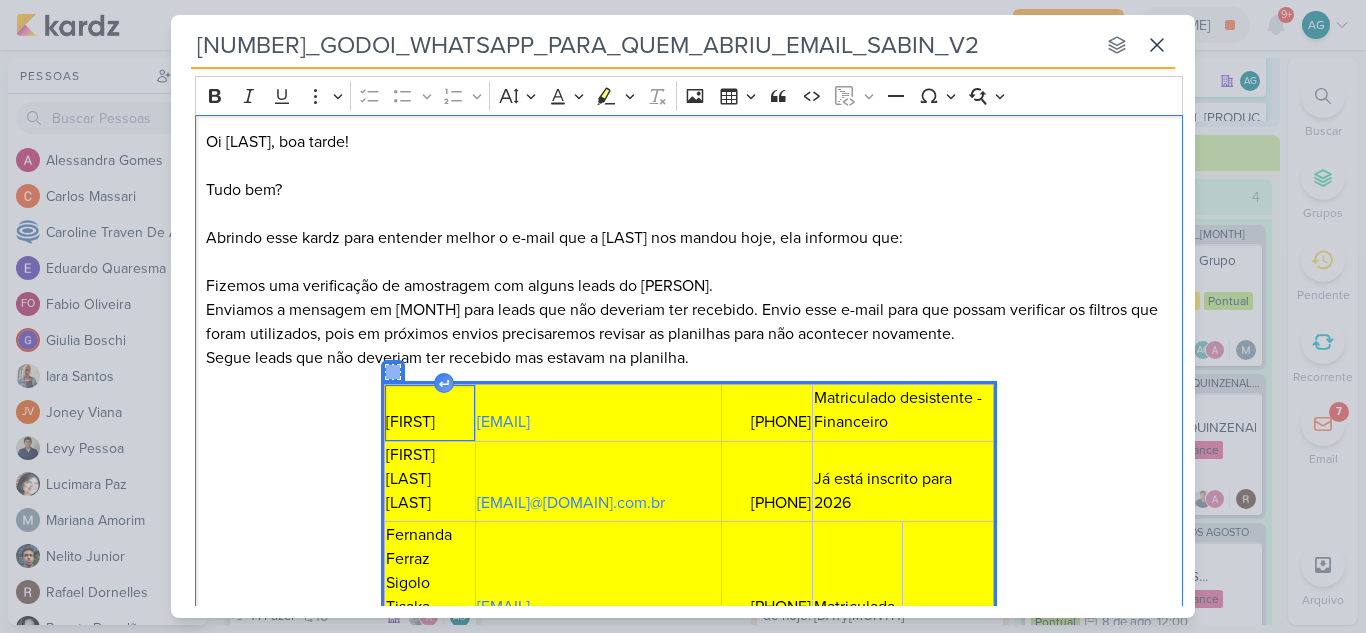 click on "[FIRST]" at bounding box center [430, 413] 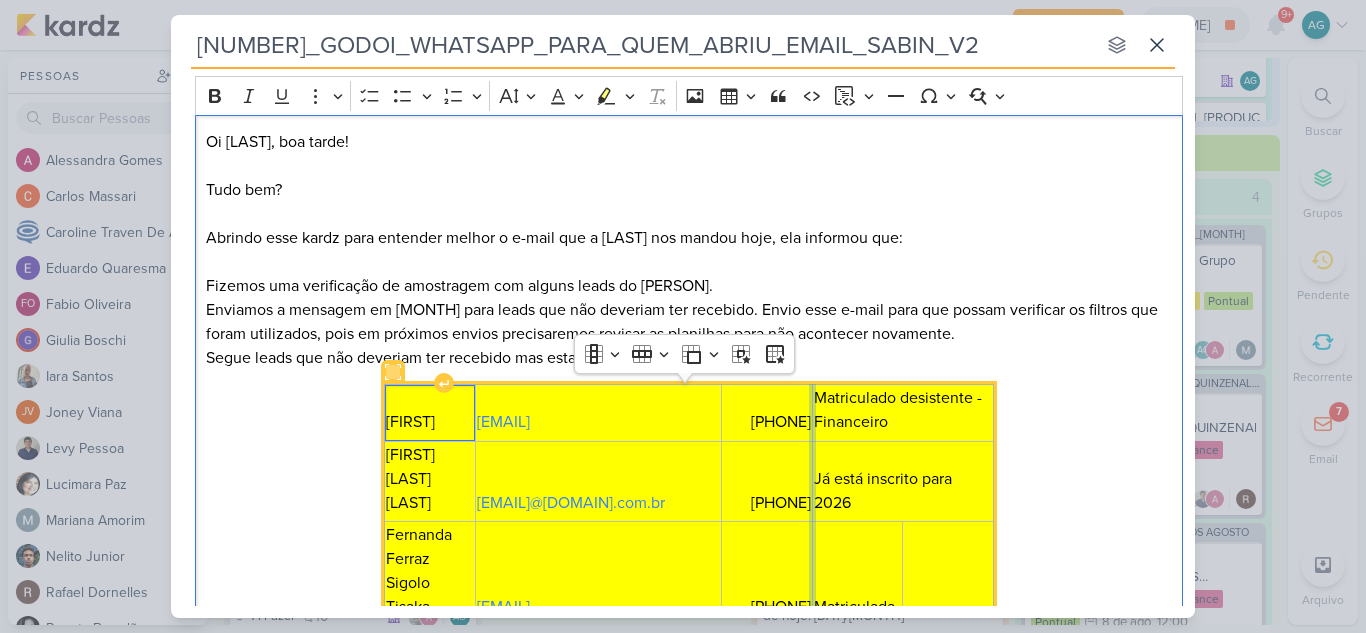 click at bounding box center [812, 826] 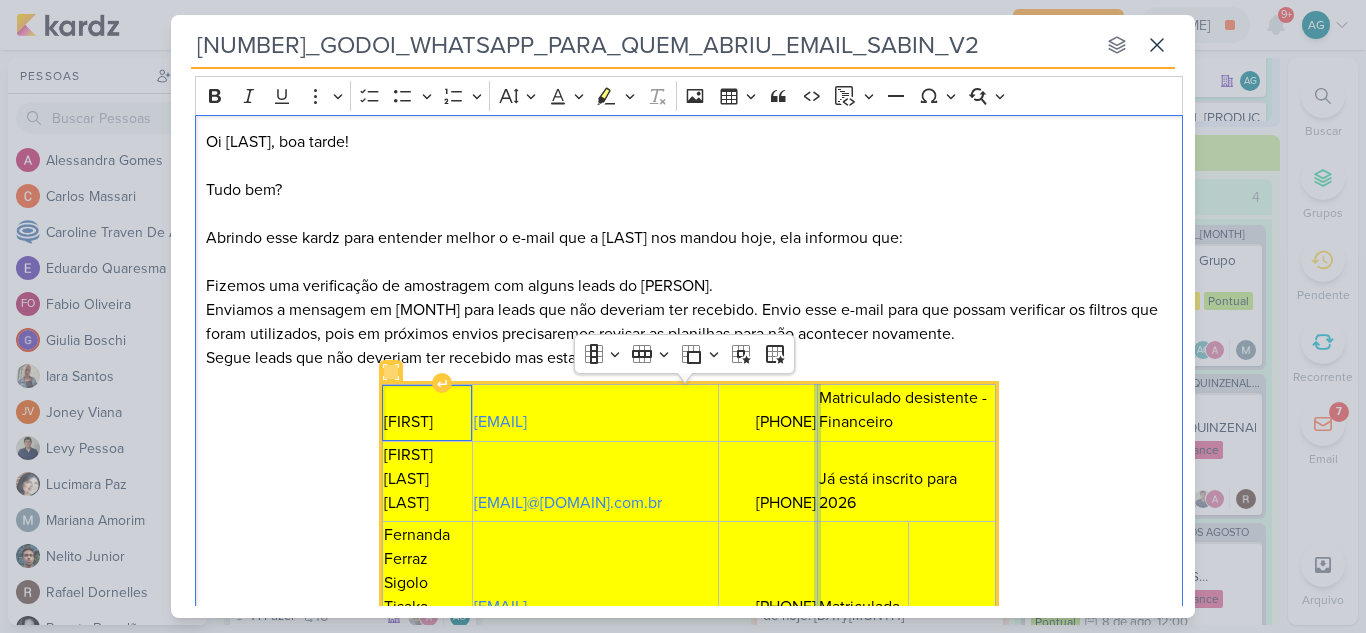 click at bounding box center [817, 826] 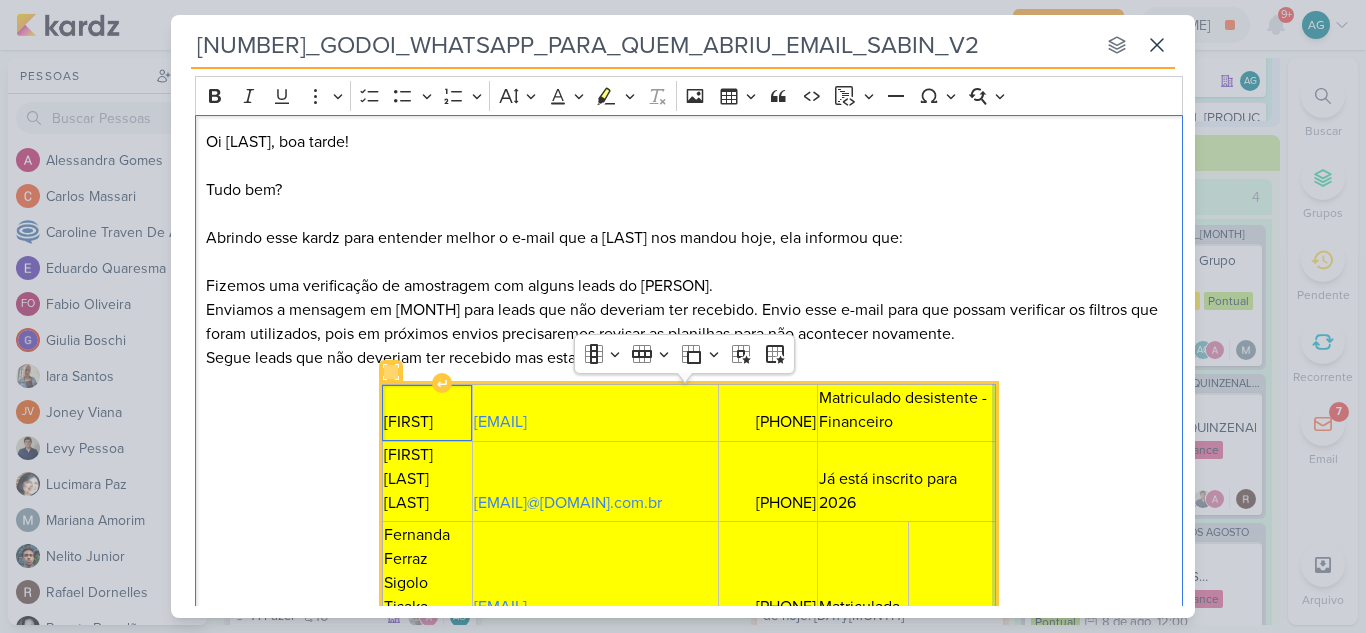 click at bounding box center [995, 826] 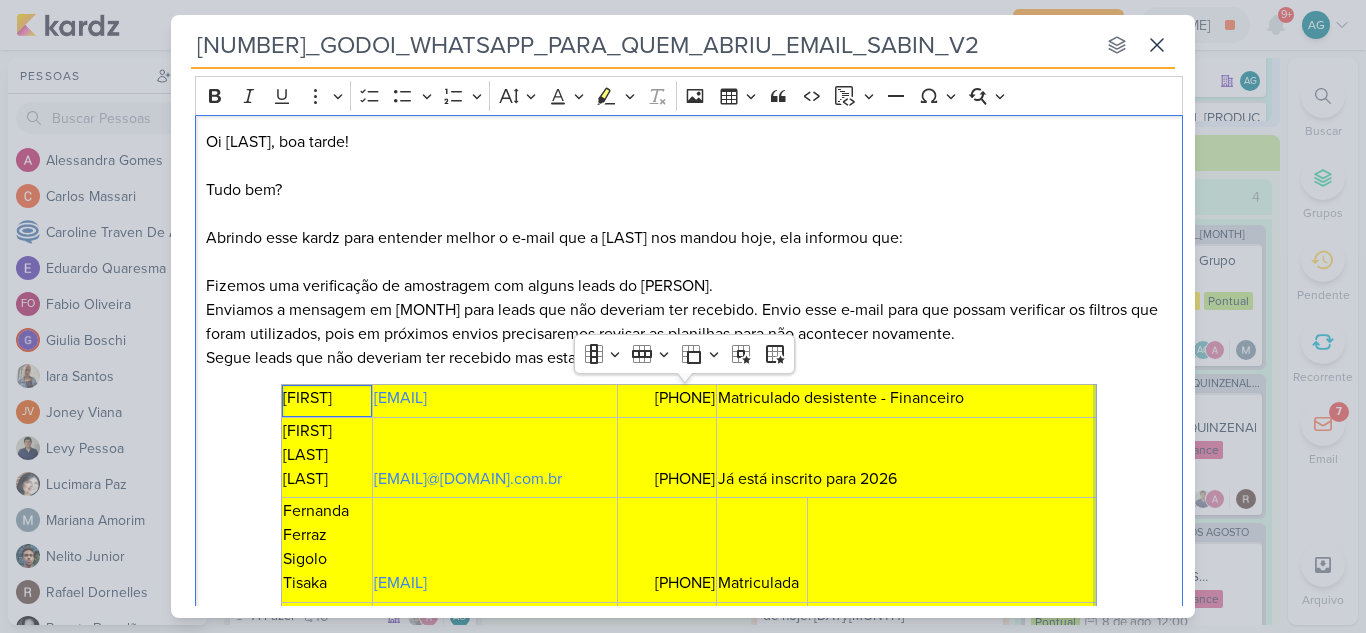 drag, startPoint x: 989, startPoint y: 401, endPoint x: 1093, endPoint y: 400, distance: 104.00481 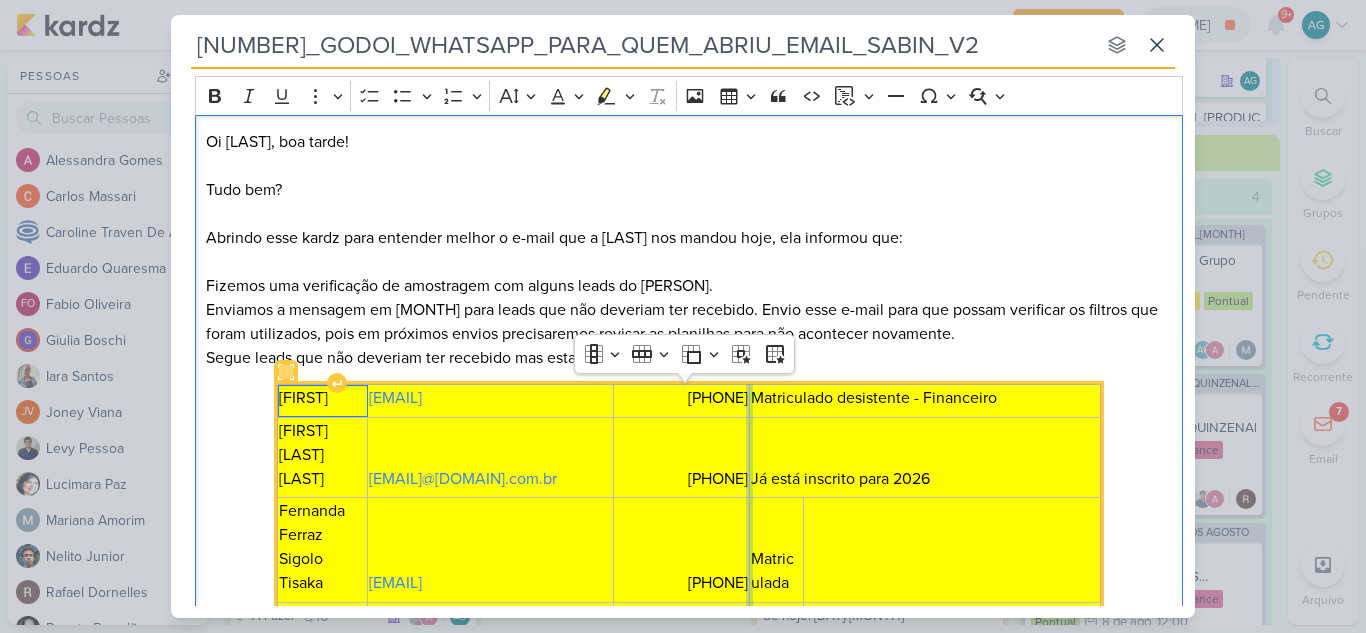 drag, startPoint x: 708, startPoint y: 390, endPoint x: 744, endPoint y: 390, distance: 36 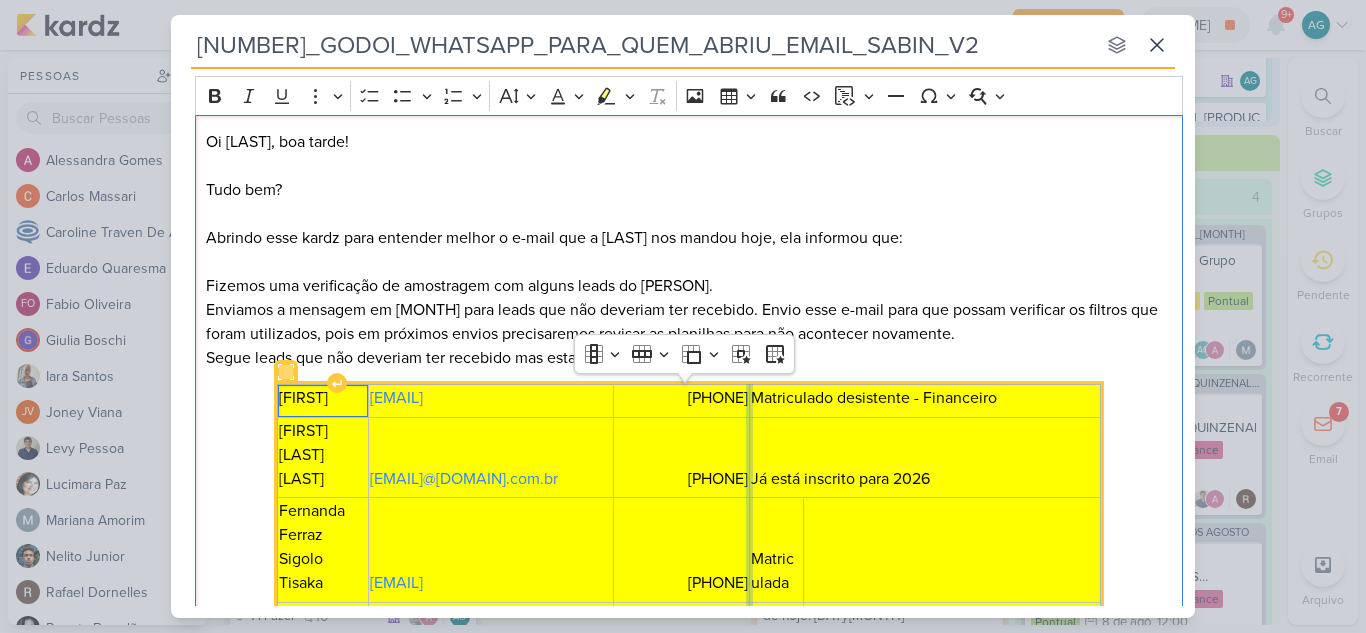 click at bounding box center (749, 802) 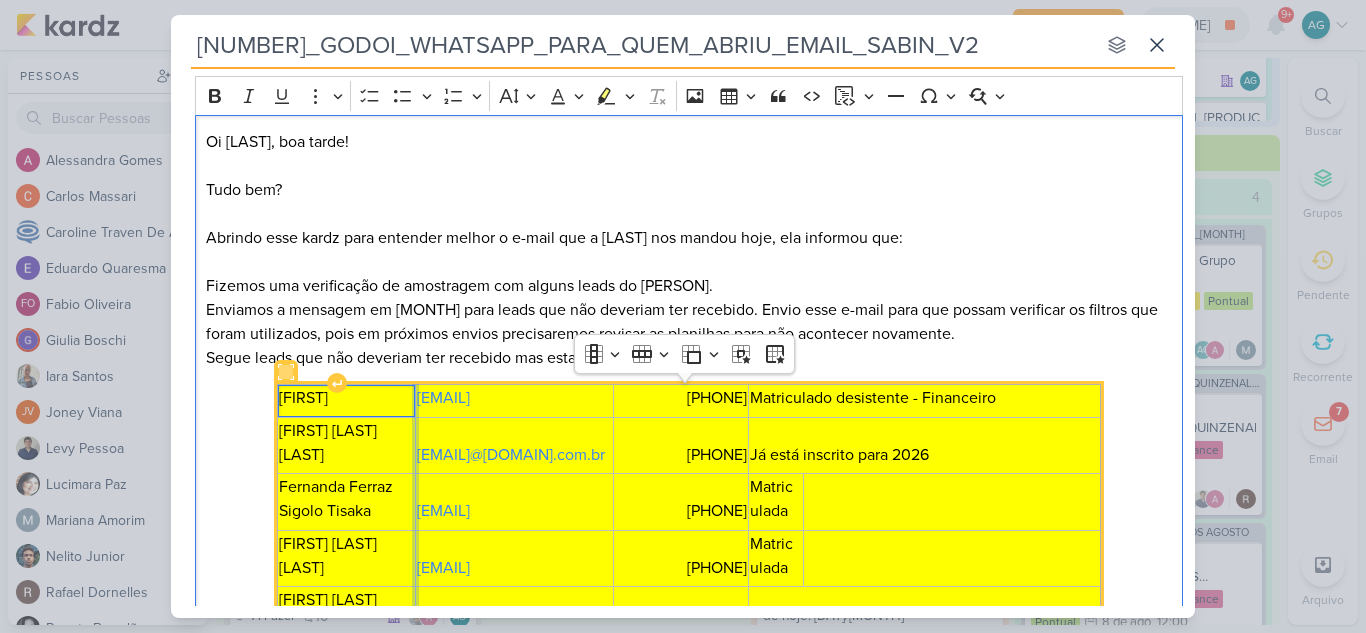 drag, startPoint x: 364, startPoint y: 423, endPoint x: 411, endPoint y: 417, distance: 47.38143 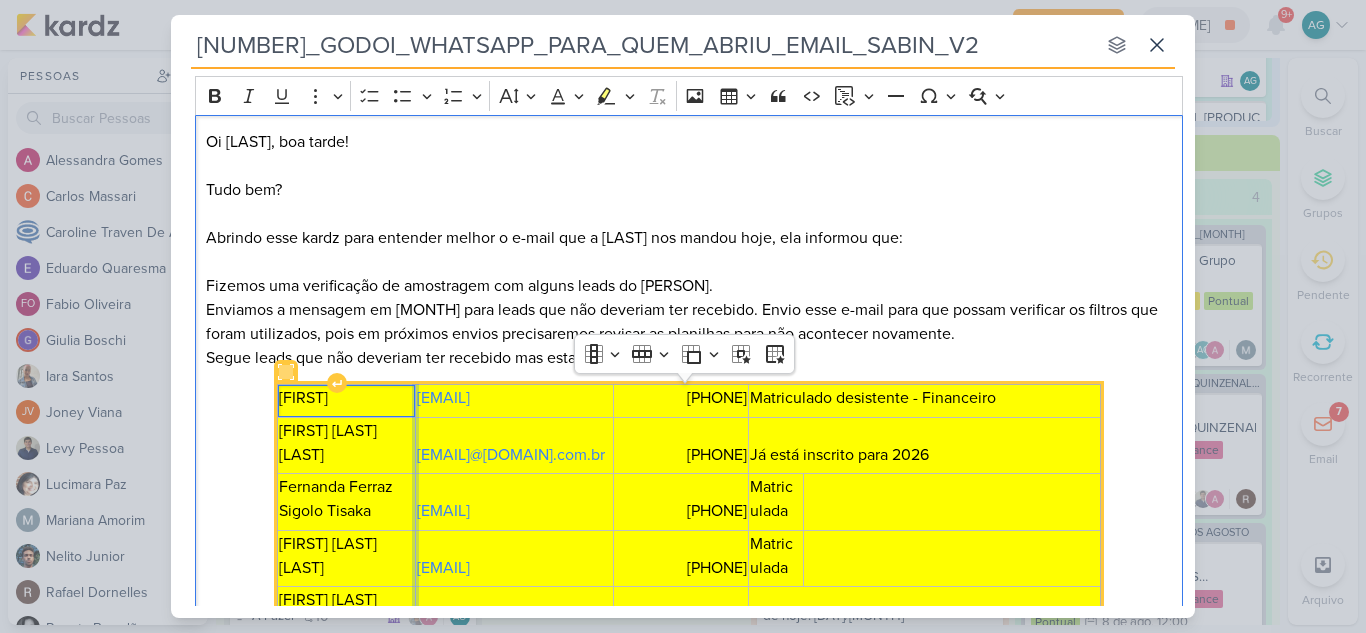 click at bounding box center (415, 682) 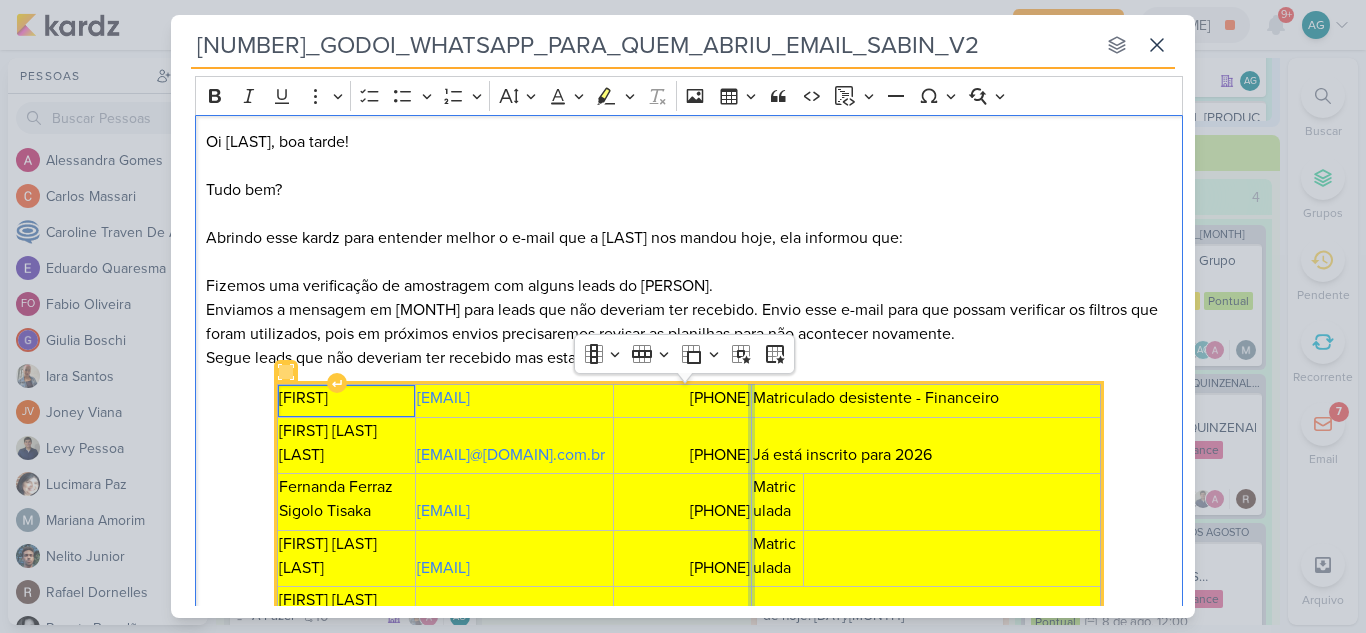 click at bounding box center [751, 682] 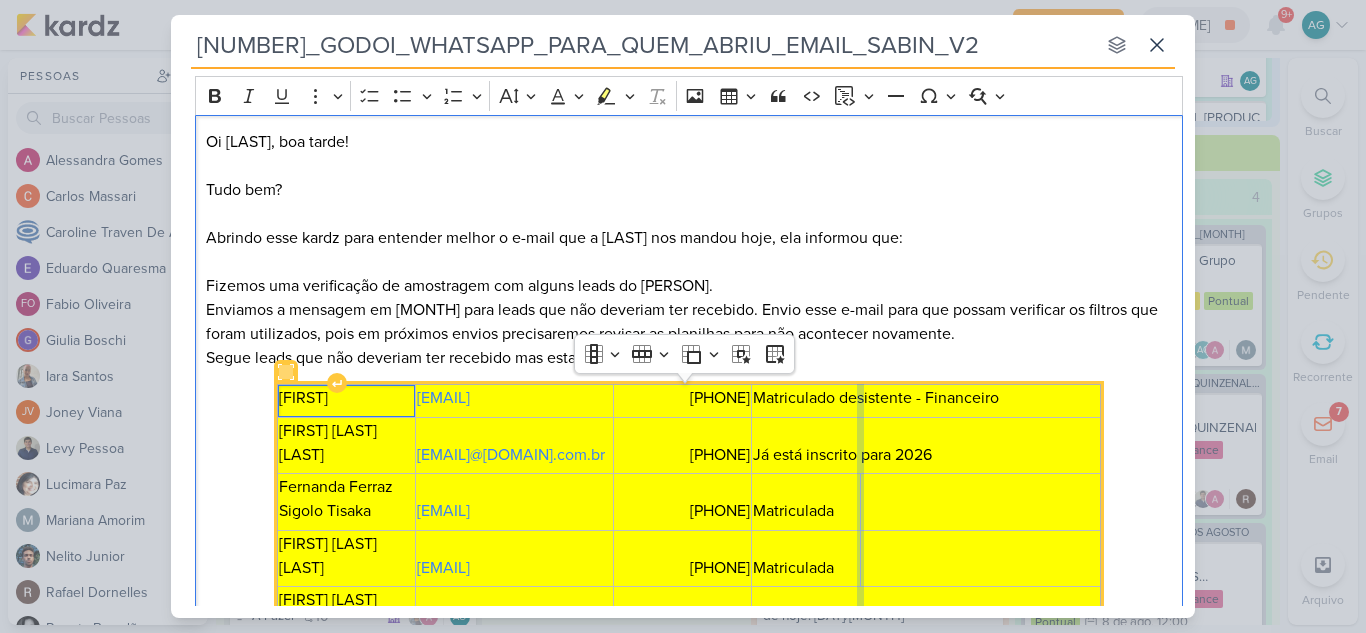 drag, startPoint x: 796, startPoint y: 435, endPoint x: 853, endPoint y: 436, distance: 57.00877 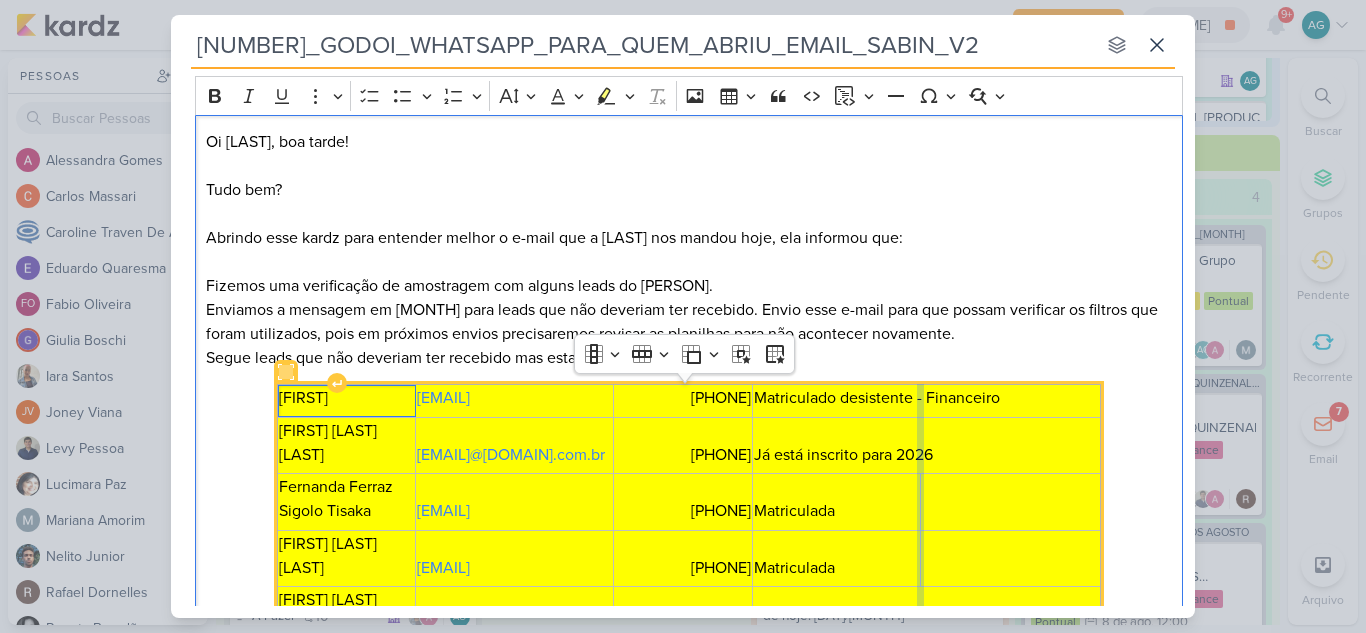drag, startPoint x: 854, startPoint y: 497, endPoint x: 913, endPoint y: 500, distance: 59.07622 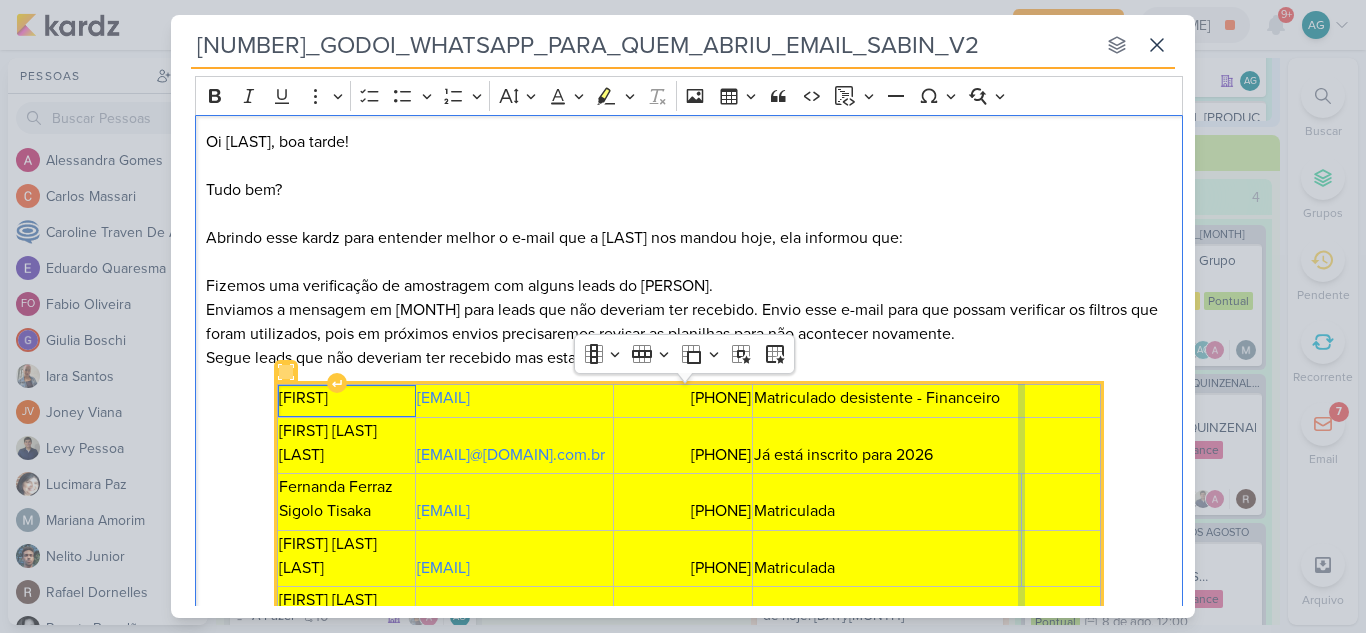 drag, startPoint x: 913, startPoint y: 500, endPoint x: 1013, endPoint y: 512, distance: 100.71743 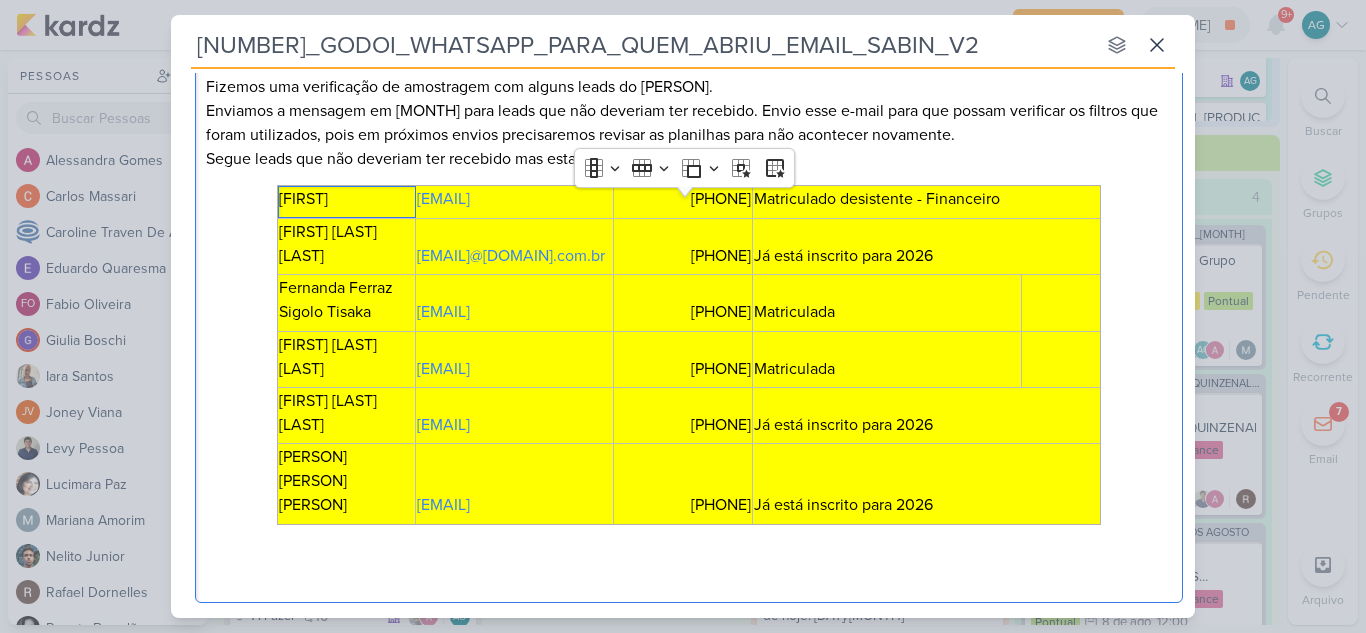 scroll, scrollTop: 405, scrollLeft: 0, axis: vertical 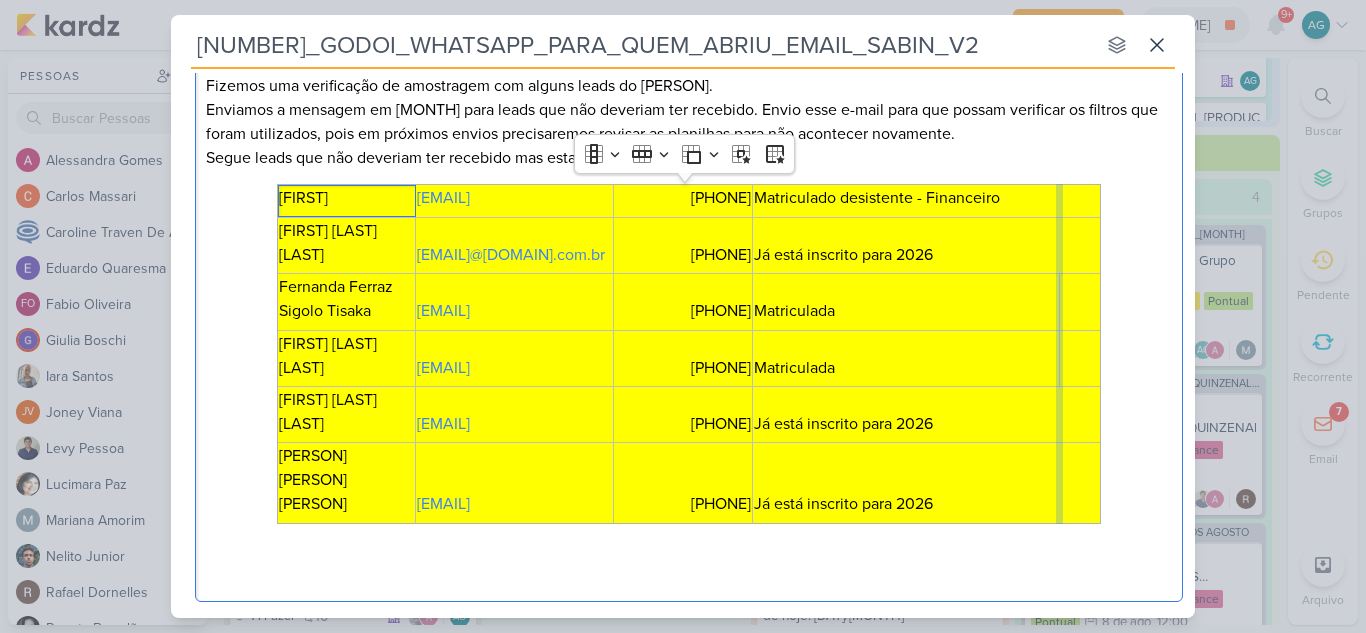 drag, startPoint x: 1016, startPoint y: 327, endPoint x: 1132, endPoint y: 330, distance: 116.03879 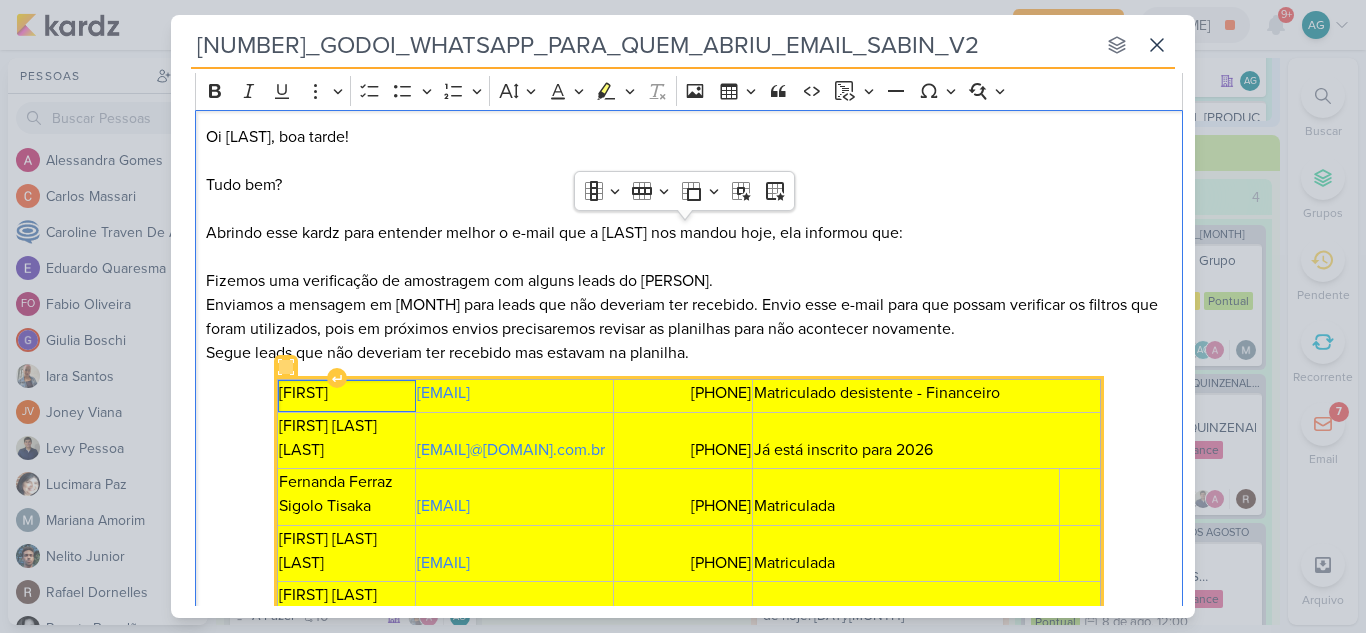scroll, scrollTop: 205, scrollLeft: 0, axis: vertical 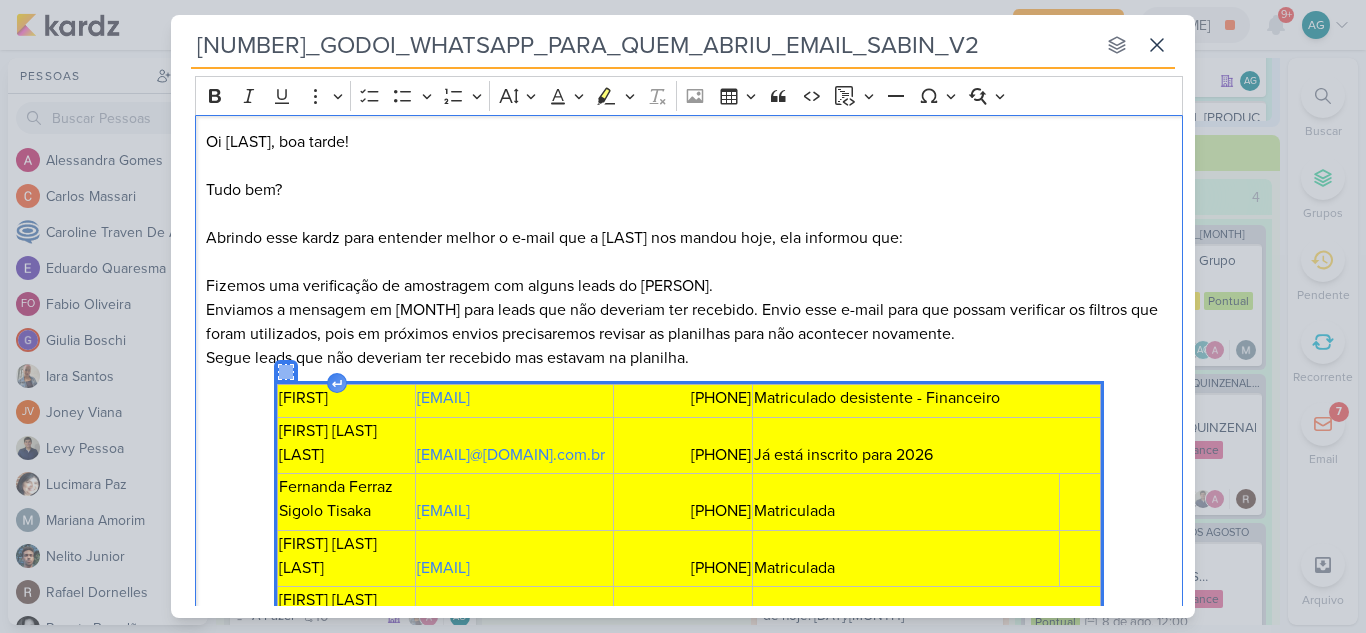 drag, startPoint x: 918, startPoint y: 368, endPoint x: 976, endPoint y: 514, distance: 157.0987 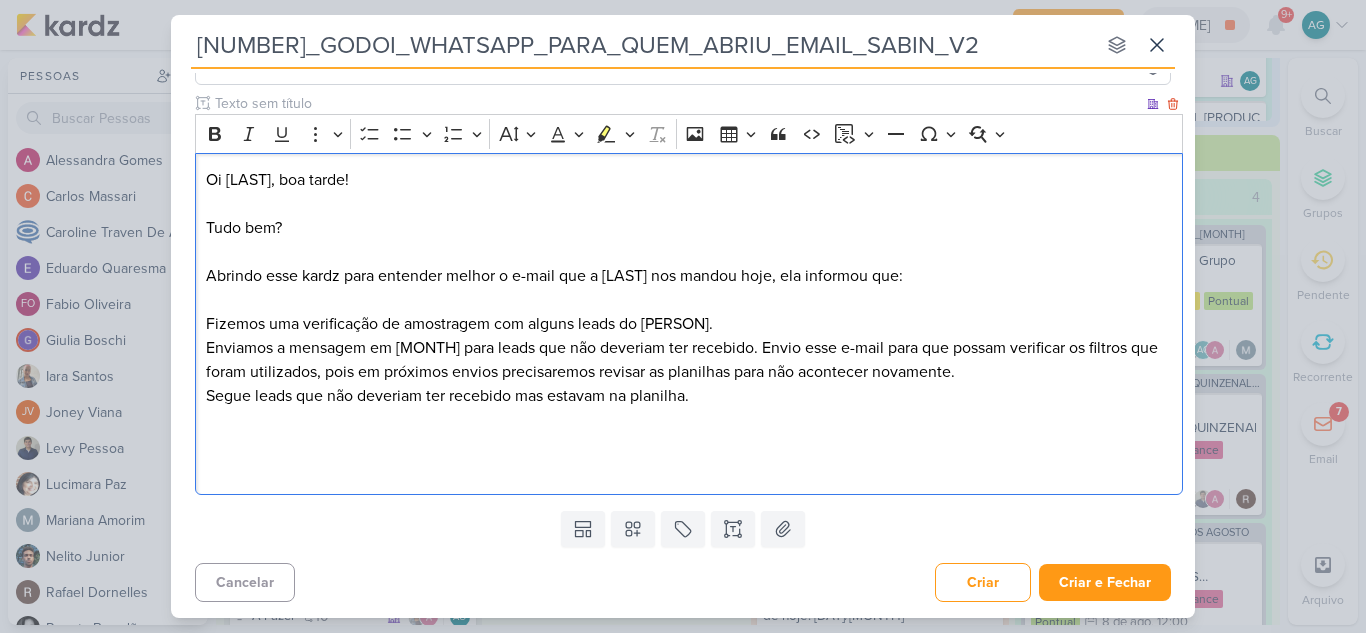 scroll, scrollTop: 191, scrollLeft: 0, axis: vertical 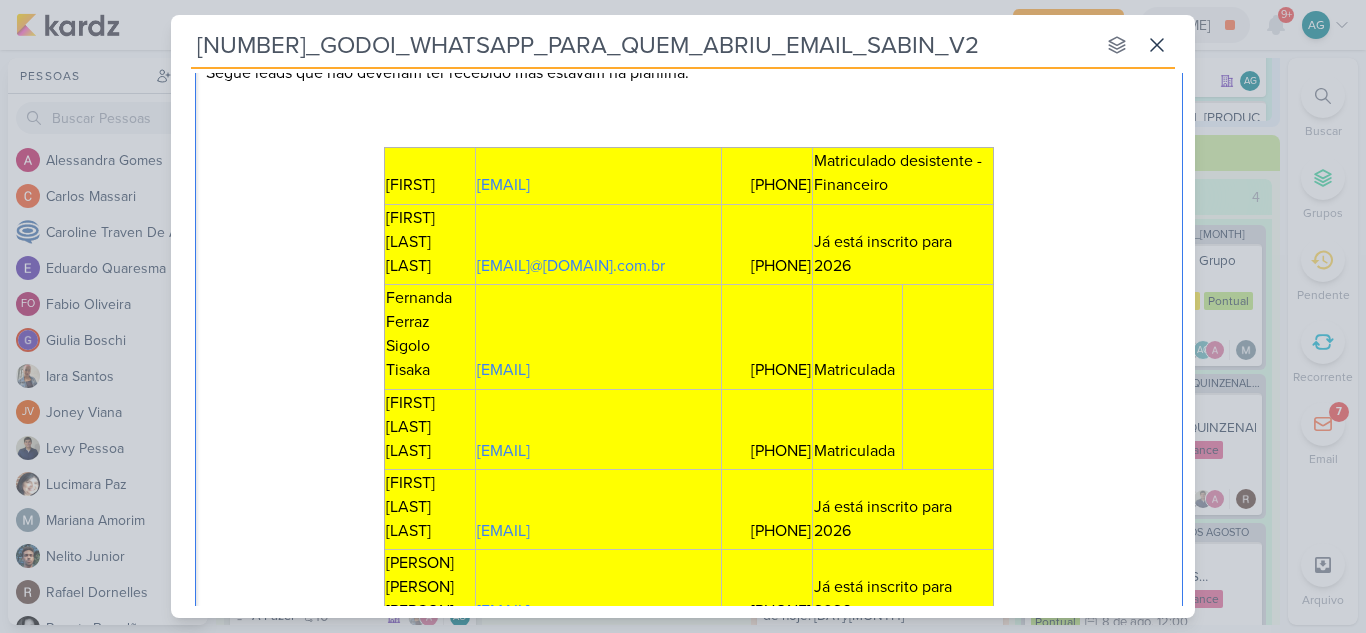 click on "Oi [PERSON], boa tarde! Tudo bem? Abrindo esse kardz para entender melhor o e-mail que a [PERSON] nos mandou hoje, ela informou que: Fizemos uma verificação de amostragem com alguns leads do [BRAND].  Enviamos a mensagem em [MONTH] para leads que não deveriam ter recebido. Envio esse e-mail para que possam verificar os filtros que foram utilizados, pois em próximos envios precisaremos revisar as planilhas para não acontecer novamente. Segue leads que não deveriam ter recebido mas estavam na planilha. [PERSON] [EMAIL] [PHONE] Matriculado desistente - Financeiro [PERSON] [EMAIL] [PHONE] Já está inscrito para 2026 [PERSON] [PERSON] [EMAIL] [PHONE] Matriculada [PERSON] [PERSON] [EMAIL] [PHONE] Matriculada [PERSON] [PERSON] [EMAIL] [PHONE] Já está inscrito para 2026 [PERSON] [PERSON] [EMAIL] [PHONE] Já está inscrito para 2026" at bounding box center [689, 262] 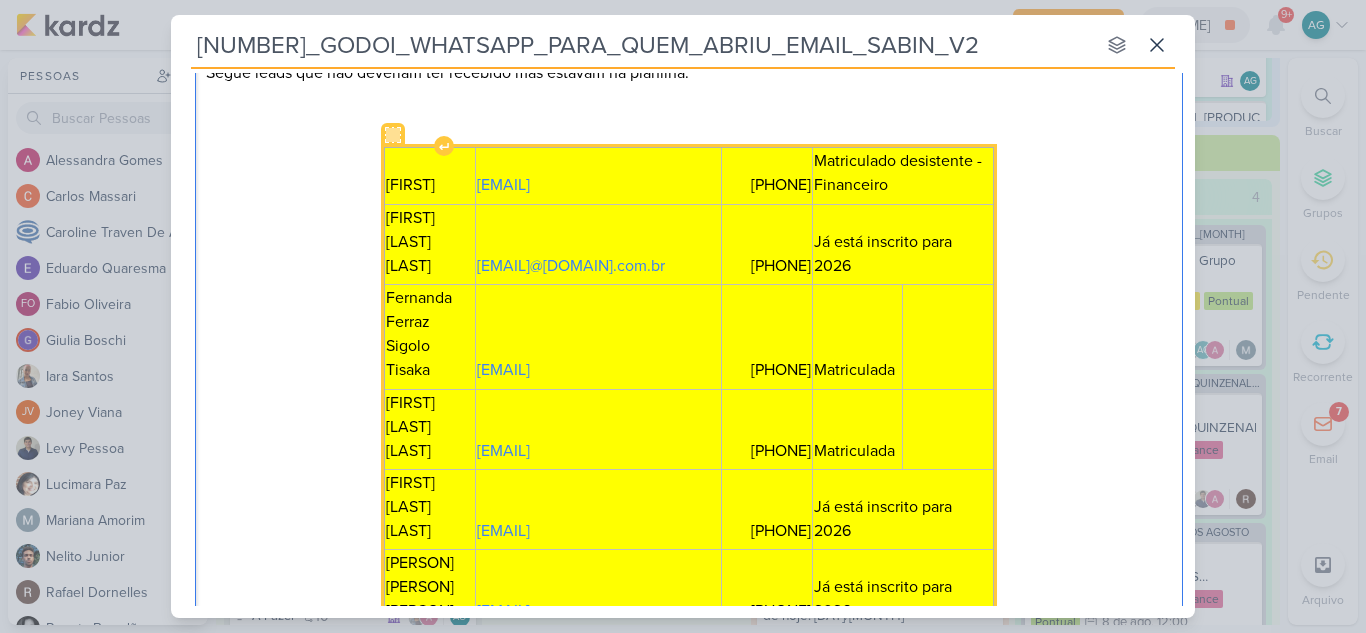 click 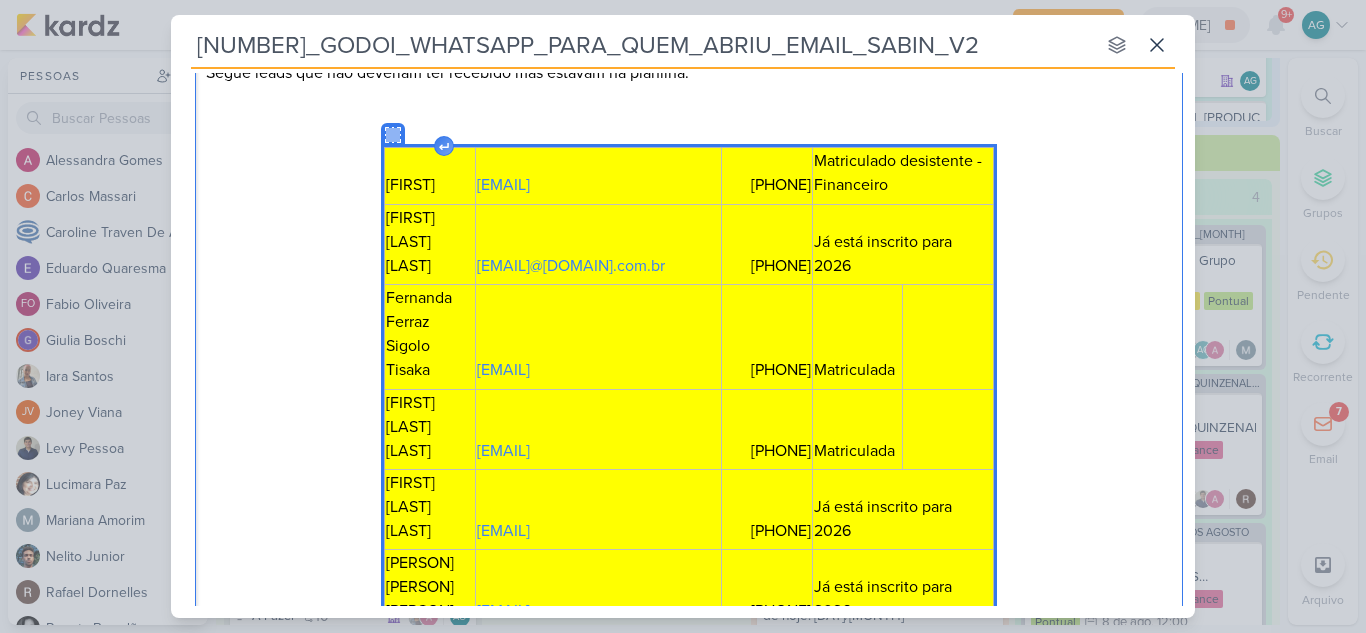 scroll, scrollTop: 490, scrollLeft: 0, axis: vertical 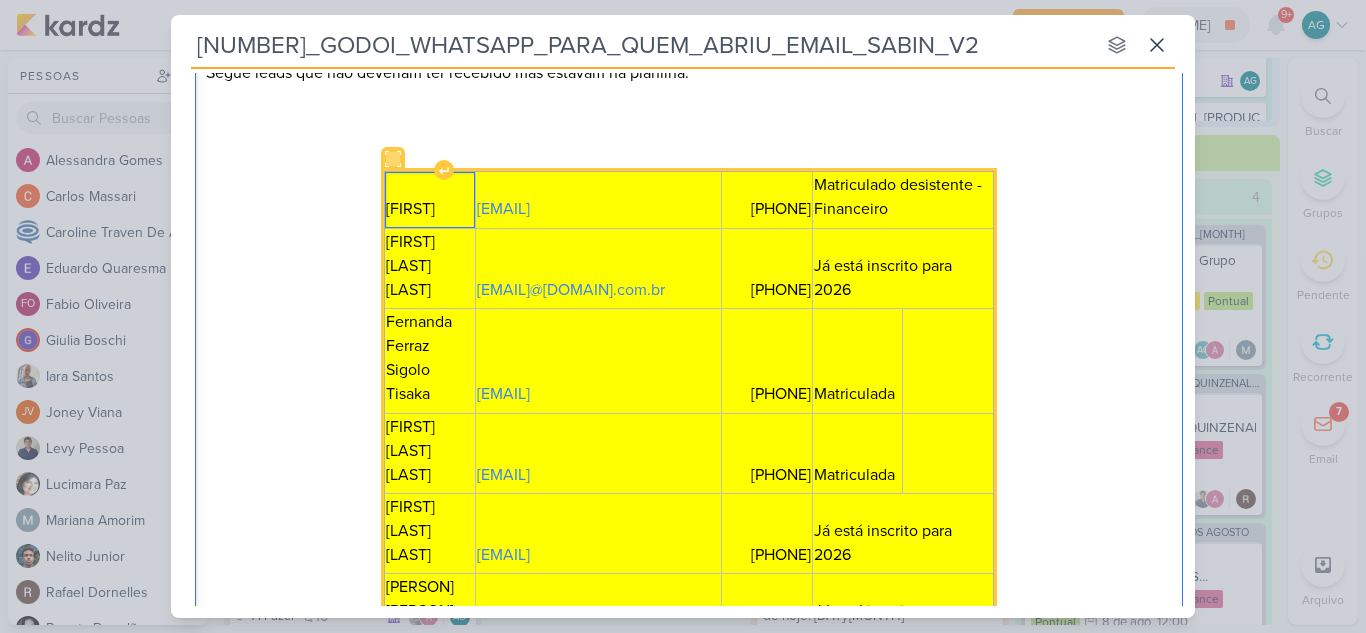 click on "[FIRST]" at bounding box center (430, 200) 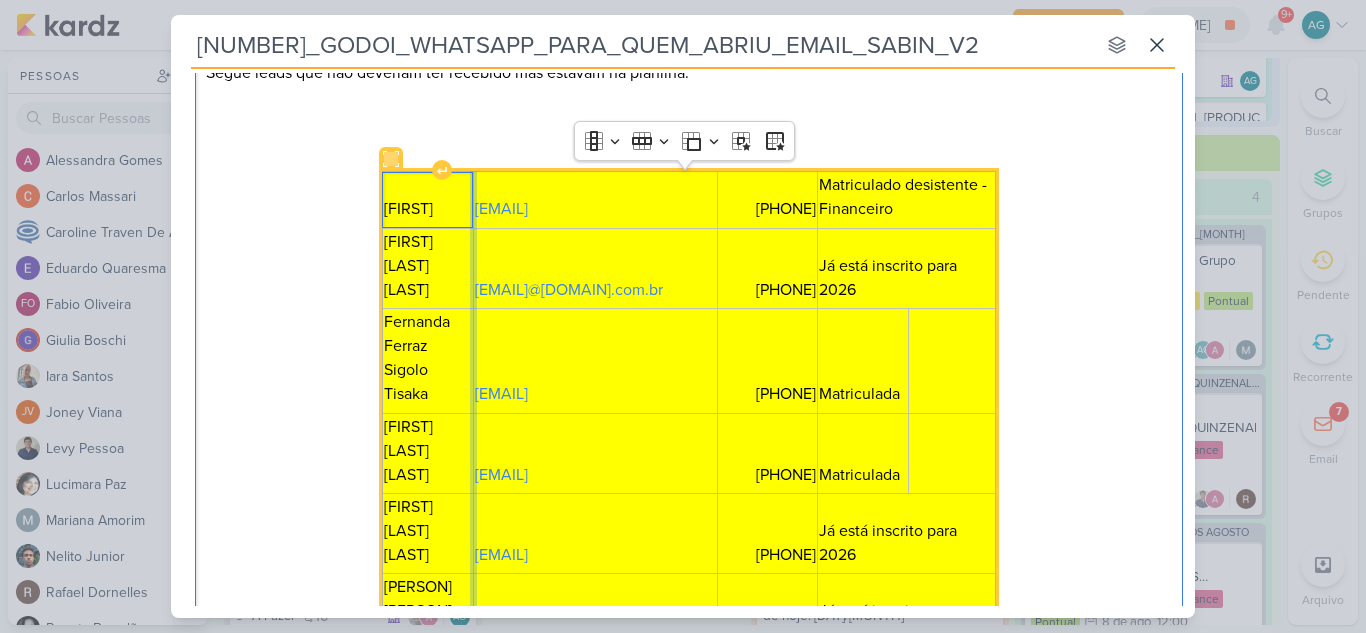 click at bounding box center (473, 613) 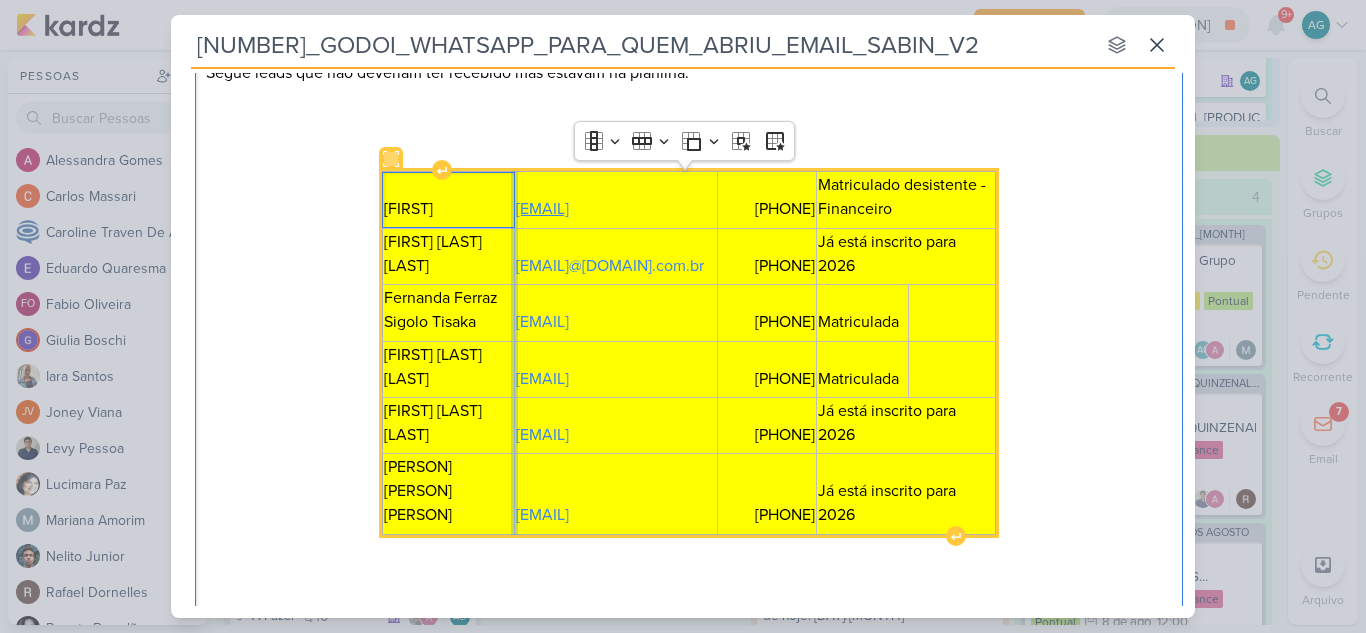 drag, startPoint x: 470, startPoint y: 203, endPoint x: 511, endPoint y: 199, distance: 41.19466 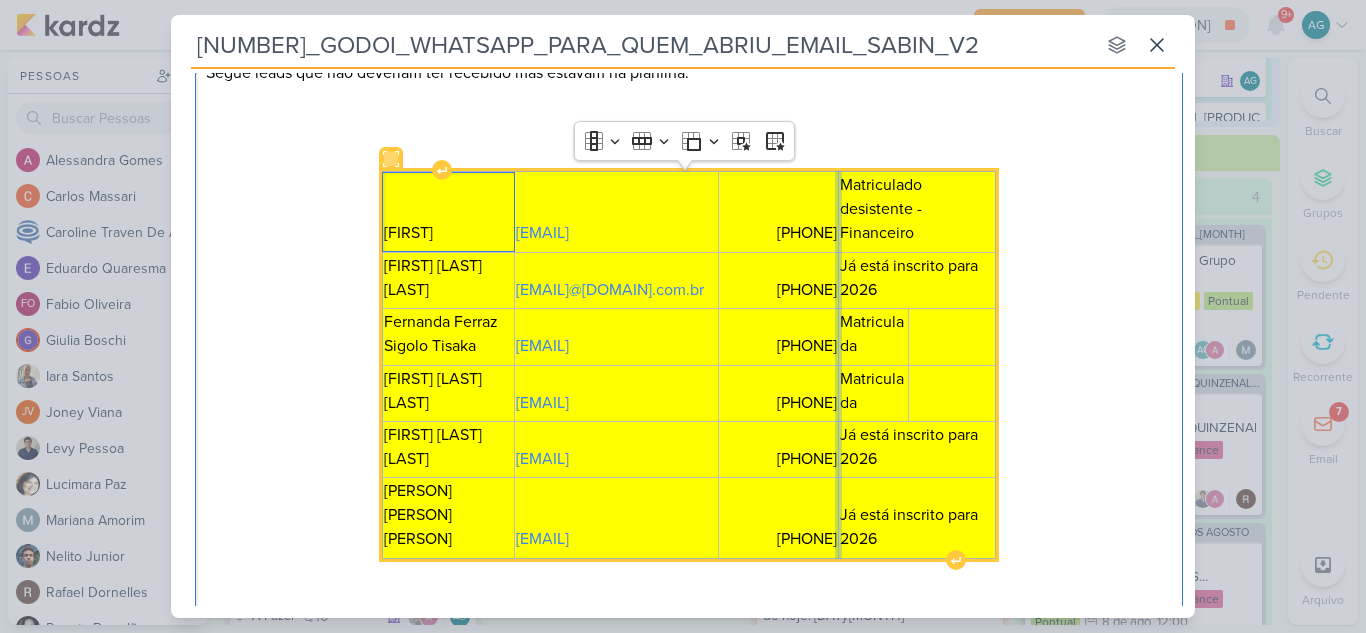 drag, startPoint x: 813, startPoint y: 183, endPoint x: 834, endPoint y: 186, distance: 21.213203 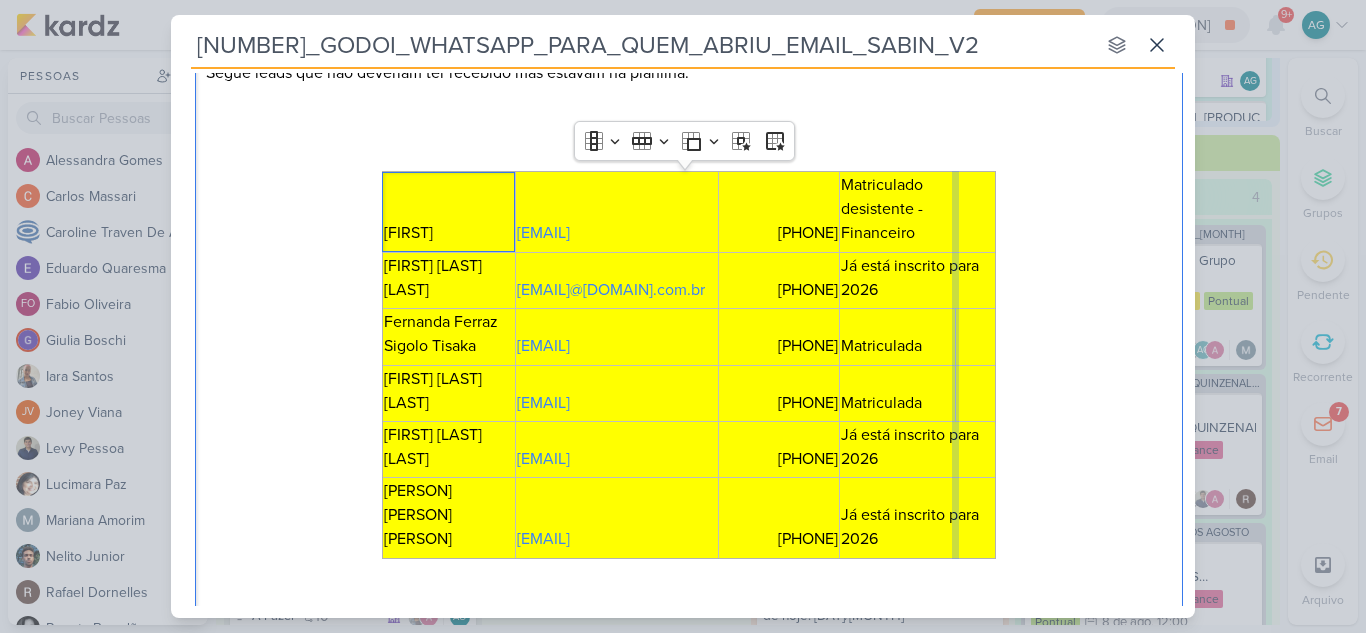 drag, startPoint x: 904, startPoint y: 232, endPoint x: 1039, endPoint y: 234, distance: 135.01482 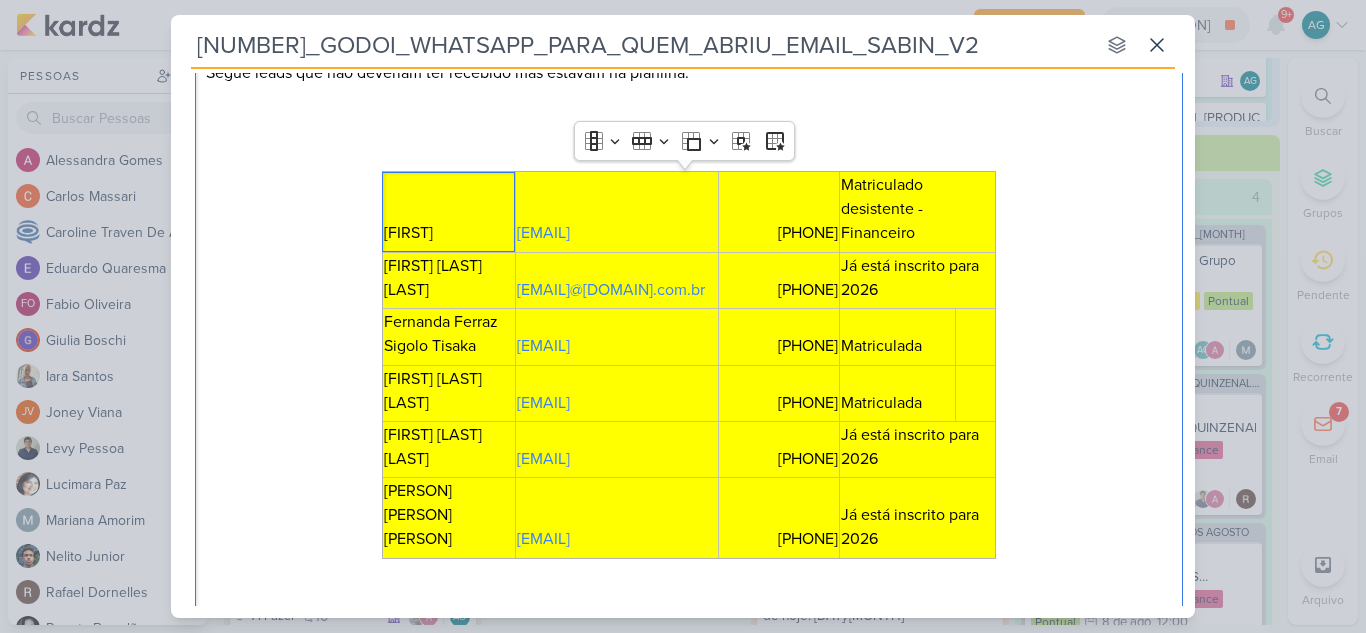 click on "Oi [PERSON], boa tarde! Tudo bem? Abrindo esse kardz para entender melhor o e-mail que a [PERSON] nos mandou hoje, ela informou que: Fizemos uma verificação de amostragem com alguns leads do [BRAND].  Enviamos a mensagem em [MONTH] para leads que não deveriam ter recebido. Envio esse e-mail para que possam verificar os filtros que foram utilizados, pois em próximos envios precisaremos revisar as planilhas para não acontecer novamente. Segue leads que não deveriam ter recebido mas estavam na planilha. [PERSON] [EMAIL] [PHONE] Matriculado desistente - Financeiro [PERSON] [EMAIL] [PHONE] Já está inscrito para 2026 [PERSON] [PERSON] [EMAIL] [PHONE] Matriculada [PERSON] [PERSON] [EMAIL] [PHONE] Matriculada [PERSON] [PERSON] [EMAIL] [PHONE] Já está inscrito para 2026 [PERSON] [PERSON] [EMAIL] [PHONE] Já está inscrito para 2026" at bounding box center [689, 233] 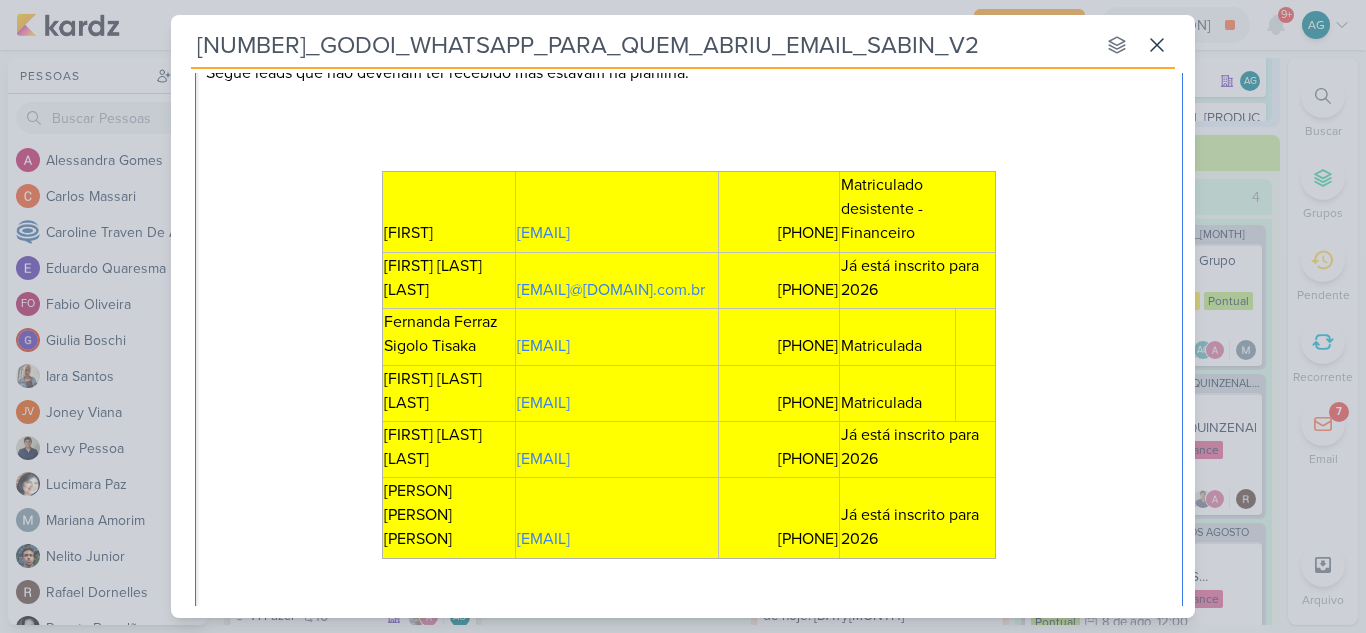 click on "Oi [PERSON], boa tarde! Tudo bem? Abrindo esse kardz para entender melhor o e-mail que a [PERSON] nos mandou hoje, ela informou que: Fizemos uma verificação de amostragem com alguns leads do [BRAND].  Enviamos a mensagem em [MONTH] para leads que não deveriam ter recebido. Envio esse e-mail para que possam verificar os filtros que foram utilizados, pois em próximos envios precisaremos revisar as planilhas para não acontecer novamente. Segue leads que não deveriam ter recebido mas estavam na planilha. [PERSON] [EMAIL] [PHONE] Matriculado desistente - Financeiro [PERSON] [EMAIL] [PHONE] Já está inscrito para 2026 [PERSON] [PERSON] [EMAIL] [PHONE] Matriculada [PERSON] [PERSON] [EMAIL] [PHONE] Matriculada [PERSON] [PERSON] [EMAIL] [PHONE] Já está inscrito para 2026 [PERSON] [PERSON] [EMAIL] [PHONE] Já está inscrito para 2026" at bounding box center (689, 233) 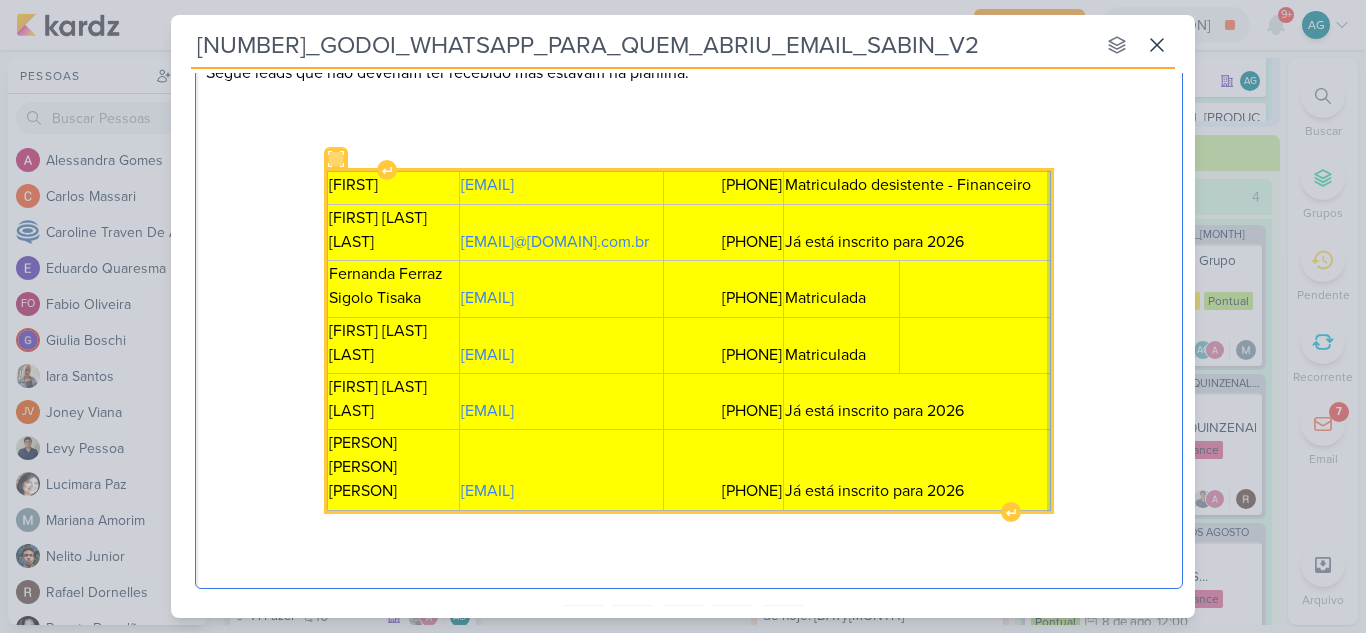 drag, startPoint x: 988, startPoint y: 297, endPoint x: 1043, endPoint y: 297, distance: 55 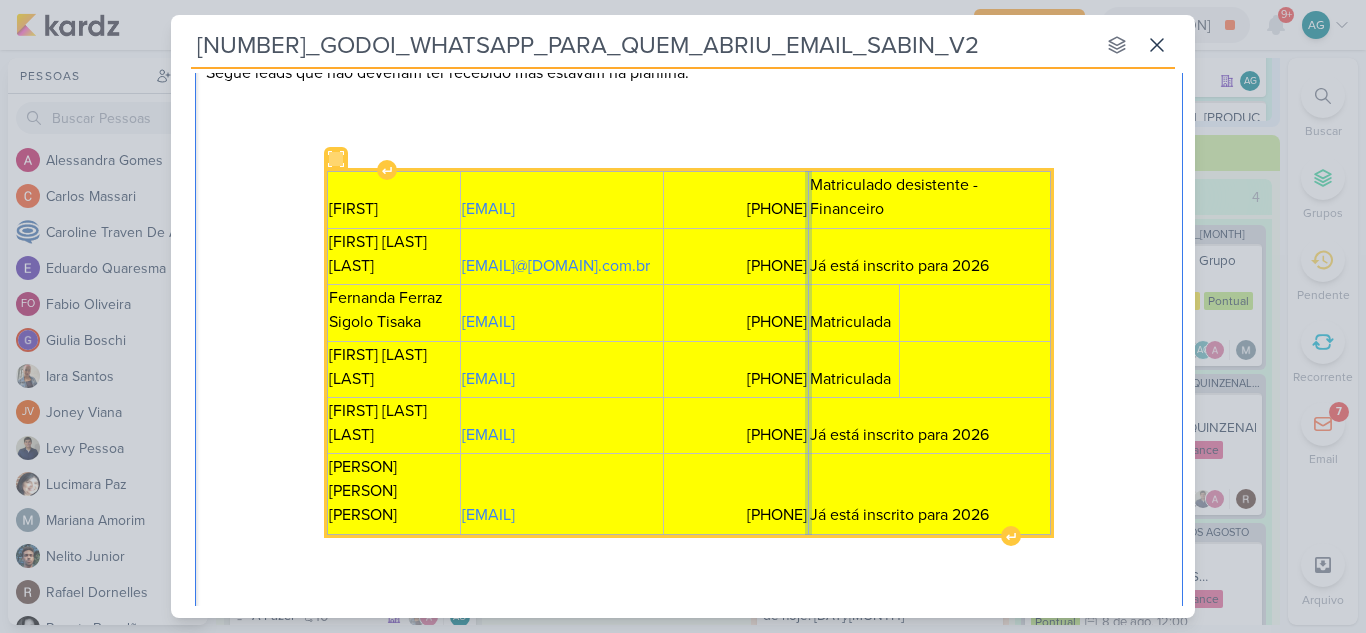 drag, startPoint x: 779, startPoint y: 184, endPoint x: 803, endPoint y: 185, distance: 24.020824 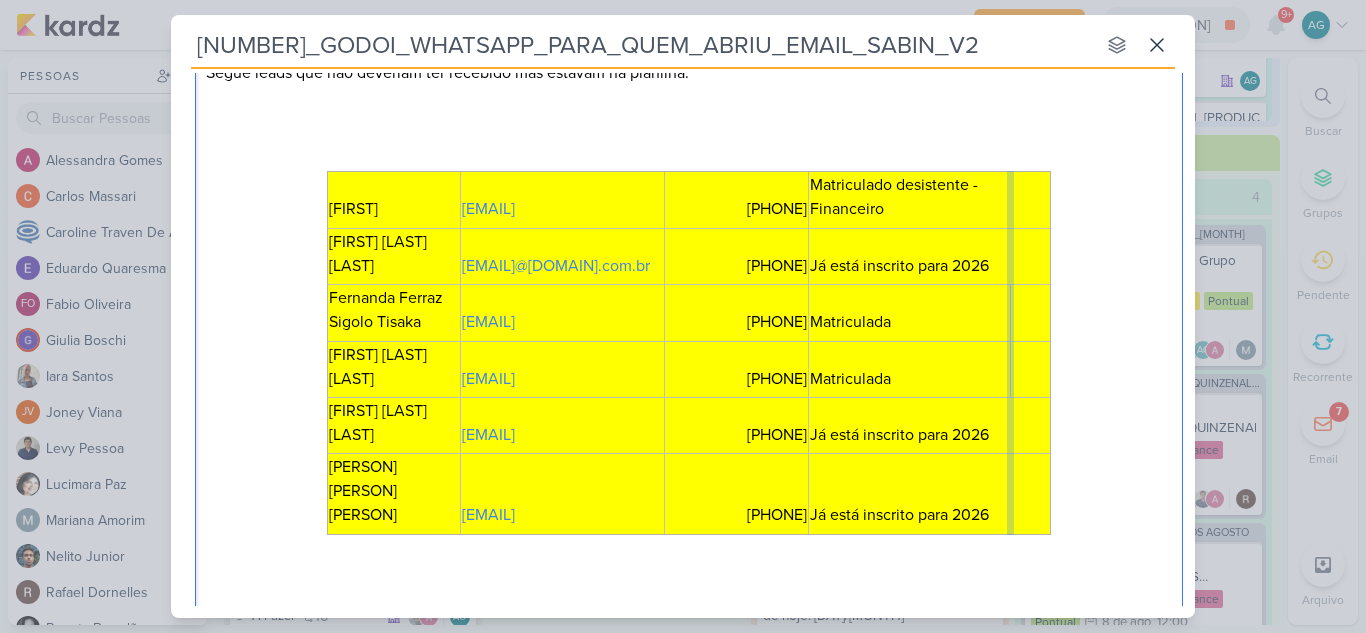 drag, startPoint x: 892, startPoint y: 314, endPoint x: 1090, endPoint y: 318, distance: 198.0404 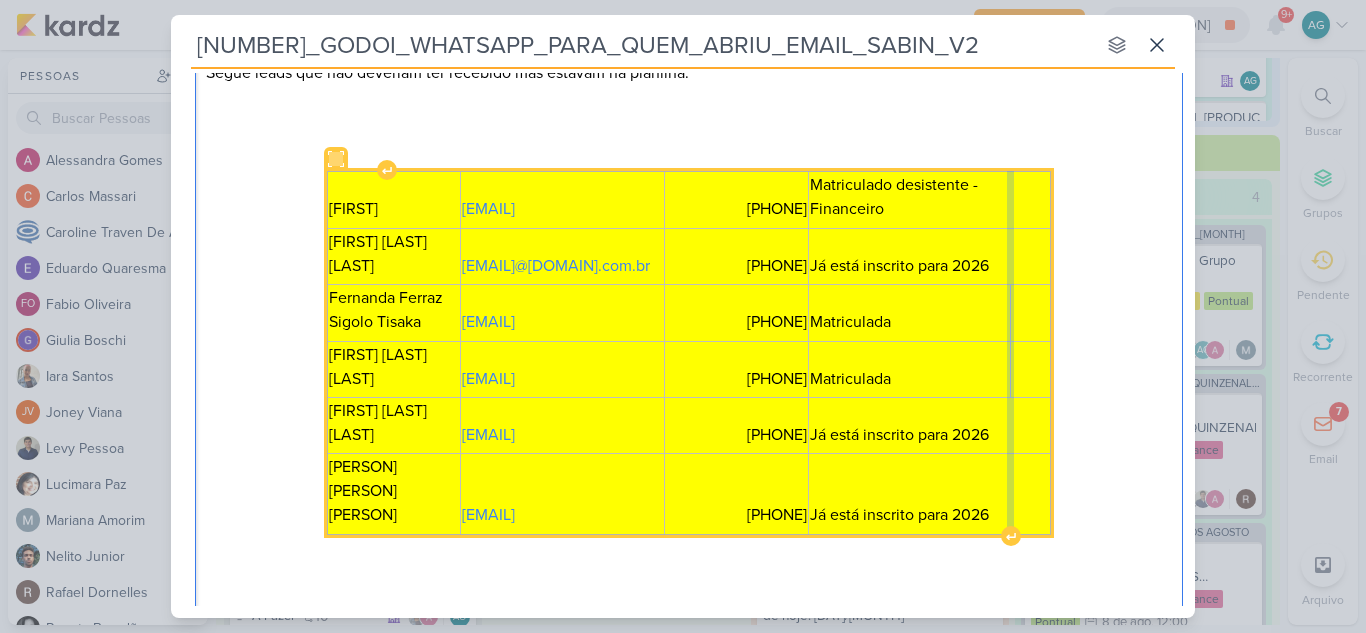 click at bounding box center (1010, 369) 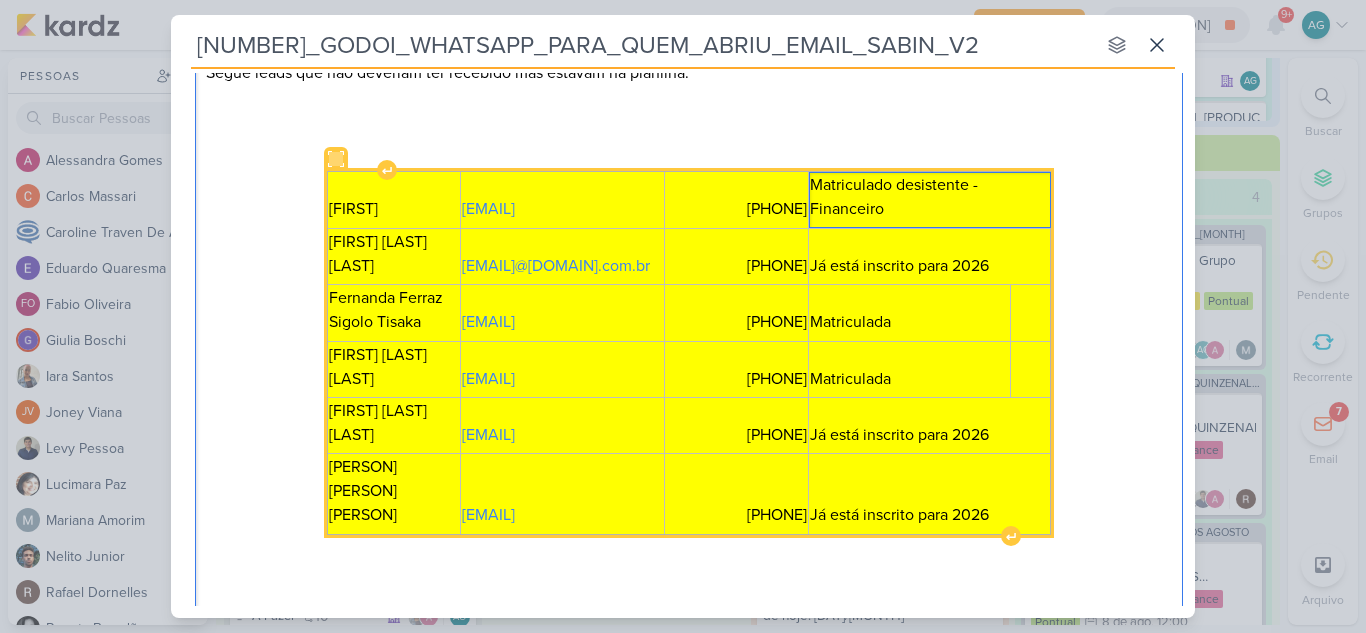 click on "Matriculado desistente - Financeiro" at bounding box center [929, 197] 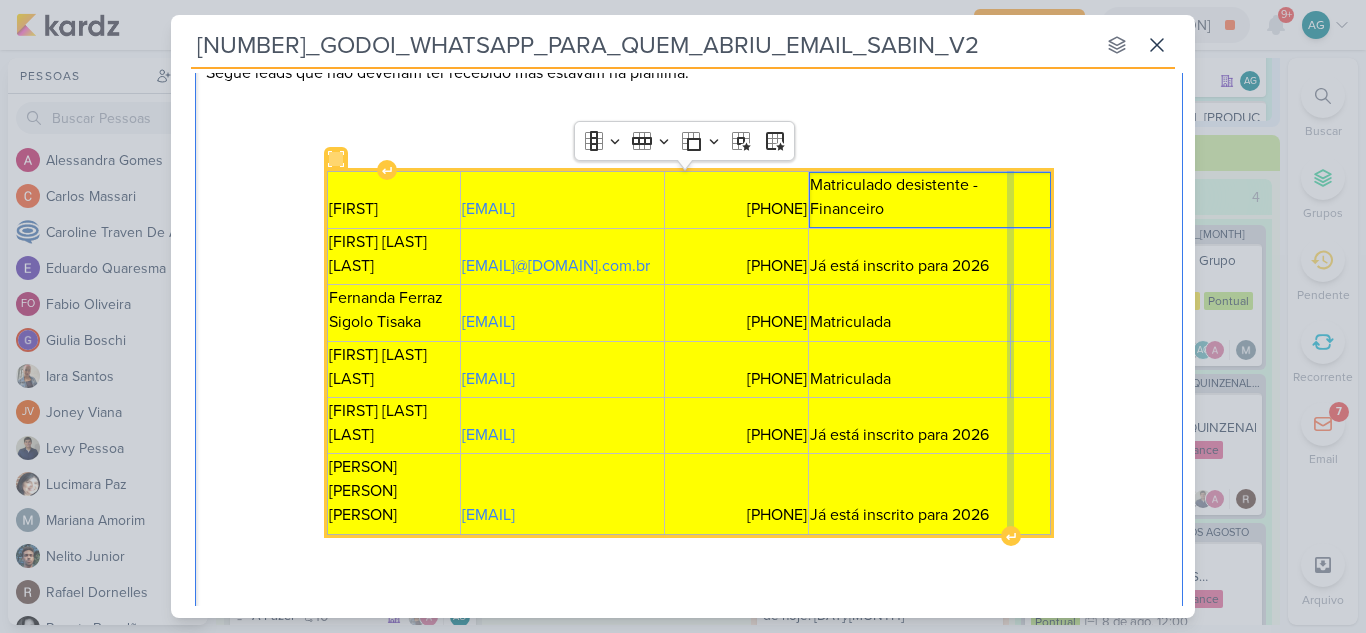 click at bounding box center [1010, 369] 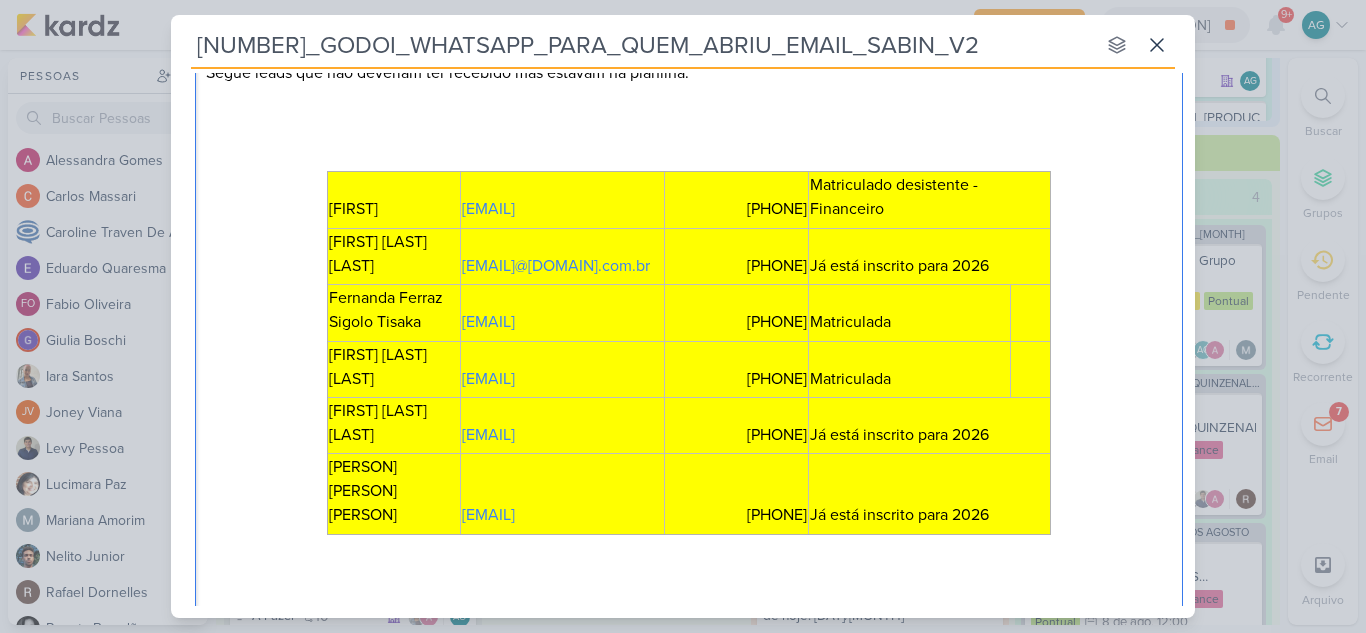 drag, startPoint x: 1006, startPoint y: 298, endPoint x: 911, endPoint y: 540, distance: 259.97885 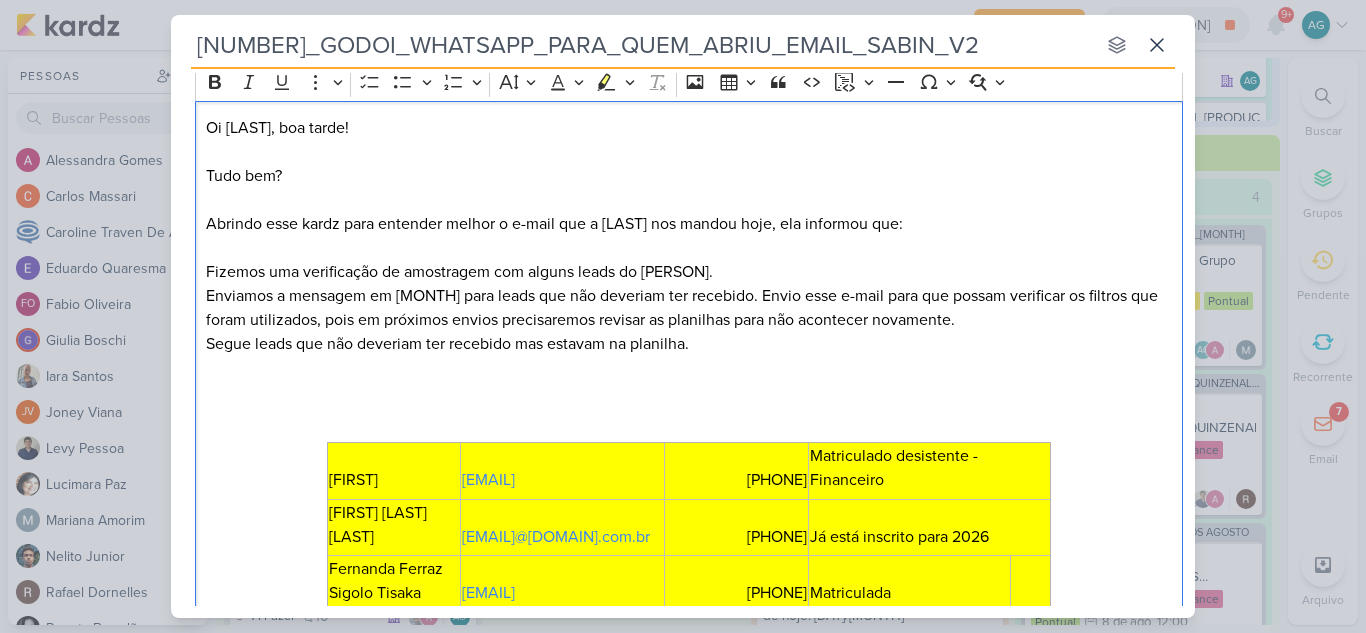 scroll, scrollTop: 190, scrollLeft: 0, axis: vertical 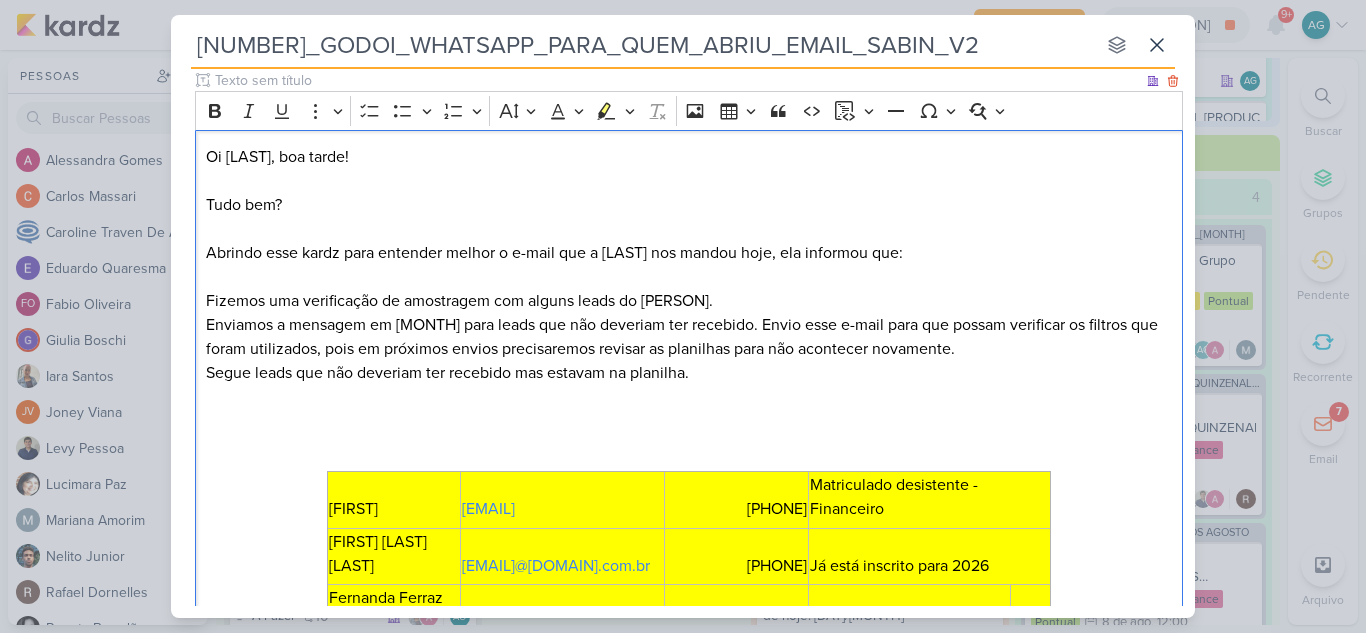 click on "Segue leads que não deveriam ter recebido mas estavam na planilha." at bounding box center (689, 397) 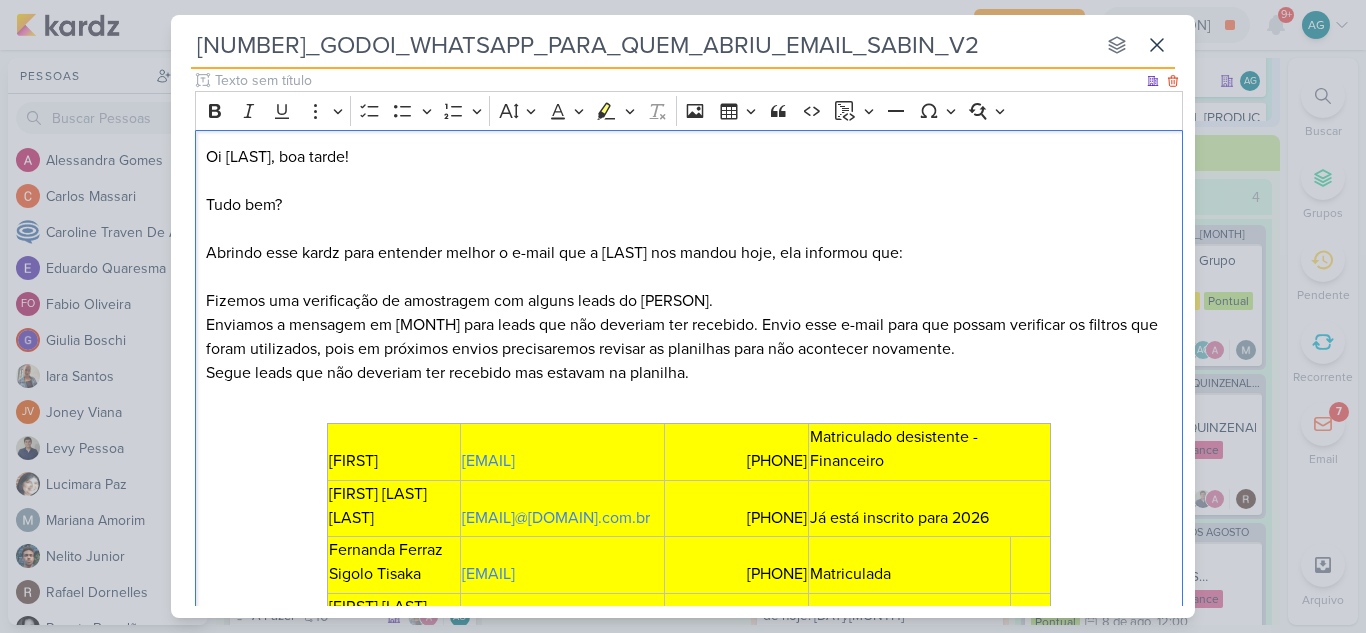 click on "Oi [PERSON], boa tarde! Tudo bem? Abrindo esse kardz para entender melhor o e-mail que a [PERSON] nos mandou hoje, ela informou que: Fizemos uma verificação de amostragem com alguns leads do [PERSON]." at bounding box center [689, 229] 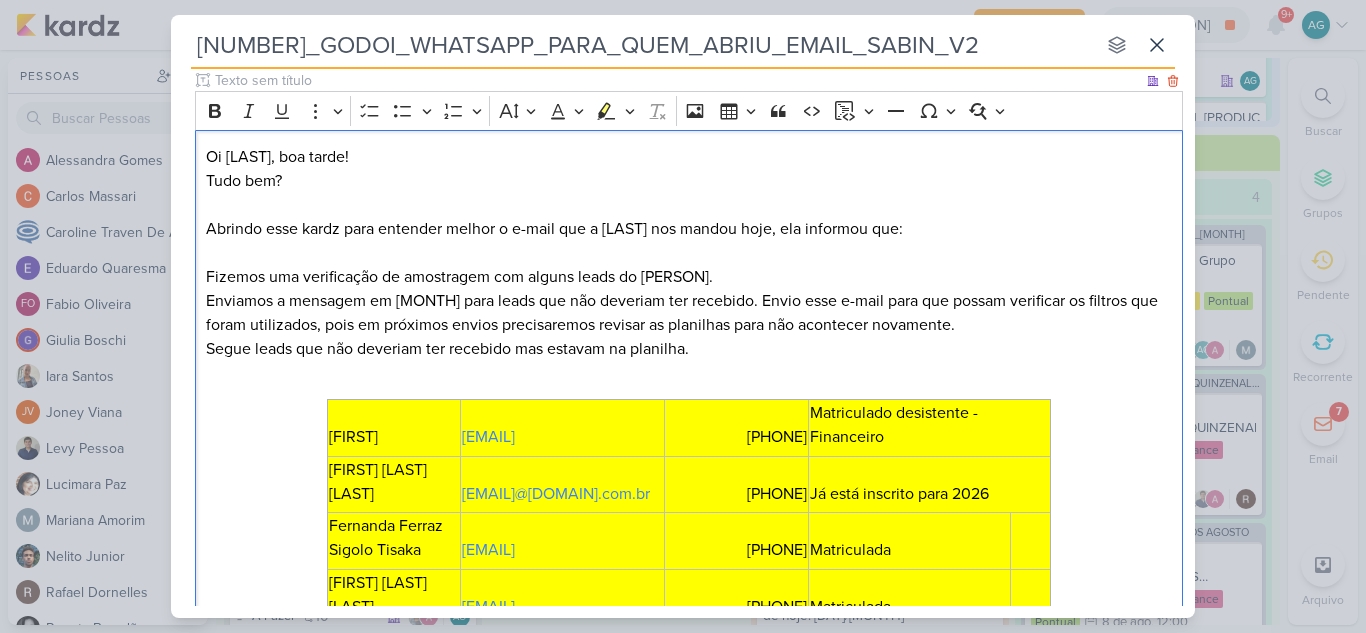 click on "Oi [PERSON], boa tarde! Tudo bem? Abrindo esse kardz para entender melhor o e-mail que a [PERSON] nos mandou hoje, ela informou que: Fizemos uma verificação de amostragem com alguns leads do [PERSON]." at bounding box center [689, 217] 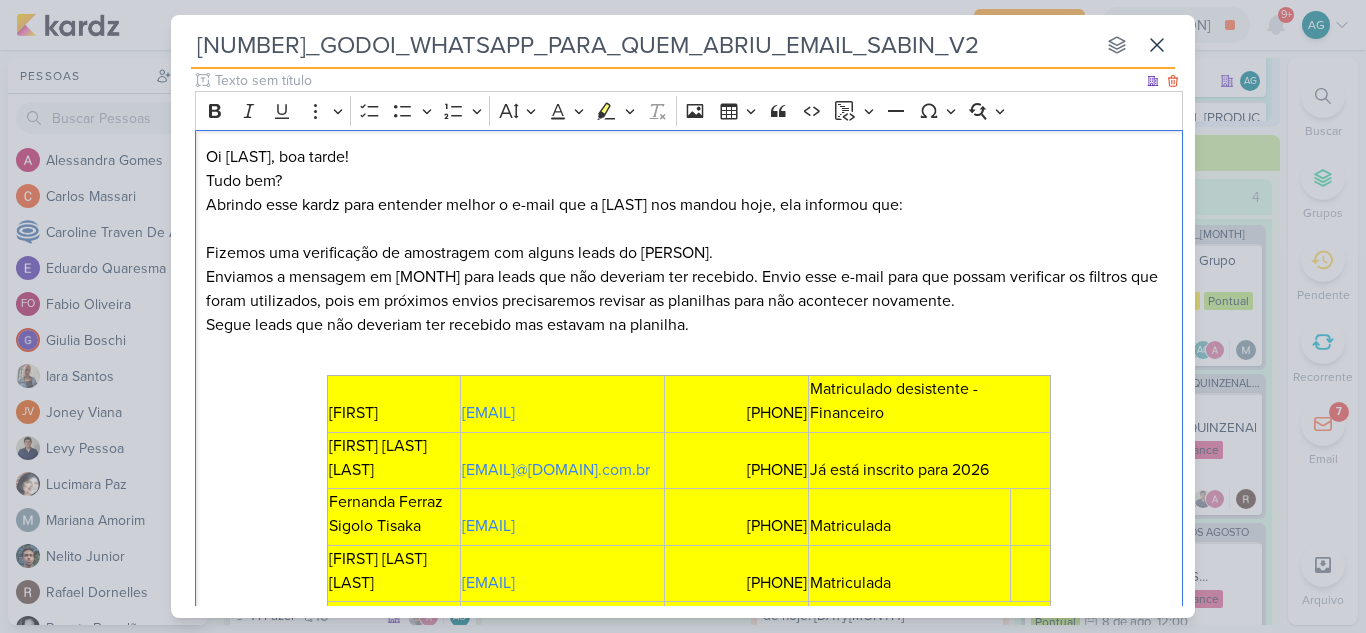 click on "Oi [PERSON], boa tarde! Tudo bem? Abrindo esse kardz para entender melhor o e-mail que a [PERSON] nos mandou hoje, ela informou que: Fizemos uma verificação de amostragem com alguns leads do [PERSON]." at bounding box center [689, 205] 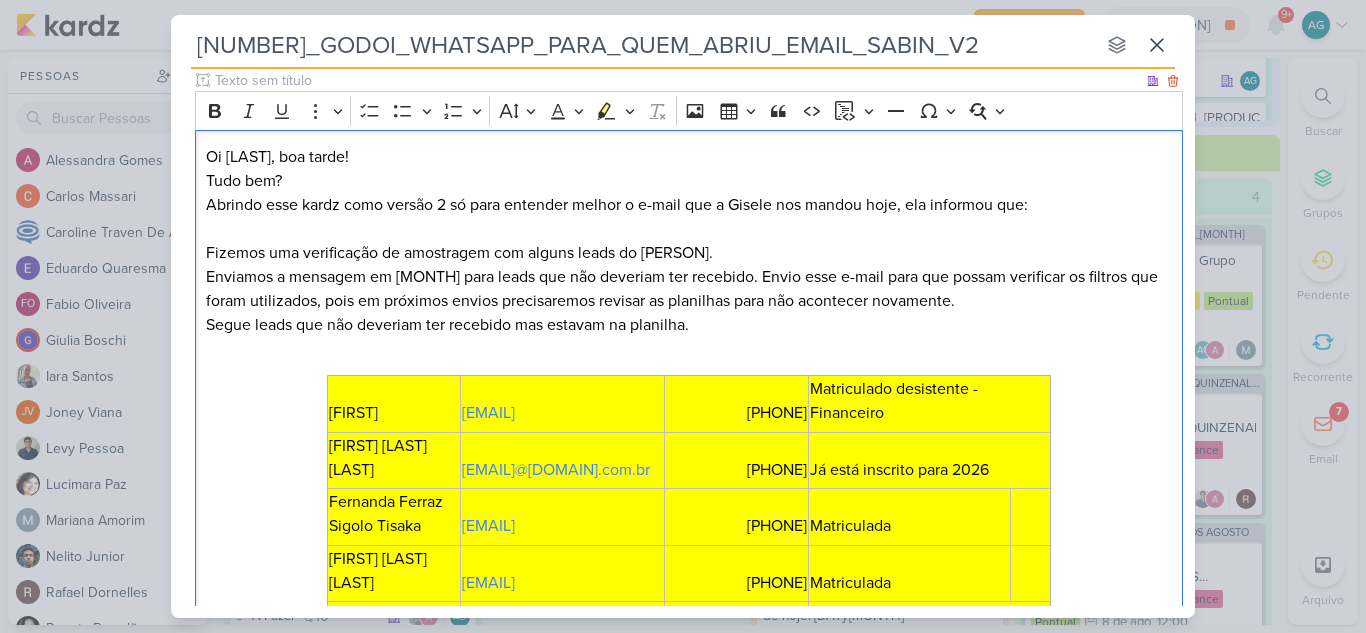 click on "Oi Mari, boa tarde! Tudo bem? Abrindo esse kardz como versão 2 só para entender melhor o e-mail que a Gisele nos mandou hoje, ela informou que: Fizemos uma verificação de amostragem com alguns leads do Albert Sabin.  Enviamos a mensagem em julho para leads que não deveriam ter recebido. Envio esse e-mail para que possam verificar os filtros que foram utilizados, pois em próximos envios precisaremos revisar as planilhas para não acontecer novamente. Segue leads que não deveriam ter recebido mas estavam na planilha. Edson [EMAIL] [PHONE] Matriculado desistente - Financeiro Erica Belletato Cardoso [EMAIL] [PHONE] Já está inscrito para 2026 Fernanda Ferraz Sigolo Tisaka [EMAIL] [PHONE] Matriculada Jessica Ortiz Viel [EMAIL] [PHONE] Matriculada Lidiane Soares Sodré [EMAIL] [PHONE] Já está inscrito para 2026 Mauricio Henrique Lutz Morelli [EMAIL] [PHONE] Já está inscrito para 2026" at bounding box center [689, 473] 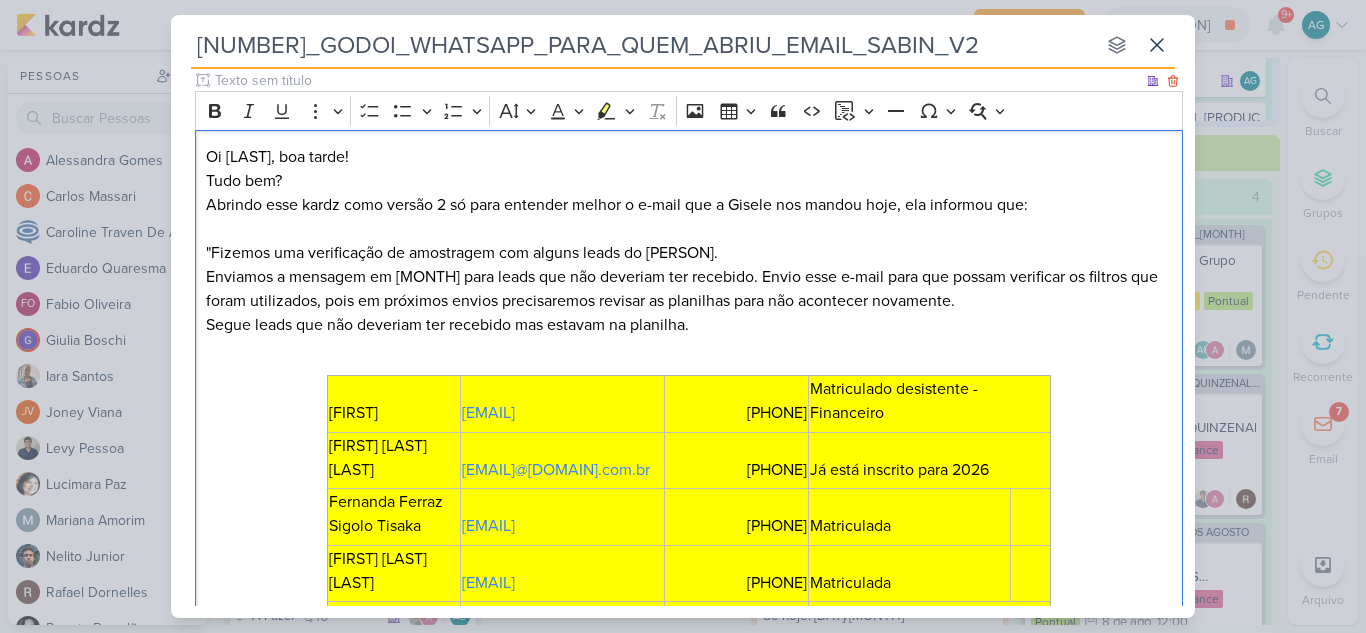click on "Segue leads que não deveriam ter recebido mas estavam na planilha." at bounding box center (689, 325) 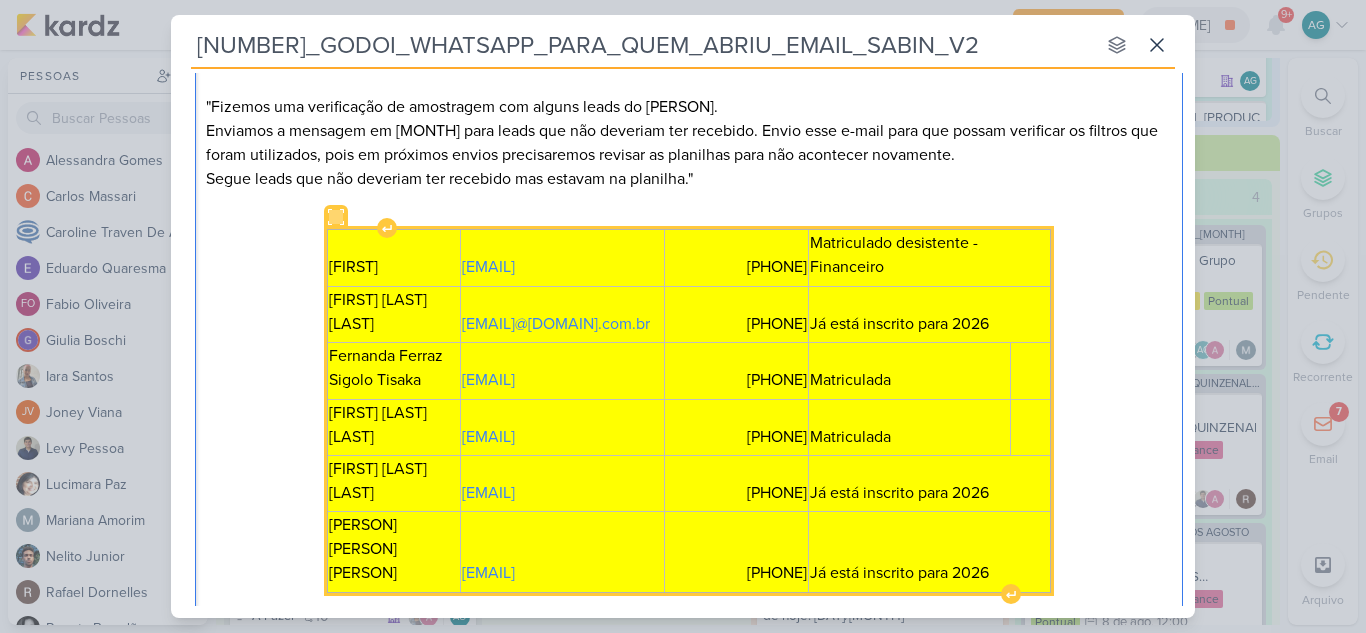 scroll, scrollTop: 290, scrollLeft: 0, axis: vertical 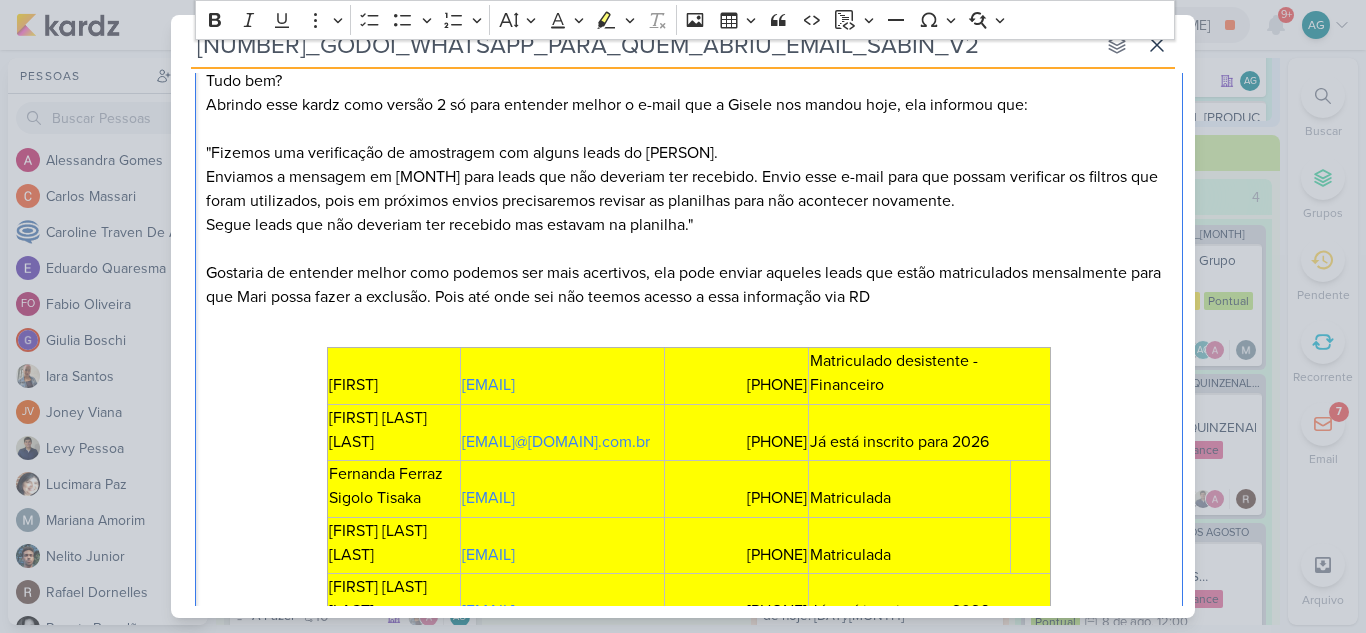click on "Segue leads que não deveriam ter recebido mas estavam na planilha." Gostaria de entender melhor como podemos ser mais acertivos, ela pode enviar aqueles leads que estão matriculados mensalmente para que [PERSON] possa fazer a exclusão. Pois até onde sei não teemos acesso a essa informação via RD" at bounding box center (689, 261) 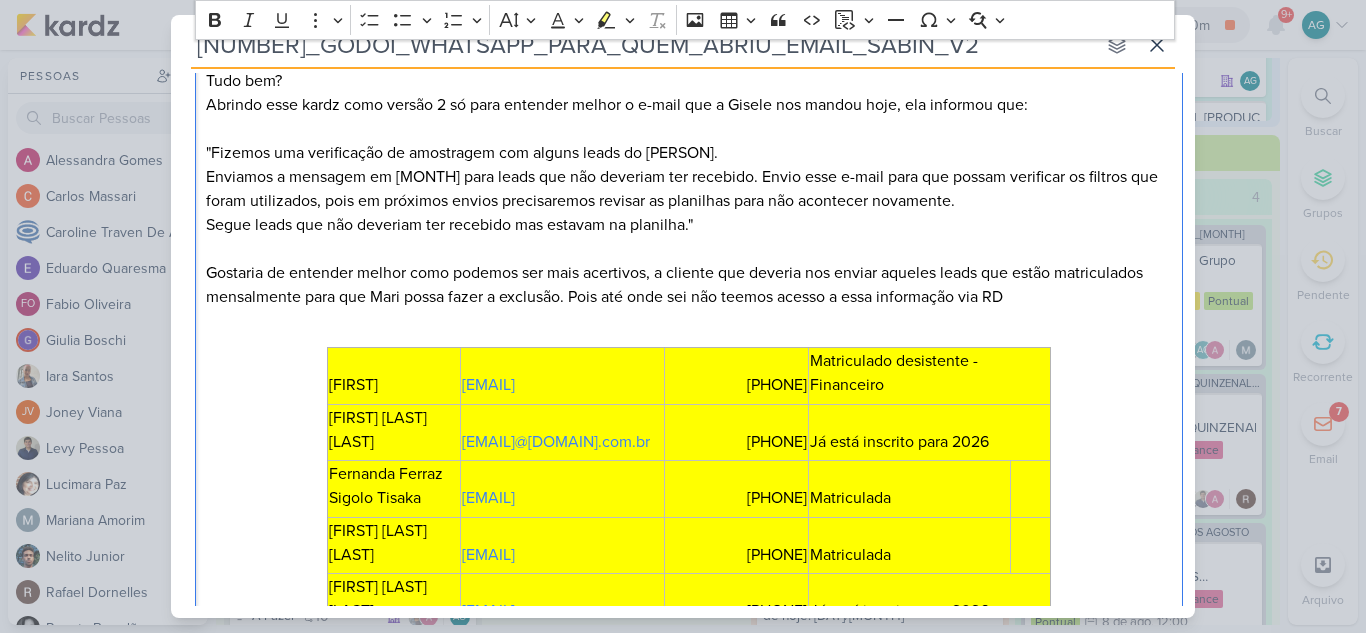 click on "Segue leads que não deveriam ter recebido mas estavam na planilha." Gostaria de entender melhor como podemos ser mais acertivos, a cliente que deveria nos enviar aqueles leads que estão matriculados mensalmente para que [PERSON] possa fazer a exclusão. Pois até onde sei não teemos acesso a essa informação via RD" at bounding box center [689, 261] 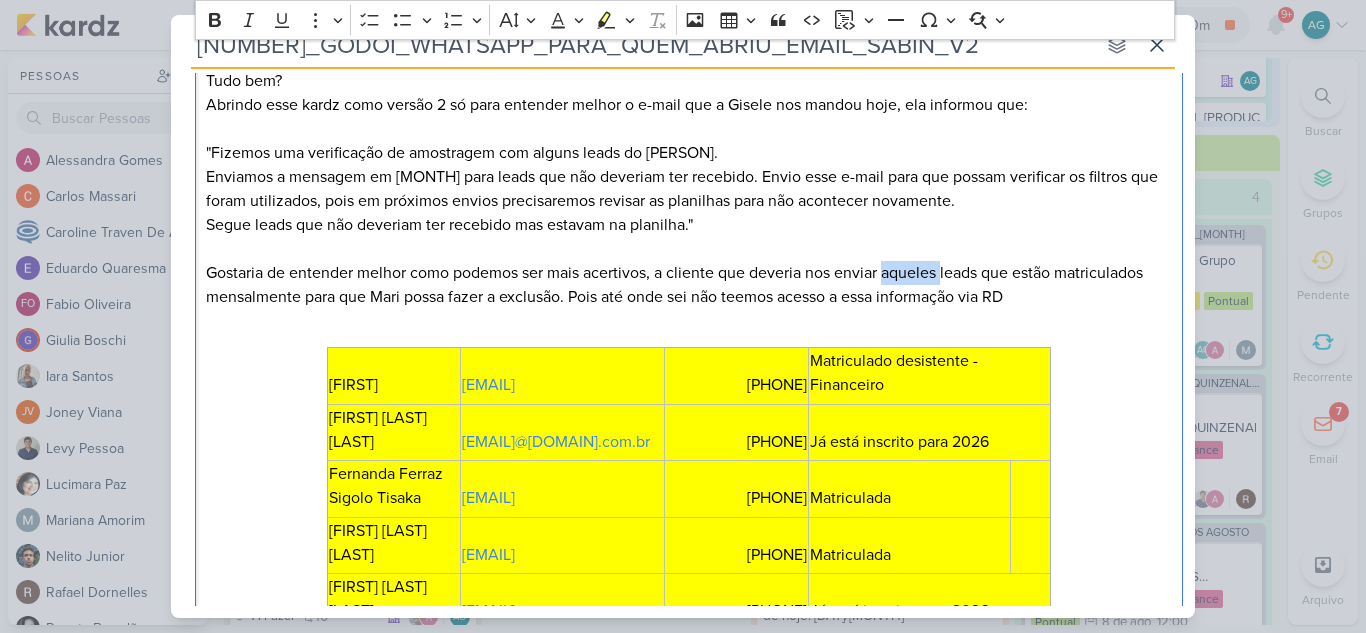 click on "Segue leads que não deveriam ter recebido mas estavam na planilha." Gostaria de entender melhor como podemos ser mais acertivos, a cliente que deveria nos enviar aqueles leads que estão matriculados mensalmente para que [PERSON] possa fazer a exclusão. Pois até onde sei não teemos acesso a essa informação via RD" at bounding box center (689, 261) 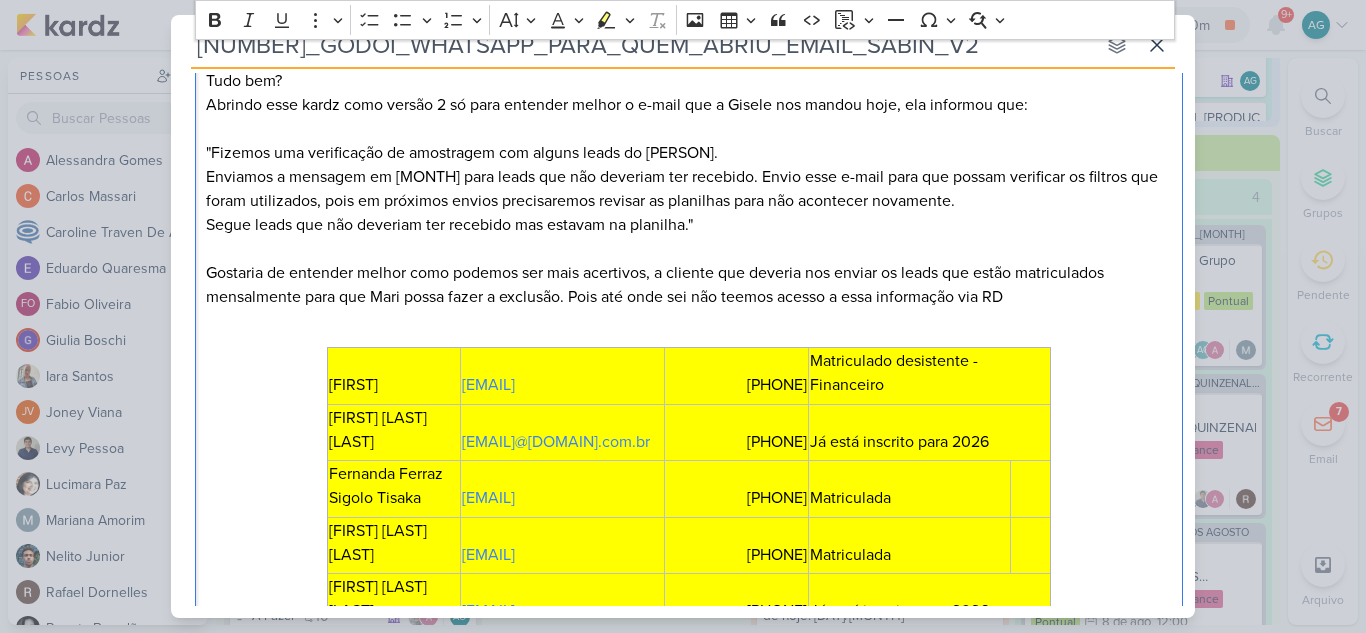 click on "Segue leads que não deveriam ter recebido mas estavam na planilha." Gostaria de entender melhor como podemos ser mais acertivos, a cliente que deveria nos enviar os leads que estão matriculados mensalmente para que Mari possa fazer a exclusão. Pois até onde sei não teemos acesso a essa informação via RD" at bounding box center (689, 261) 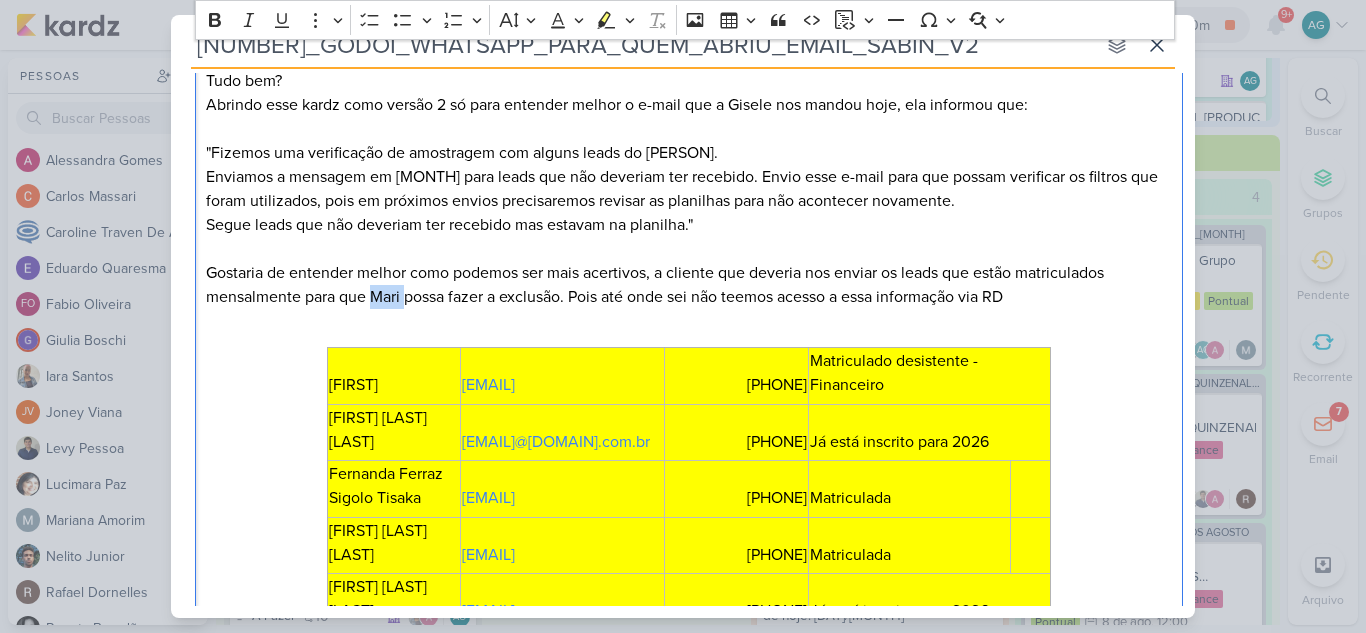 click on "Segue leads que não deveriam ter recebido mas estavam na planilha." Gostaria de entender melhor como podemos ser mais acertivos, a cliente que deveria nos enviar os leads que estão matriculados mensalmente para que Mari possa fazer a exclusão. Pois até onde sei não teemos acesso a essa informação via RD" at bounding box center [689, 261] 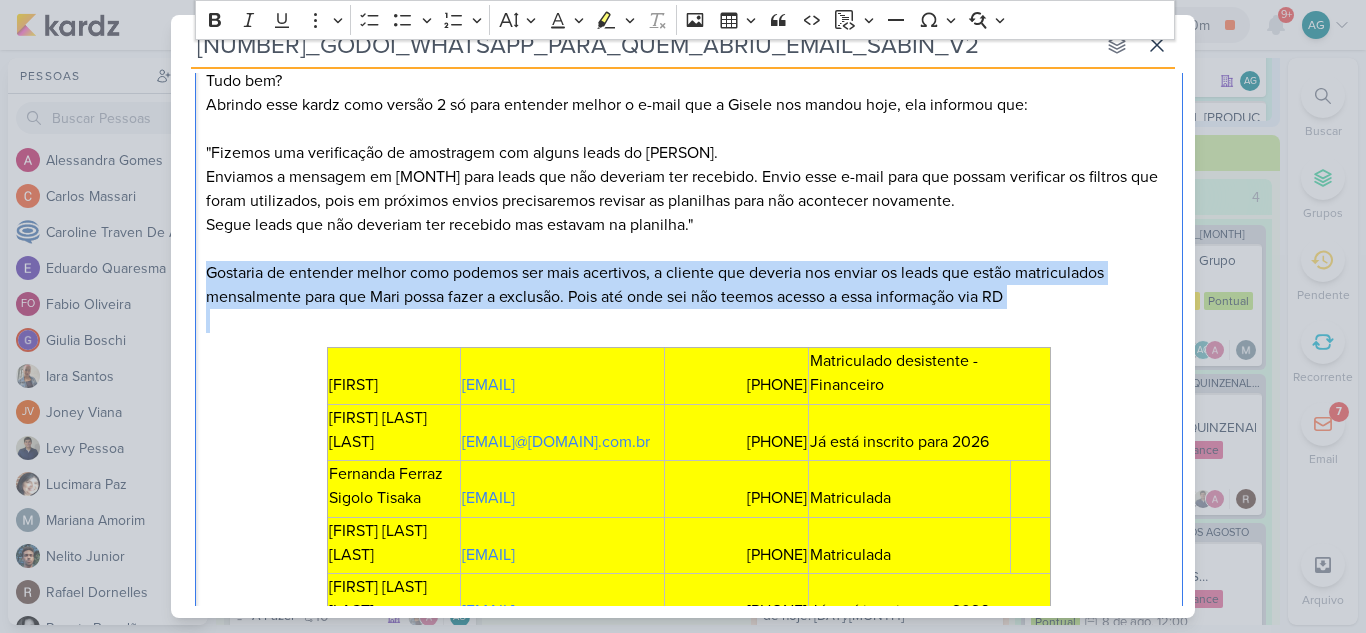 click on "Segue leads que não deveriam ter recebido mas estavam na planilha." Gostaria de entender melhor como podemos ser mais acertivos, a cliente que deveria nos enviar os leads que estão matriculados mensalmente para que Mari possa fazer a exclusão. Pois até onde sei não teemos acesso a essa informação via RD" at bounding box center [689, 261] 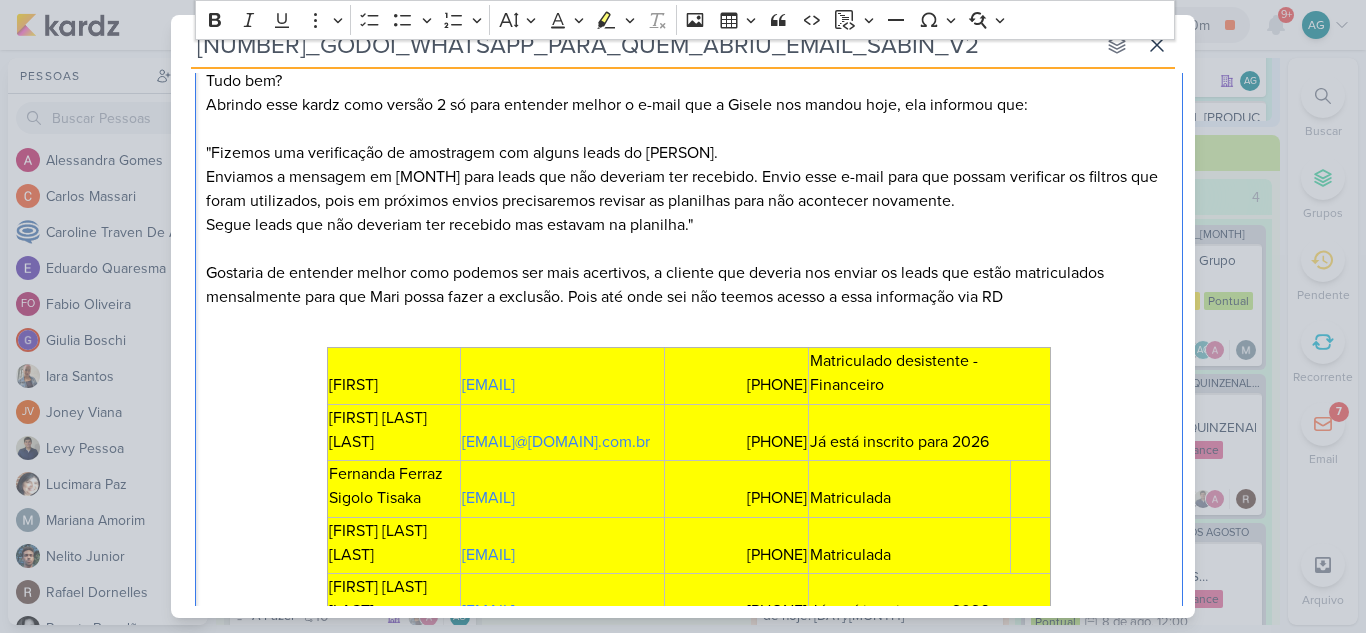 click on "Segue leads que não deveriam ter recebido mas estavam na planilha." Gostaria de entender melhor como podemos ser mais acertivos, a cliente que deveria nos enviar os leads que estão matriculados mensalmente para que Mari possa fazer a exclusão. Pois até onde sei não teemos acesso a essa informação via RD" at bounding box center (689, 261) 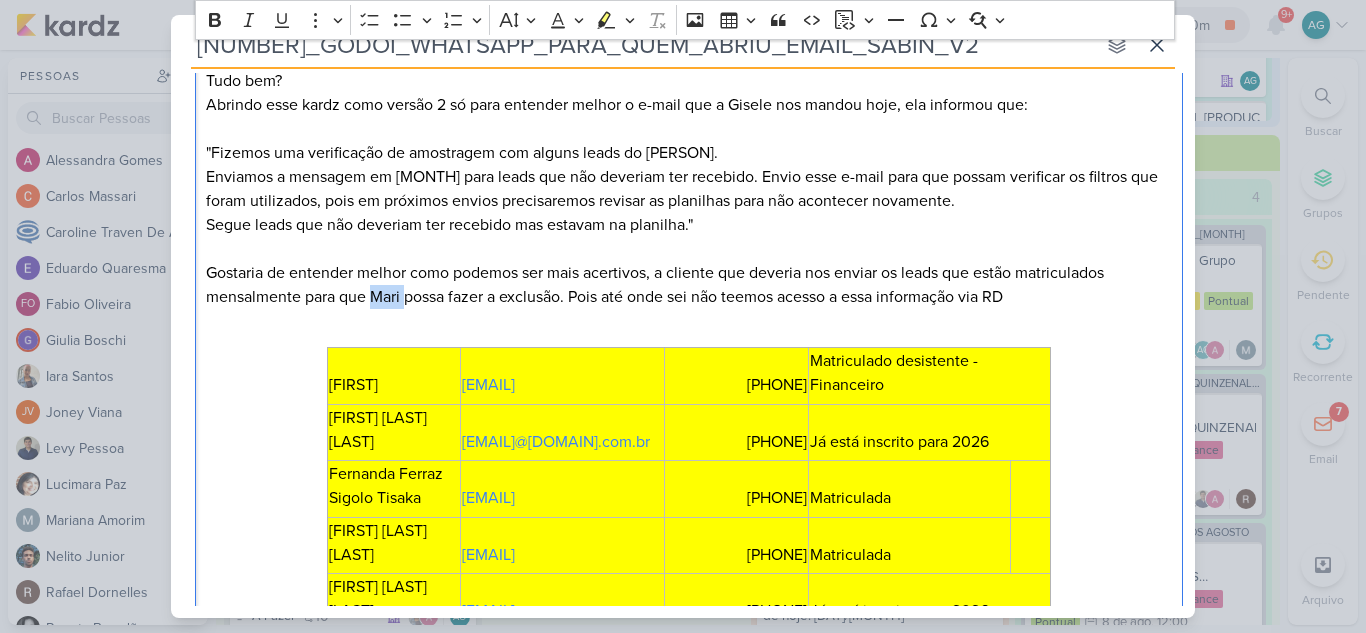 click on "Segue leads que não deveriam ter recebido mas estavam na planilha." Gostaria de entender melhor como podemos ser mais acertivos, a cliente que deveria nos enviar os leads que estão matriculados mensalmente para que Mari possa fazer a exclusão. Pois até onde sei não teemos acesso a essa informação via RD" at bounding box center [689, 261] 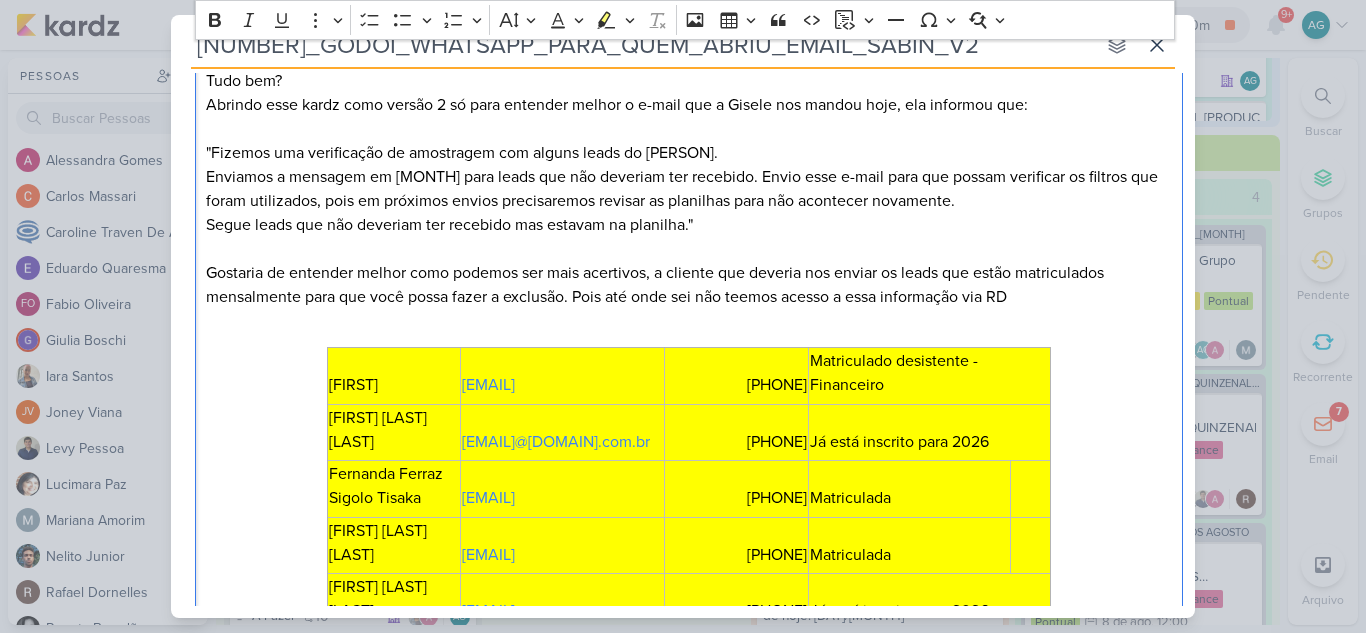 click on "Segue leads que não deveriam ter recebido mas estavam na planilha." Gostaria de entender melhor como podemos ser mais acertivos, a cliente que deveria nos enviar os leads que estão matriculados mensalmente para que você possa fazer a exclusão. Pois até onde sei não teemos acesso a essa informação via RD" at bounding box center [689, 261] 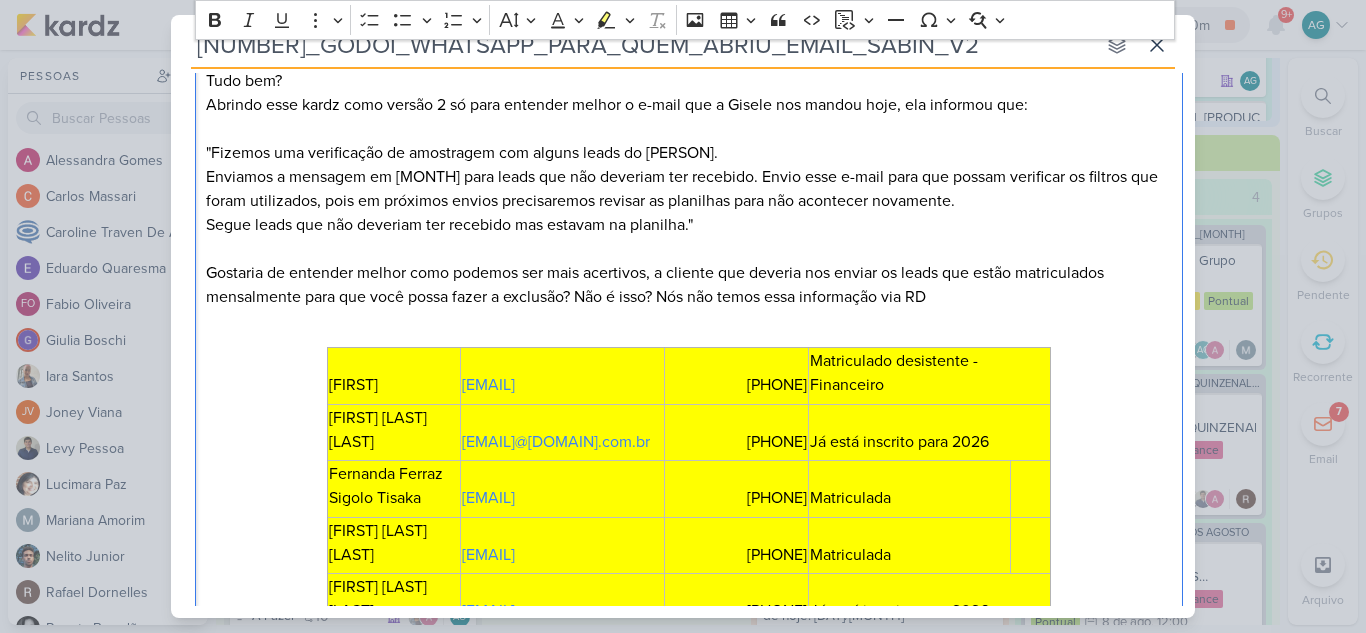 click on "Segue leads que não deveriam ter recebido mas estavam na planilha." Gostaria de entender melhor como podemos ser mais acertivos, a cliente que deveria nos enviar os leads que estão matriculados mensalmente para que você possa fazer a exclusão? Não é isso? Nós não temos essa informação via RD" at bounding box center [689, 261] 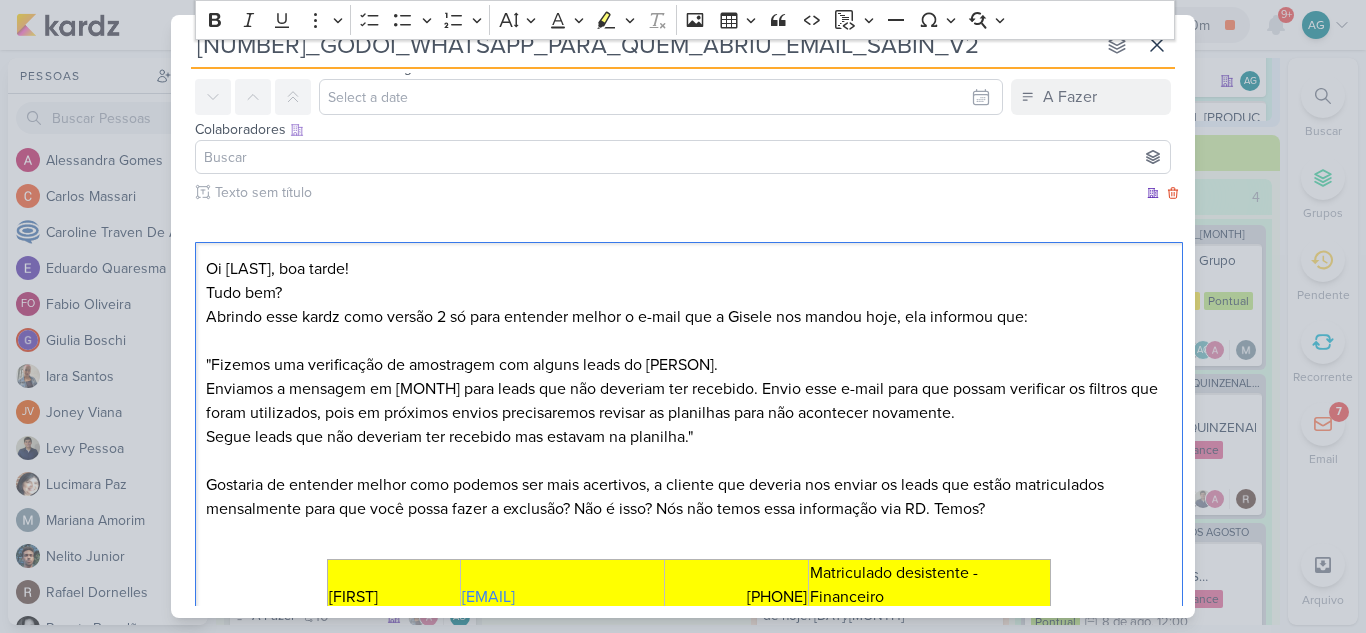 scroll, scrollTop: 200, scrollLeft: 0, axis: vertical 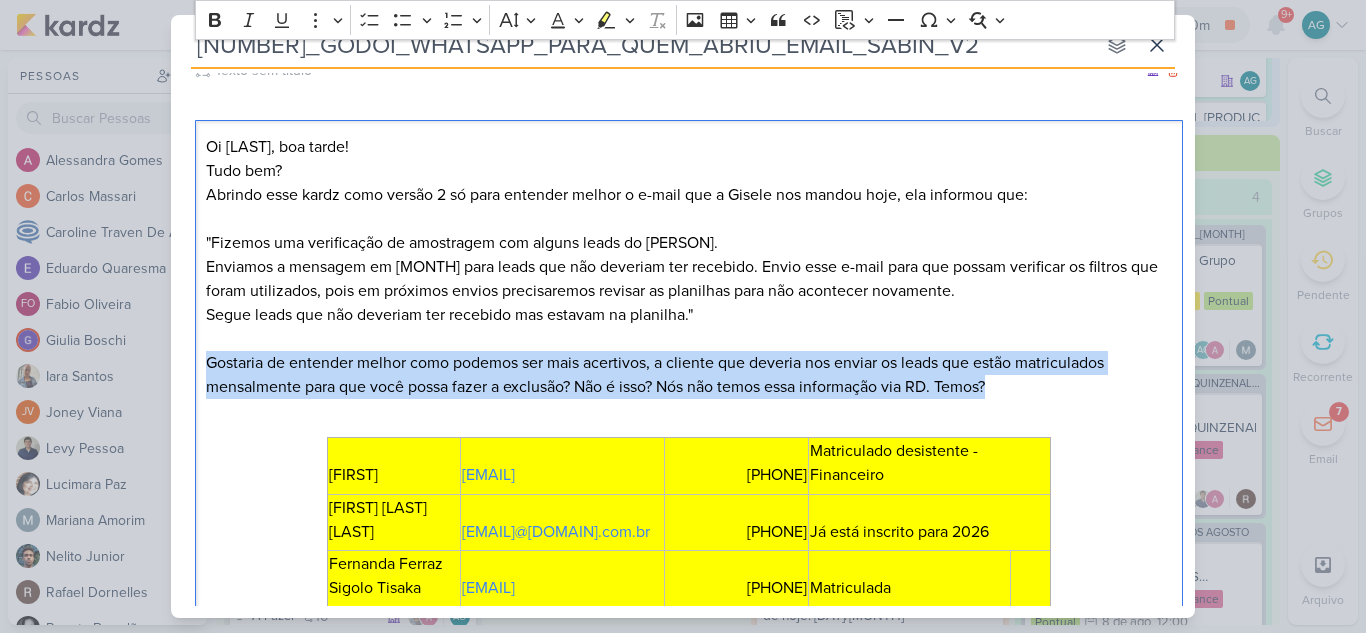 drag, startPoint x: 1004, startPoint y: 387, endPoint x: 205, endPoint y: 364, distance: 799.331 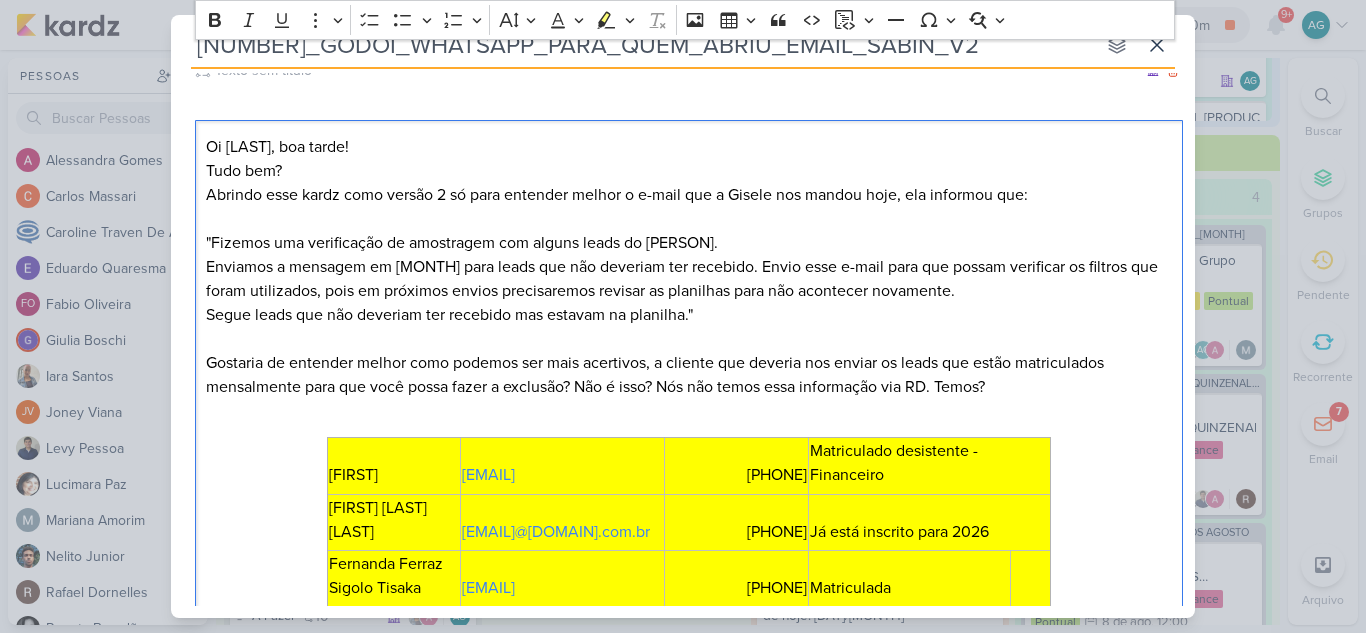 click on "Segue leads que não deveriam ter recebido mas estavam na planilha." Gostaria de entender melhor como podemos ser mais acertivos, a cliente que deveria nos enviar os leads que estão matriculados mensalmente para que você possa fazer a exclusão? Não é isso? Nós não temos essa informação via RD. Temos?" at bounding box center (689, 351) 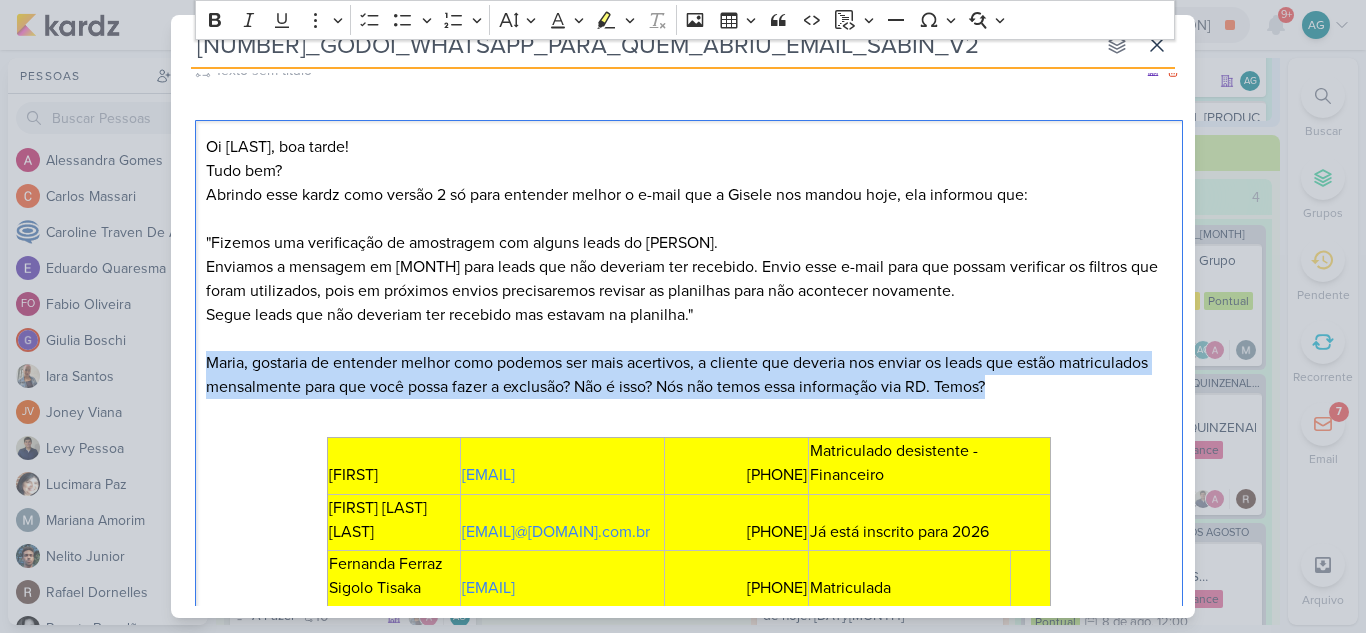 drag, startPoint x: 1017, startPoint y: 385, endPoint x: 201, endPoint y: 364, distance: 816.2702 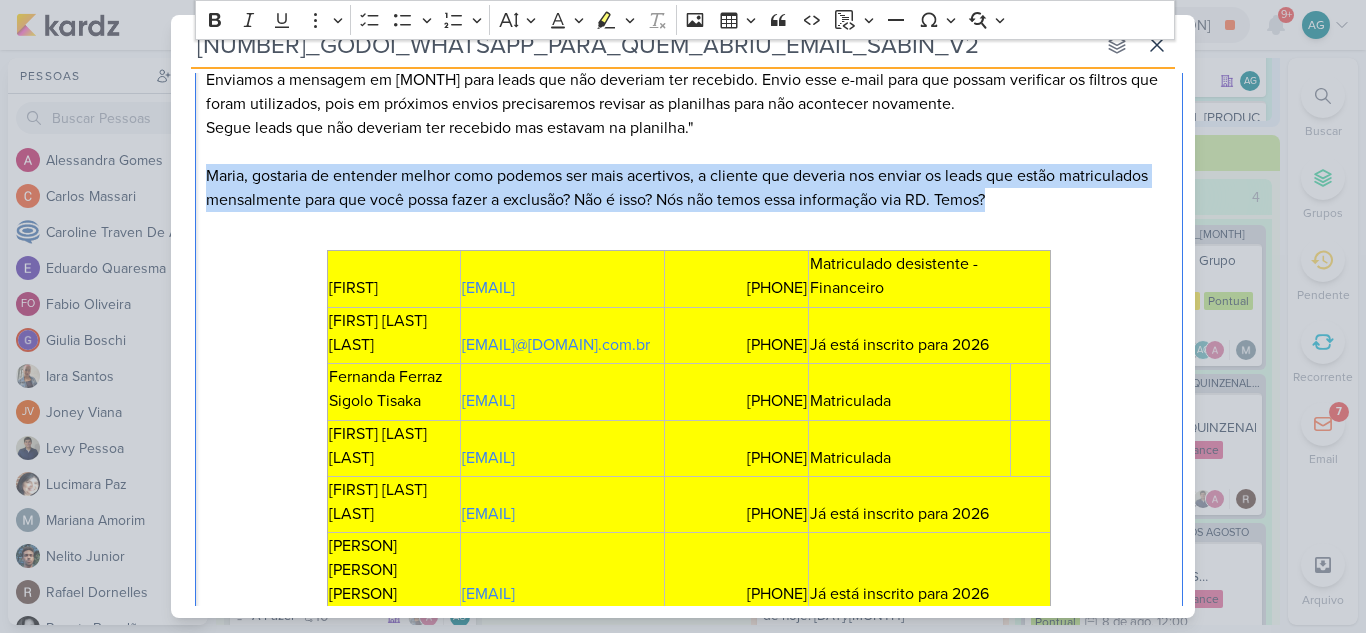 scroll, scrollTop: 400, scrollLeft: 0, axis: vertical 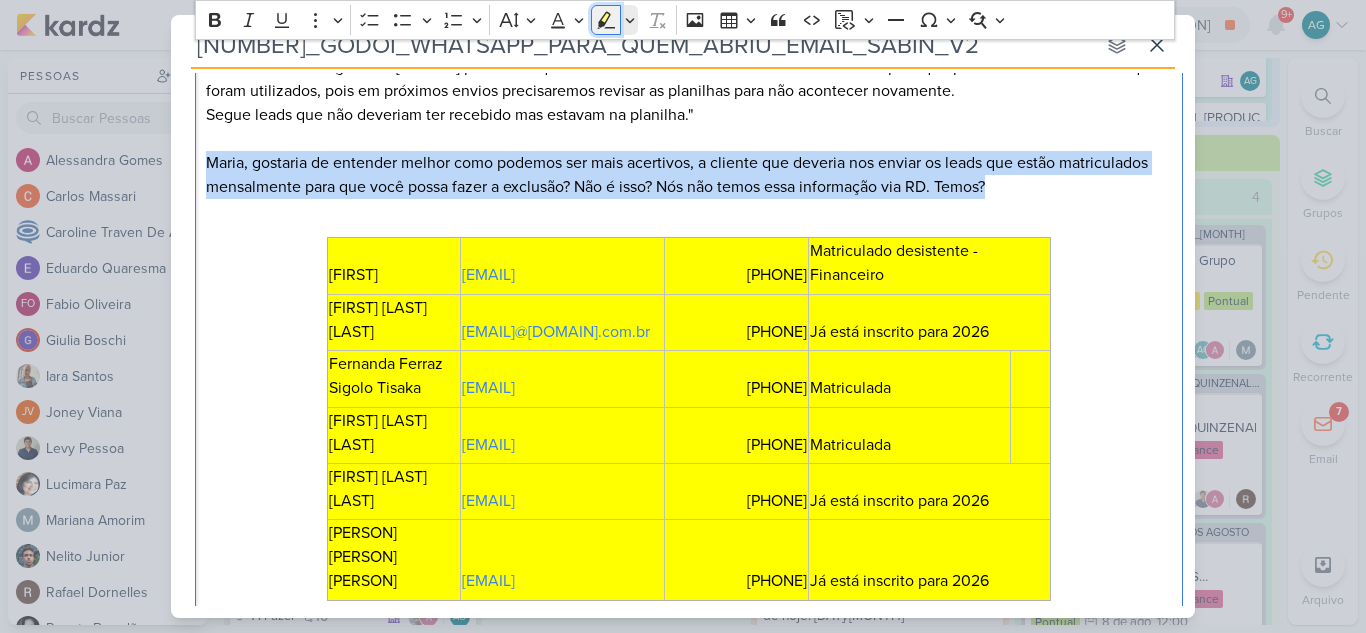 click 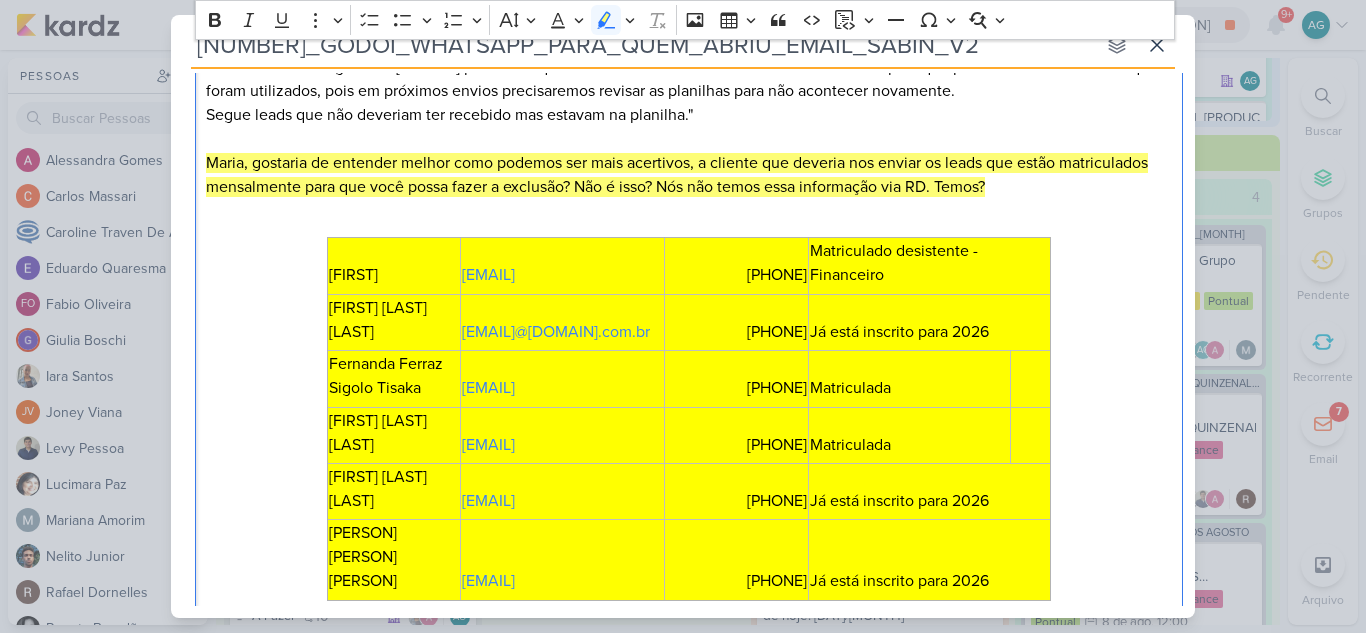 click on "Oi [PERSON], boa tarde! Tudo bem? Abrindo esse kardz como versão 2 só para entender melhor o e-mail que a [PERSON] nos mandou hoje, ela informou que: "Fizemos uma verificação de amostragem com alguns leads do [PERSON]. Enviamos a mensagem em julho para leads que não deveriam ter recebido. Envio esse e-mail para que possam verificar os filtros que foram utilizados, pois em próximos envios precisaremos revisar as planilhas para não acontecer novamente. Segue leads que não deveriam ter recebido mas estavam na planilha." [PERSON], gostaria de entender melhor como podemos ser mais acertivos, a cliente que deveria nos enviar os leads que estão matriculados mensalmente para que você possa fazer a exclusão? Não é isso? Nós não temos essa informação via RD. Temos? [PERSON] [EMAIL] [PHONE] Matriculado desistente - Financeiro [PERSON] [EMAIL] [PHONE] Já está inscrito para 2026 [PERSON] [PERSON] [EMAIL] [PHONE] Matriculada" at bounding box center (689, 299) 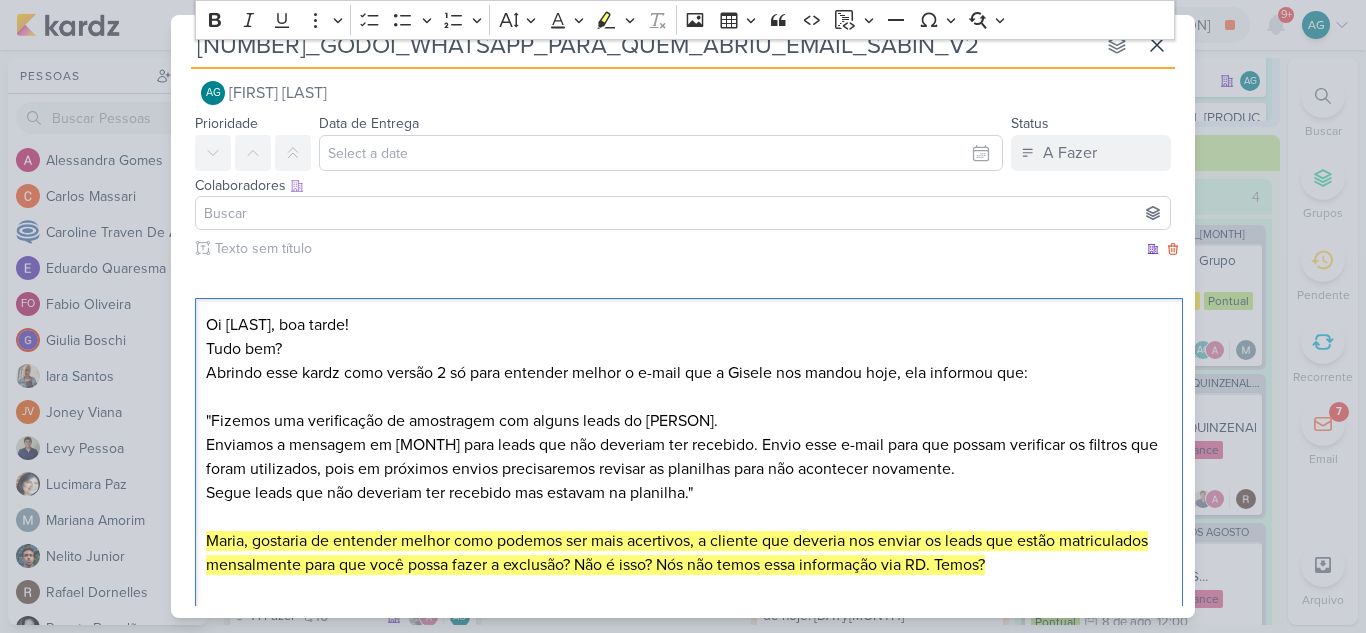 scroll, scrollTop: 0, scrollLeft: 0, axis: both 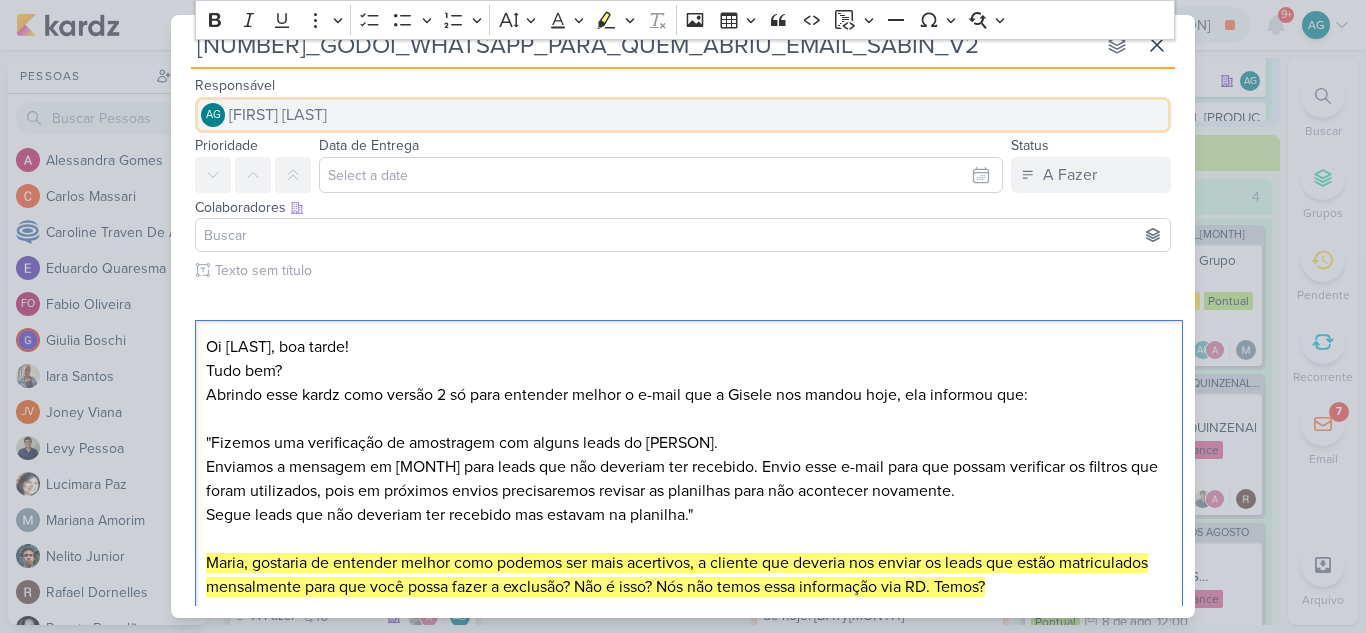 click on "AG
[FIRST] [LAST] [LAST]" at bounding box center [683, 115] 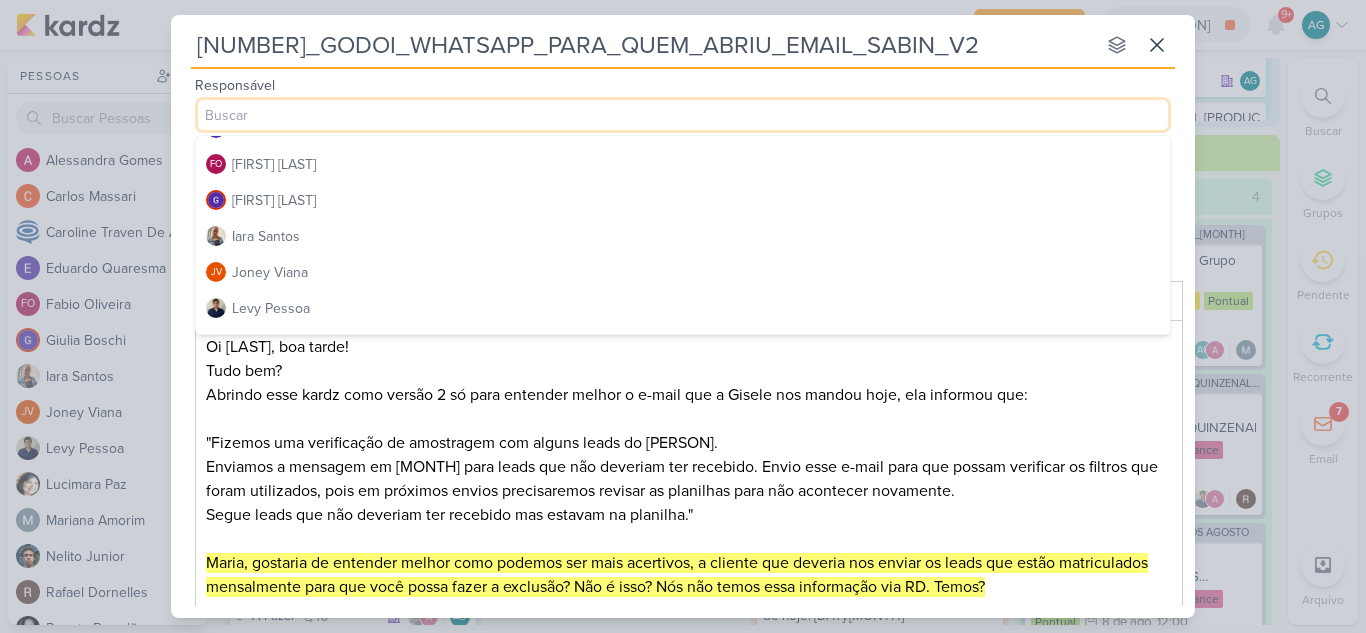 scroll, scrollTop: 200, scrollLeft: 0, axis: vertical 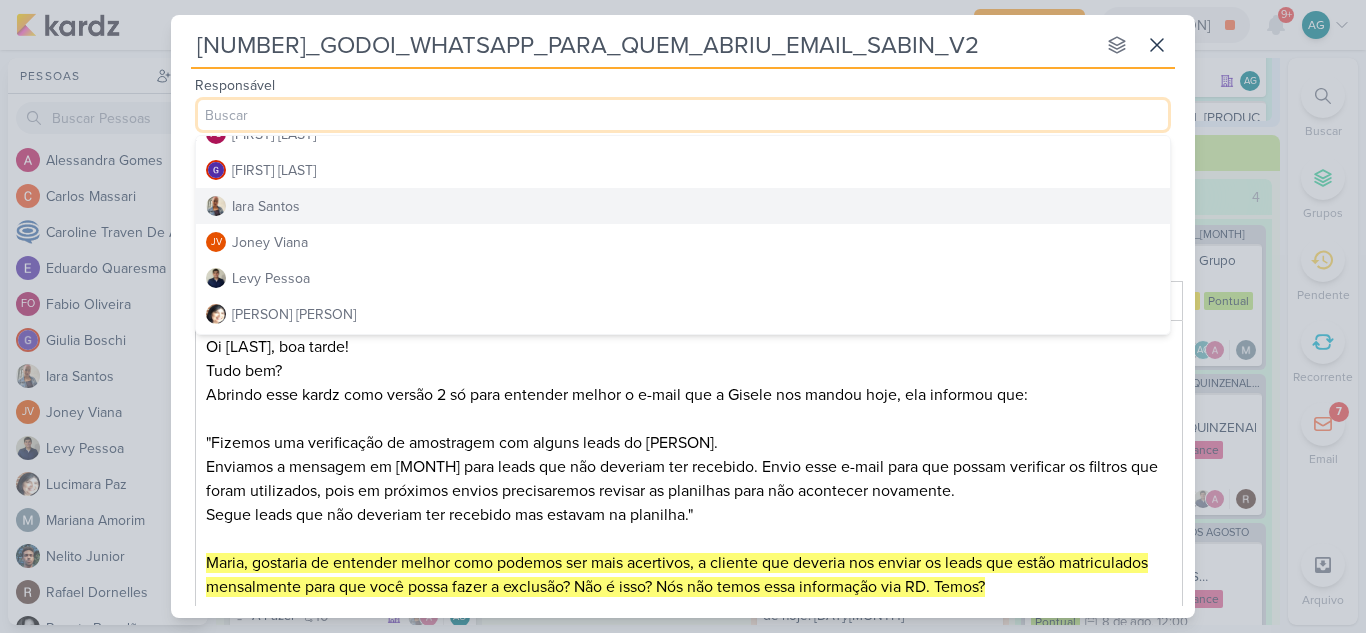 click on "Iara Santos" at bounding box center [683, 206] 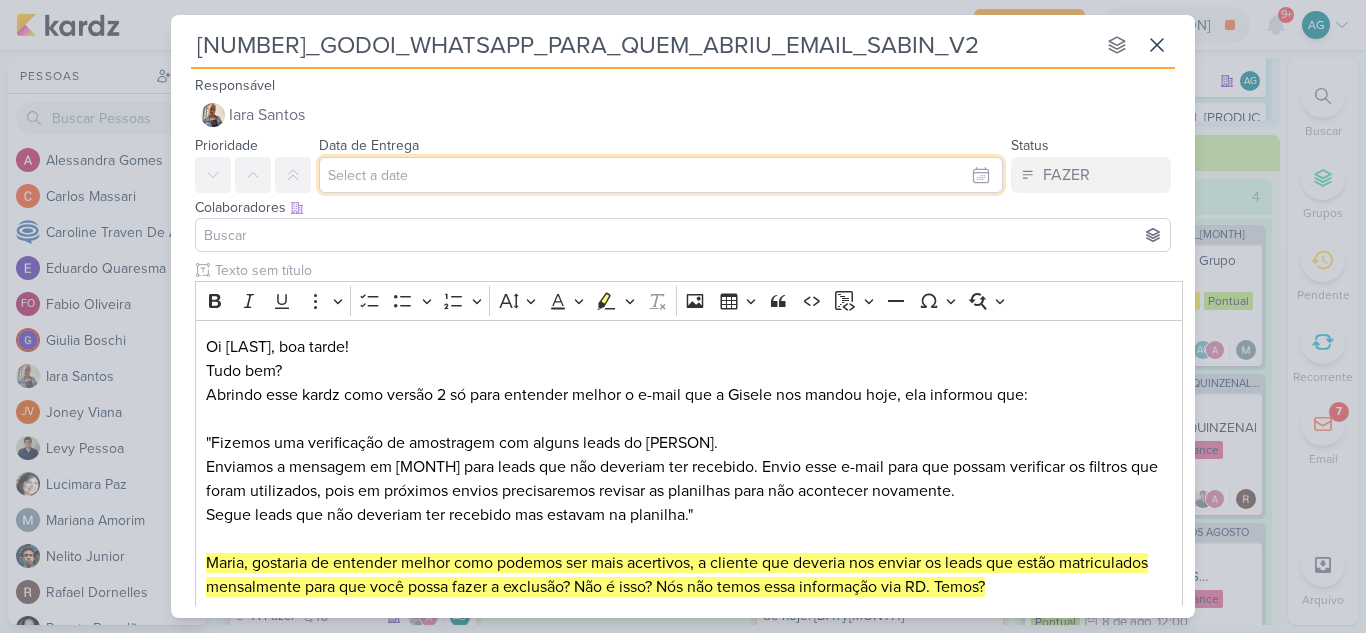 click at bounding box center [661, 175] 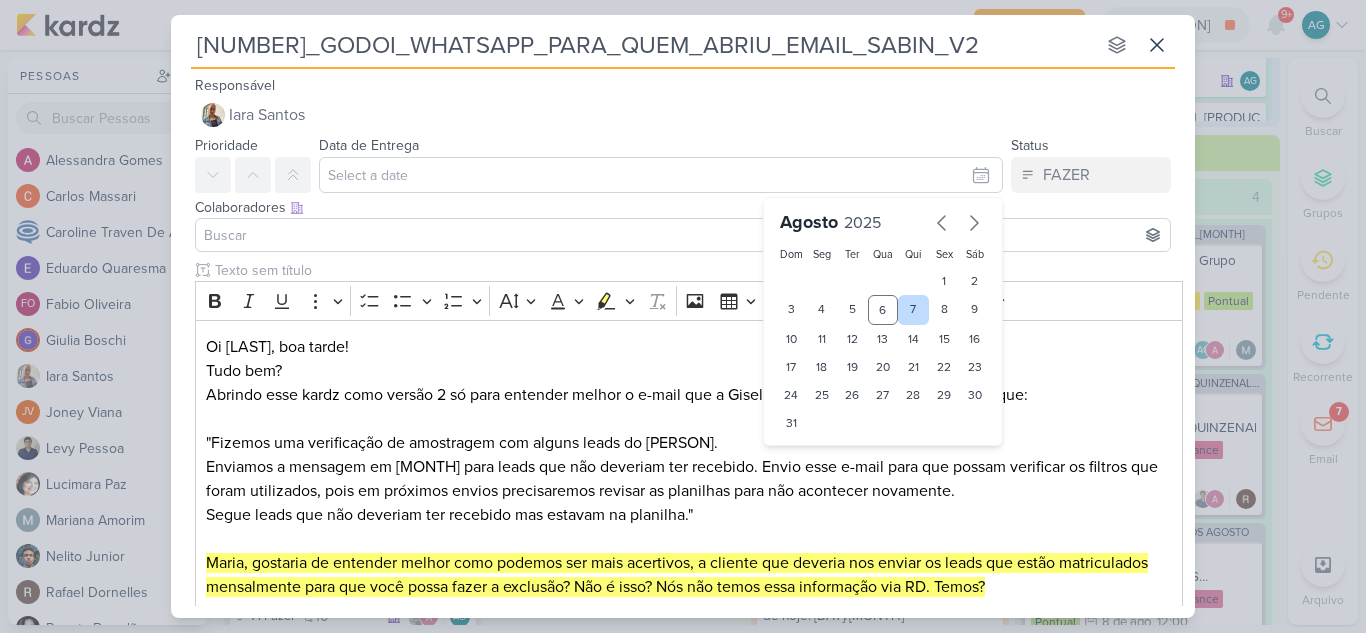 click on "7" at bounding box center [913, 310] 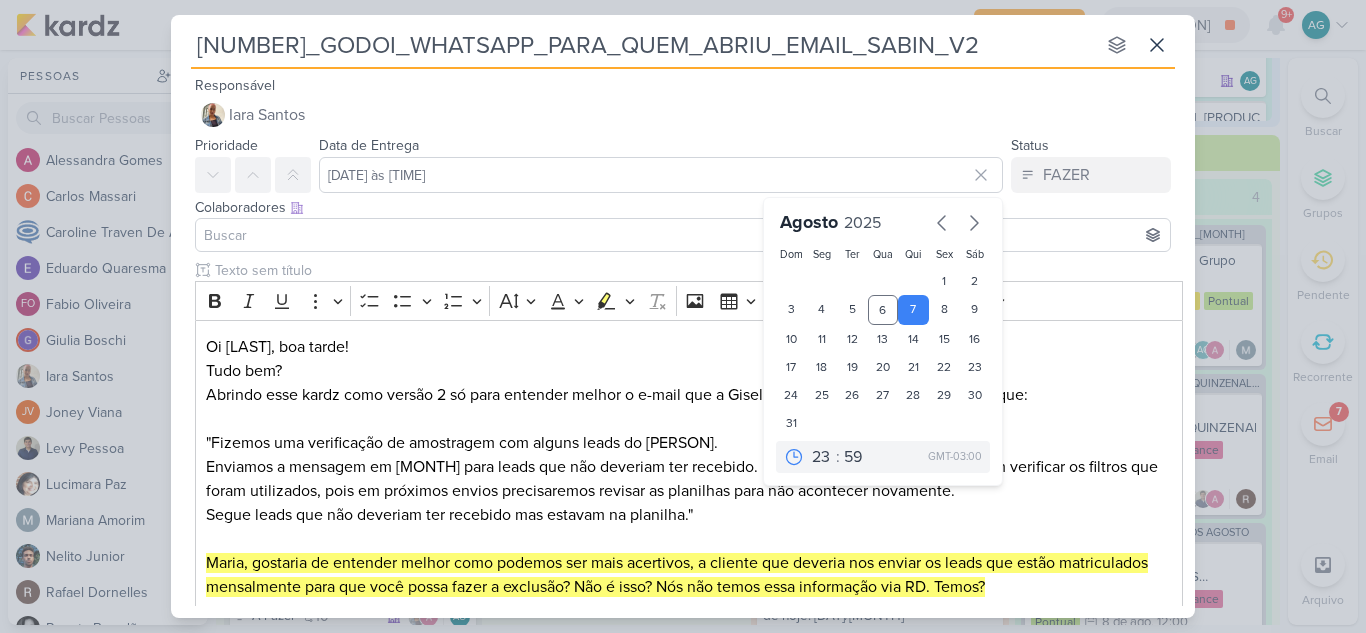click at bounding box center (683, 235) 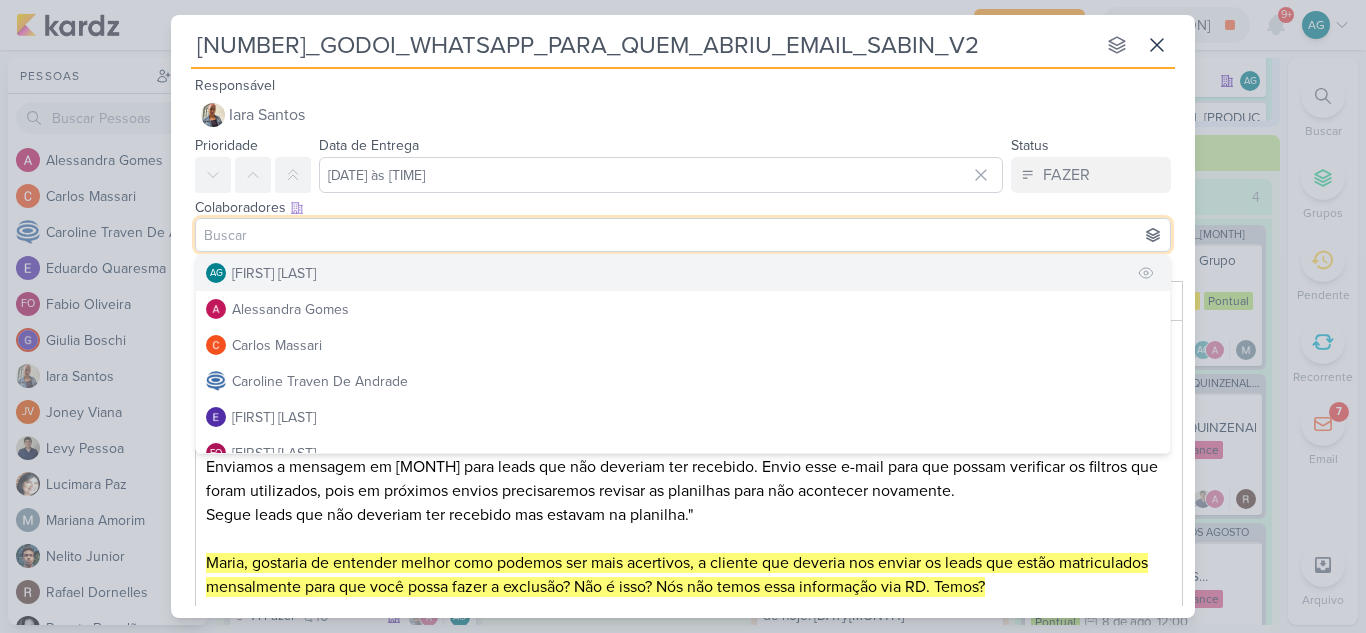 click on "AG
[PERSON] [PERSON] [PERSON]" at bounding box center [683, 273] 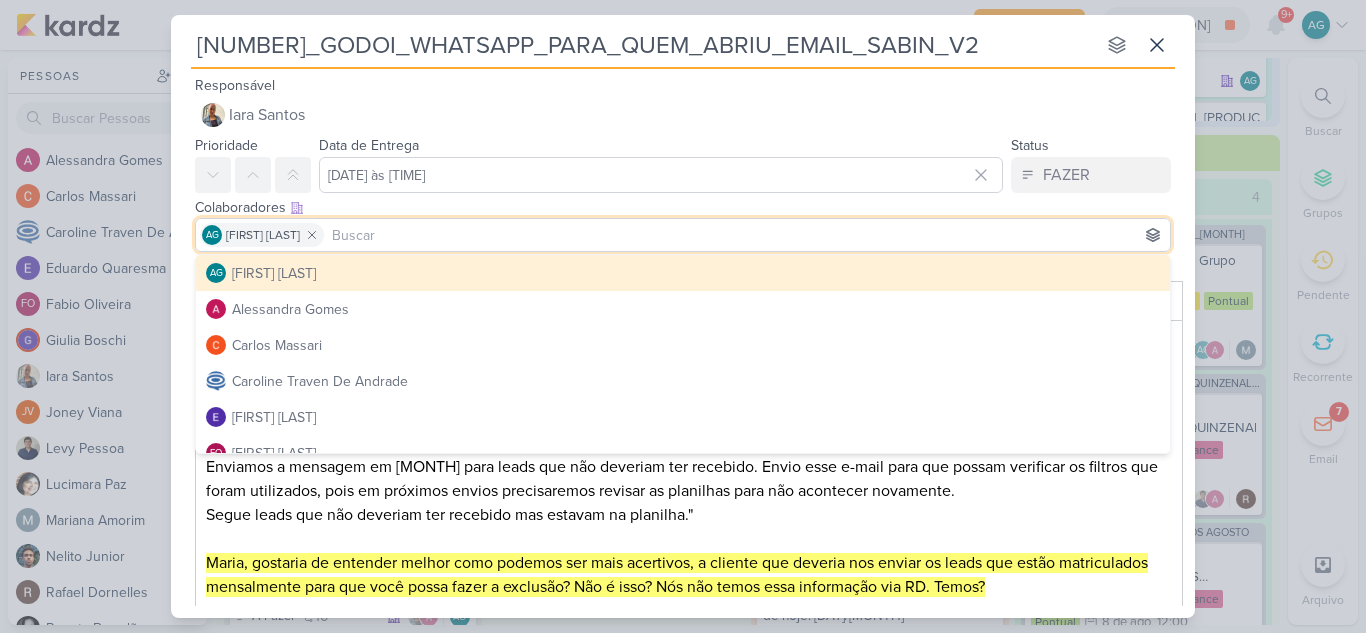 click at bounding box center (747, 235) 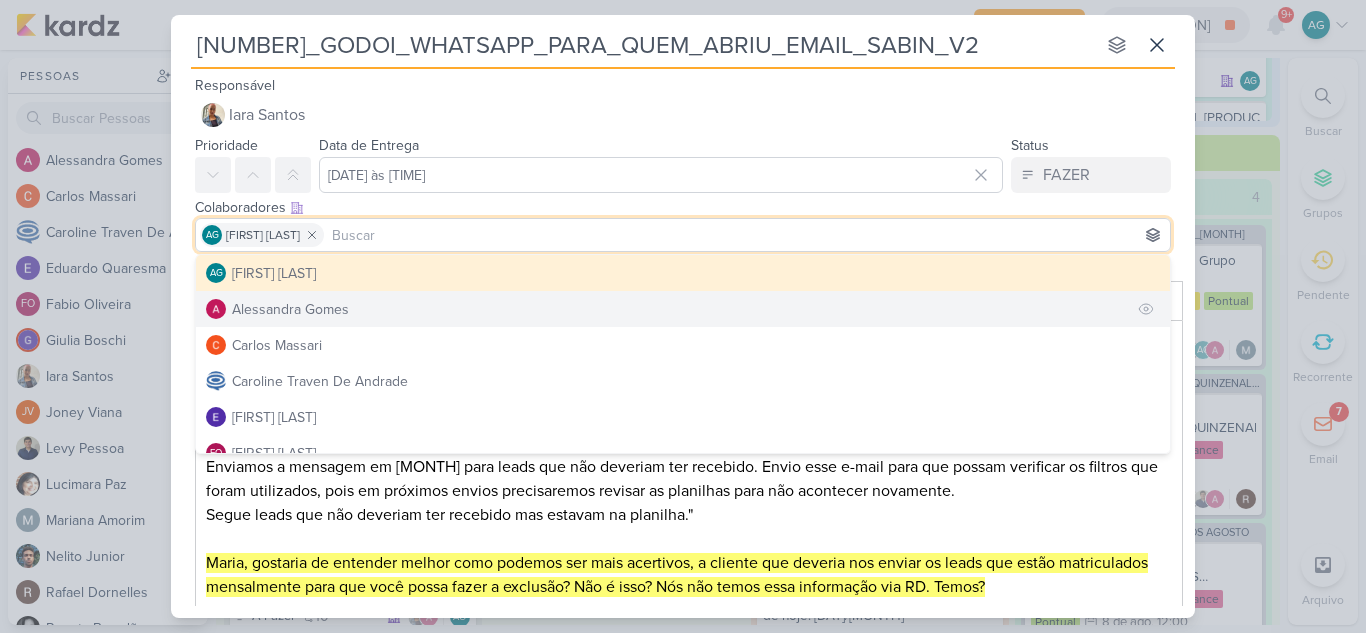 click on "Alessandra Gomes" at bounding box center [683, 309] 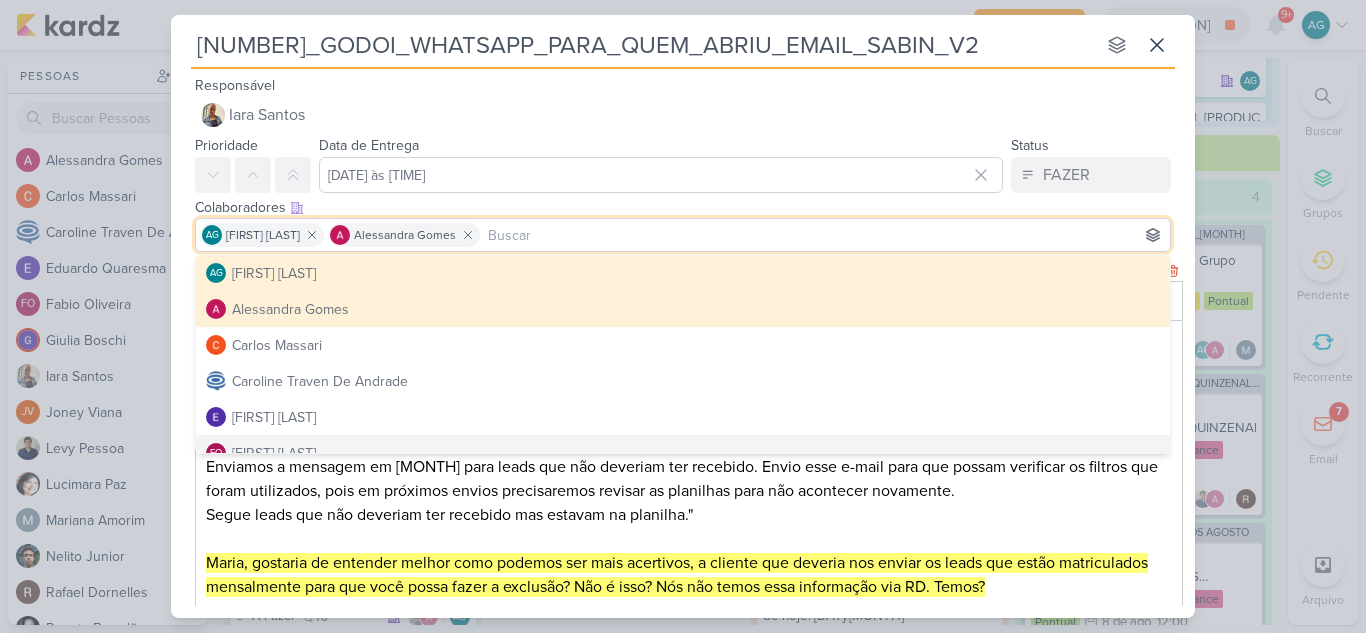 click on "Segue leads que não deveriam ter recebido mas estavam na planilha." Maria, gostaria de entender melhor como podemos ser mais acertivos, a cliente que deveria nos enviar os leads que estão matriculados mensalmente para que você possa fazer a exclusão? Não é isso? Nós não temos essa informação via RD. Temos?" at bounding box center (689, 551) 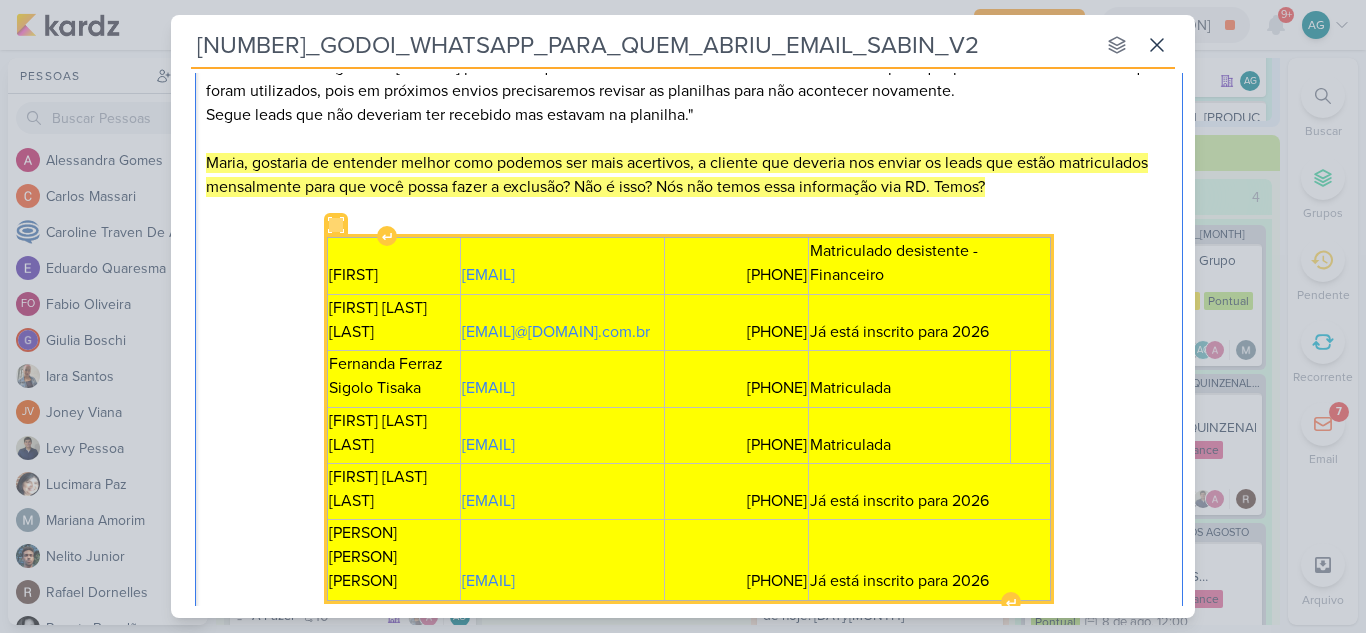 scroll, scrollTop: 560, scrollLeft: 0, axis: vertical 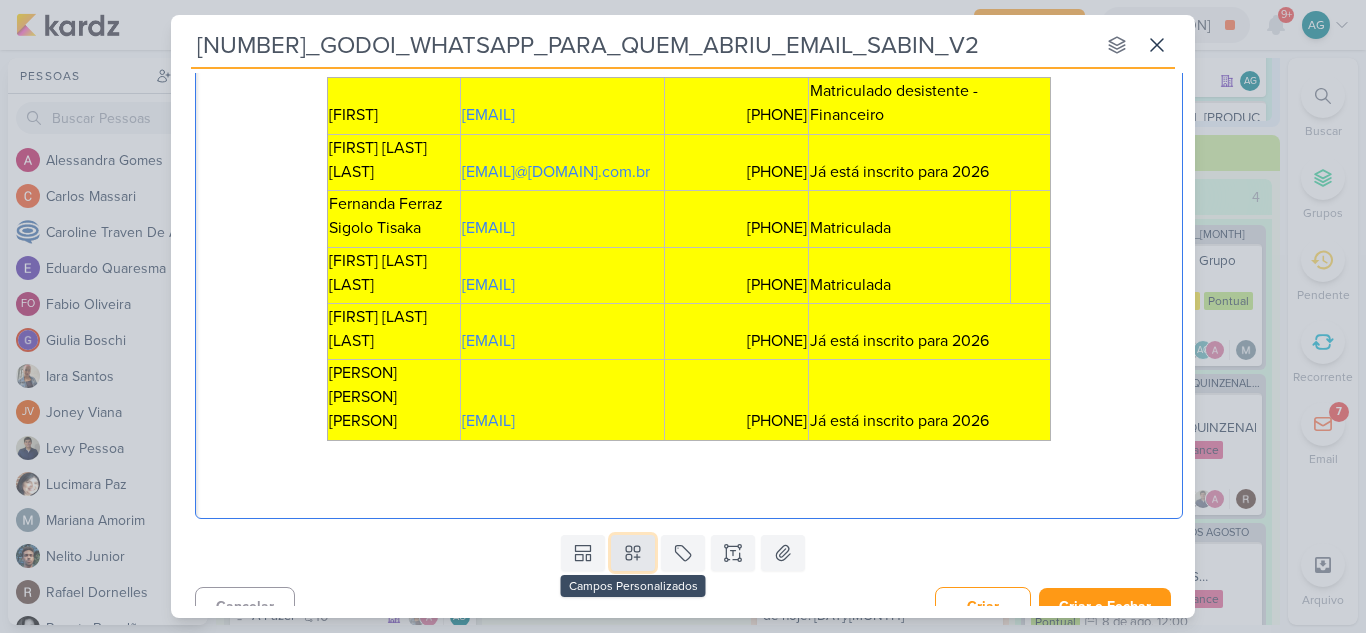 click 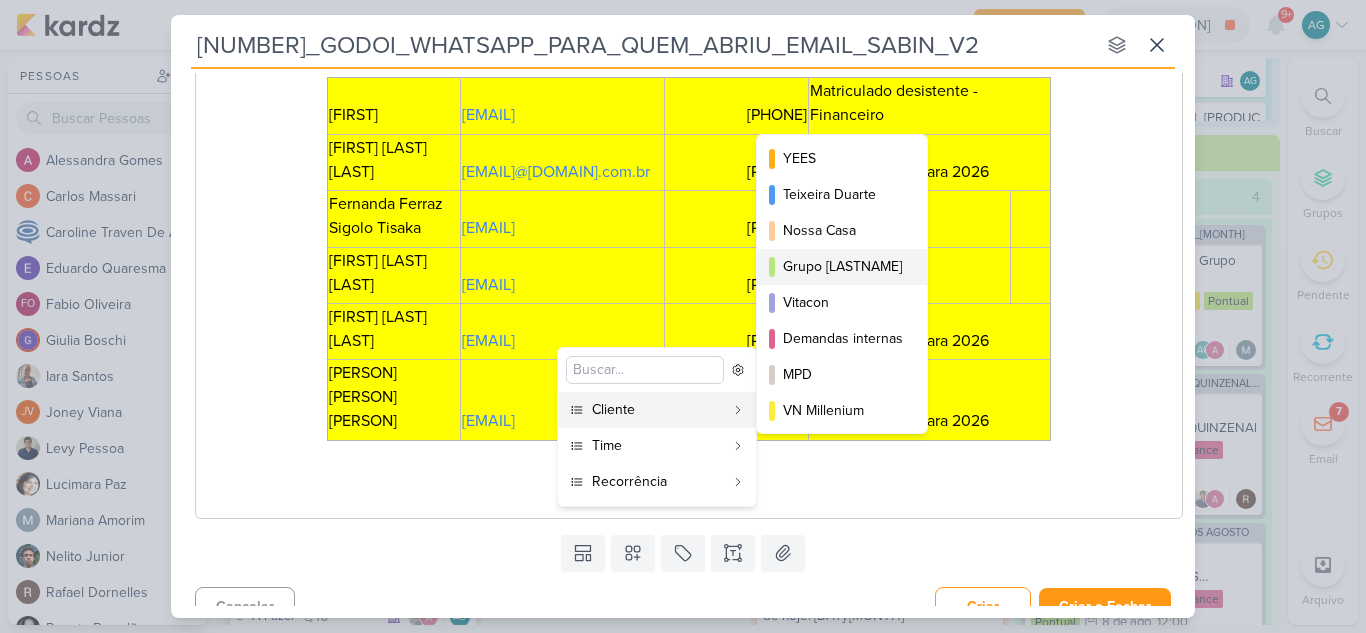 click on "Grupo [LASTNAME]" at bounding box center [843, 266] 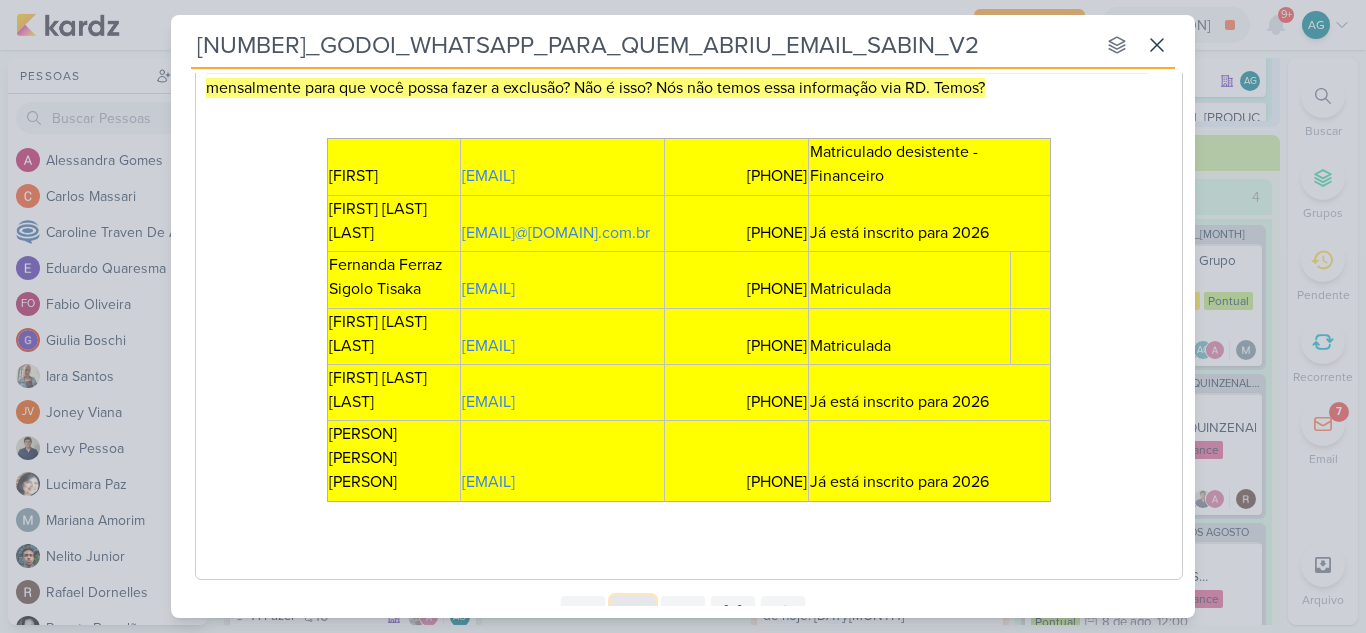 click at bounding box center [633, 614] 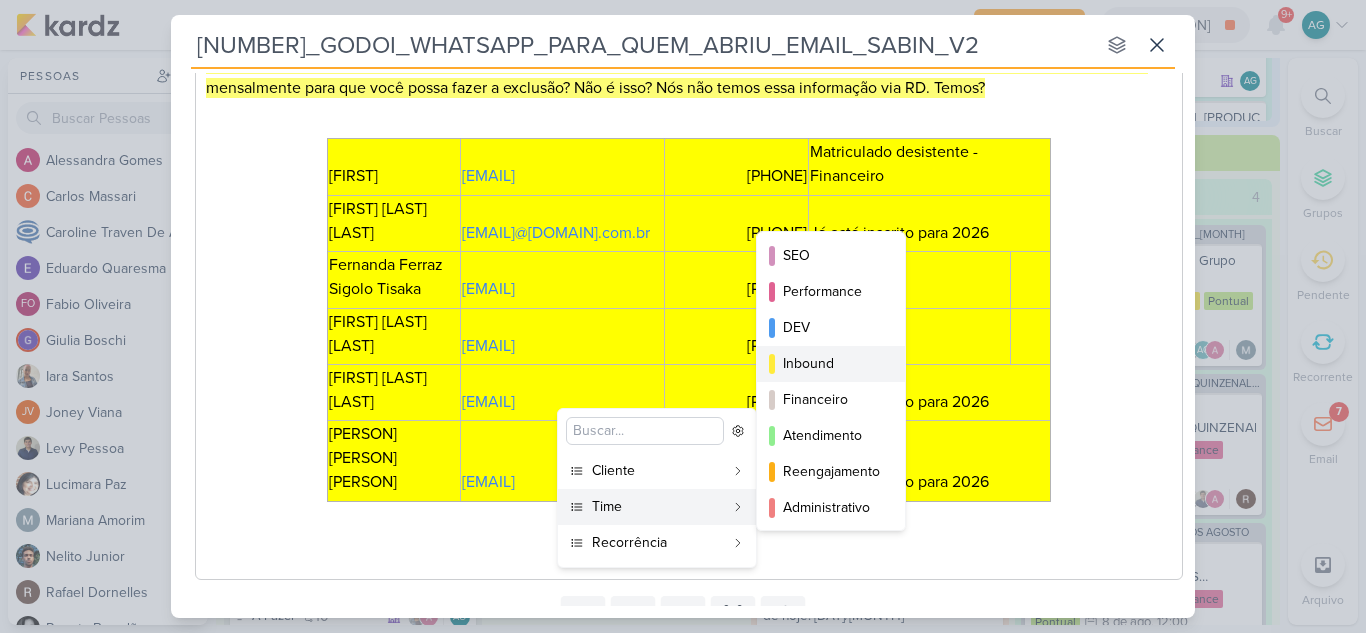 click on "Inbound" at bounding box center (832, 363) 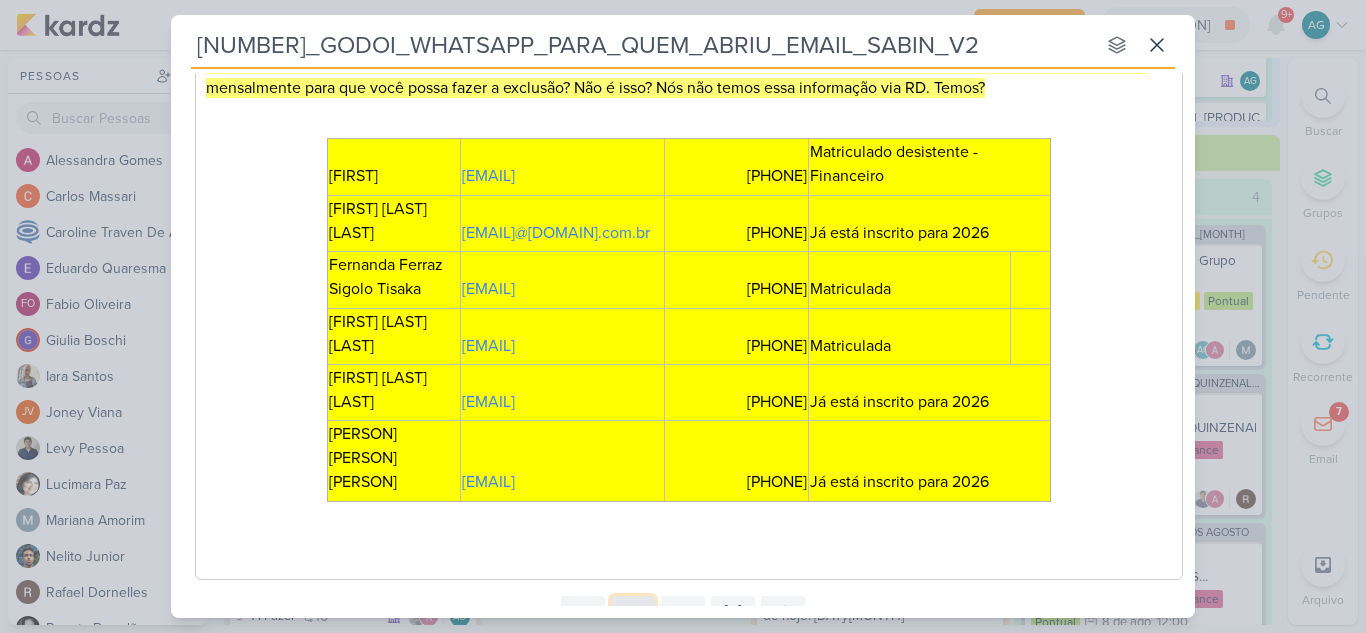 click at bounding box center [633, 614] 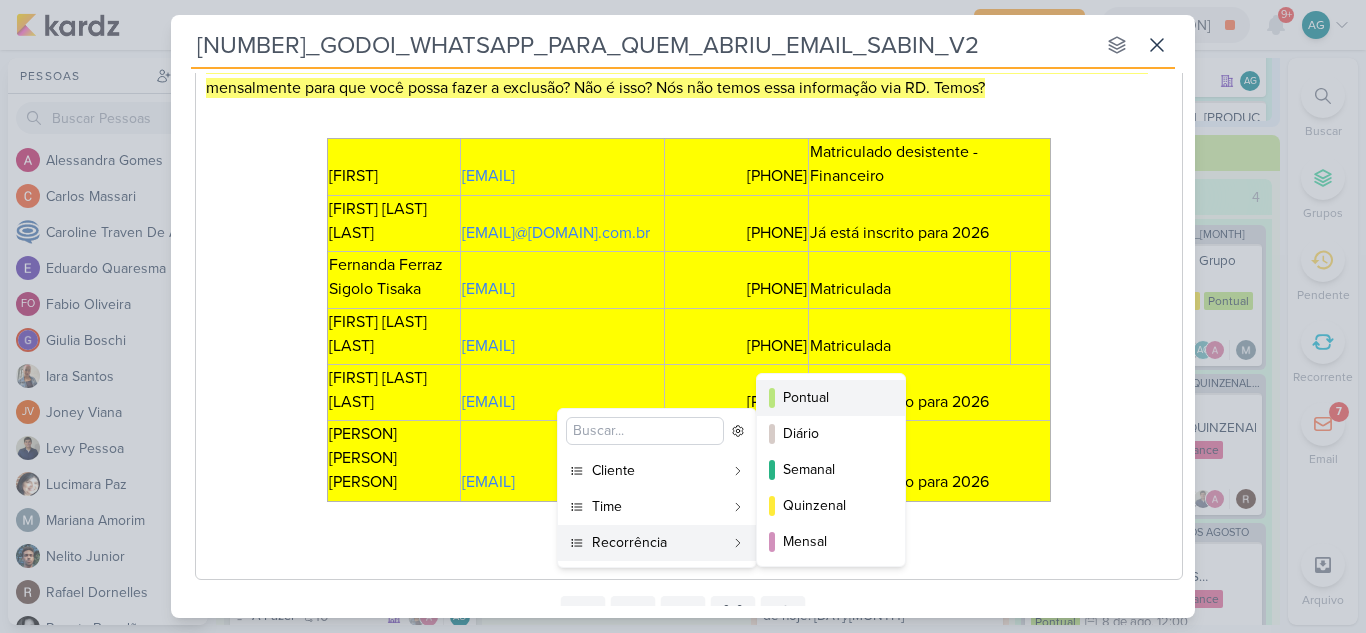 click on "Pontual" at bounding box center (831, 398) 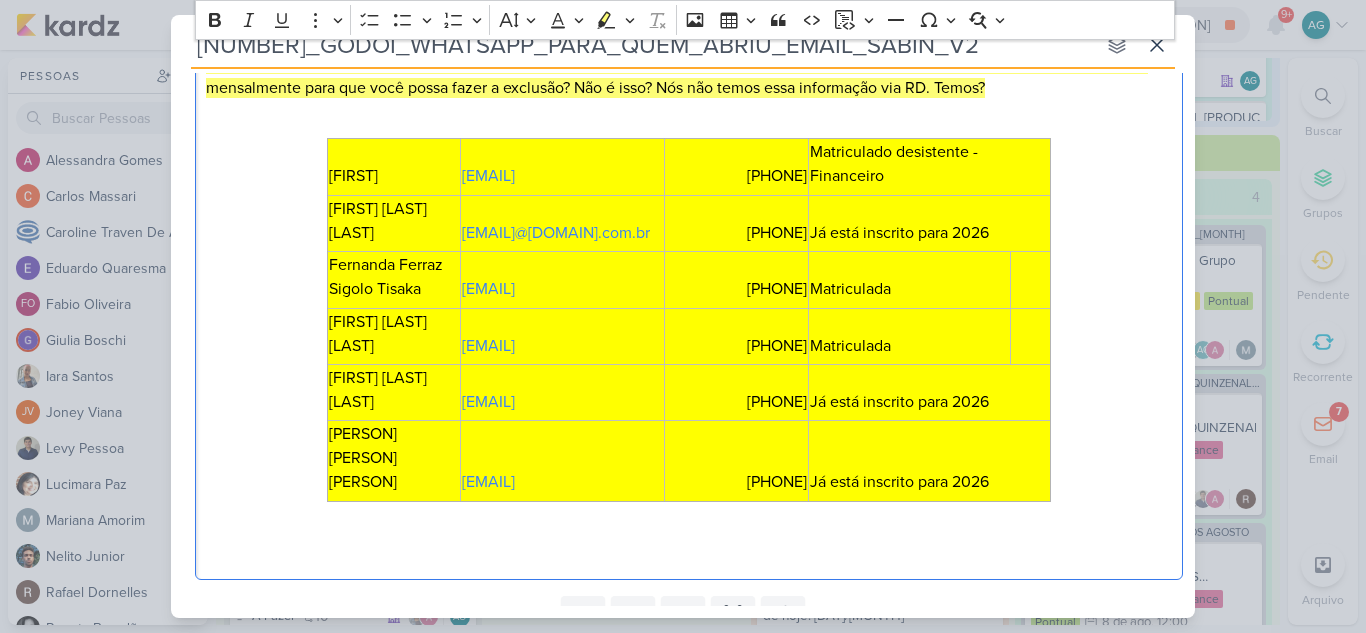 click on "Oi [PERSON], boa tarde! Tudo bem? Abrindo esse kardz como versão 2 só para entender melhor o e-mail que a [PERSON] nos mandou hoje, ela informou que: "Fizemos uma verificação de amostragem com alguns leads do [PERSON]. Enviamos a mensagem em julho para leads que não deveriam ter recebido. Envio esse e-mail para que possam verificar os filtros que foram utilizados, pois em próximos envios precisaremos revisar as planilhas para não acontecer novamente. Segue leads que não deveriam ter recebido mas estavam na planilha." [PERSON], gostaria de entender melhor como podemos ser mais acertivos, a cliente que deveria nos enviar os leads que estão matriculados mensalmente para que você possa fazer a exclusão? Não é isso? Nós não temos essa informação via RD. Temos? [PERSON] [EMAIL] [PHONE] Matriculado desistente - Financeiro [PERSON] [EMAIL] [PHONE] Já está inscrito para 2026 [PERSON] [PERSON] [EMAIL] [PHONE] Matriculada" at bounding box center (689, 200) 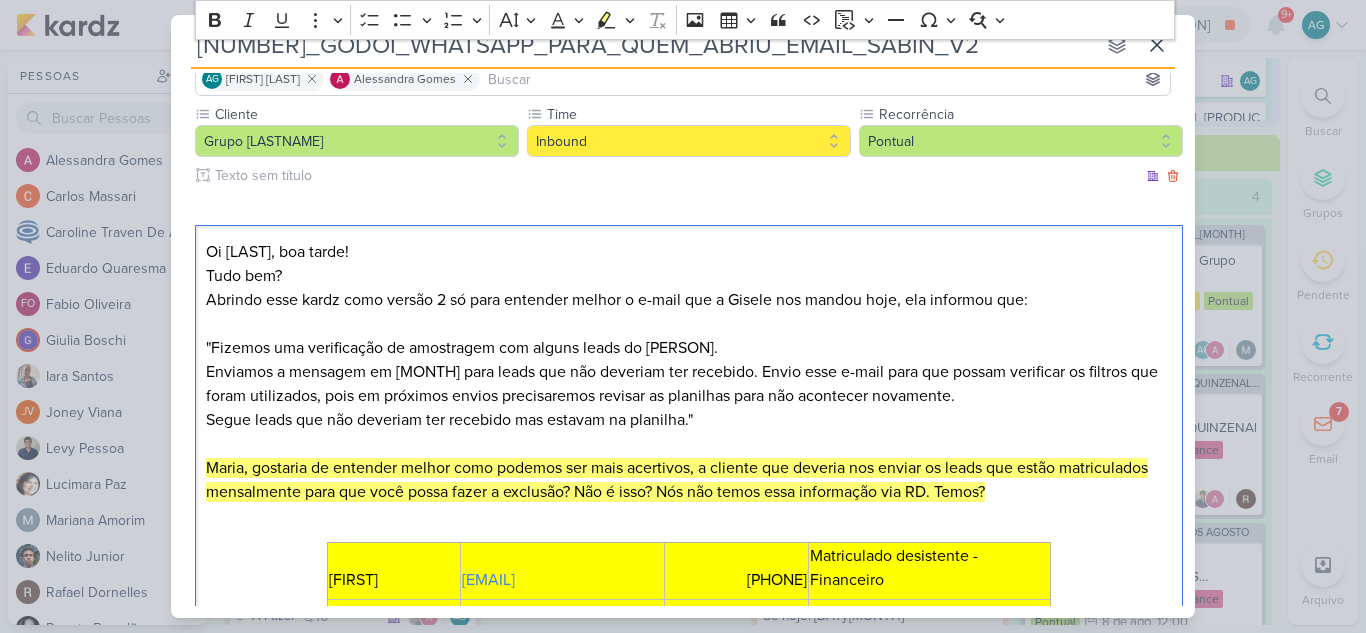 scroll, scrollTop: 0, scrollLeft: 0, axis: both 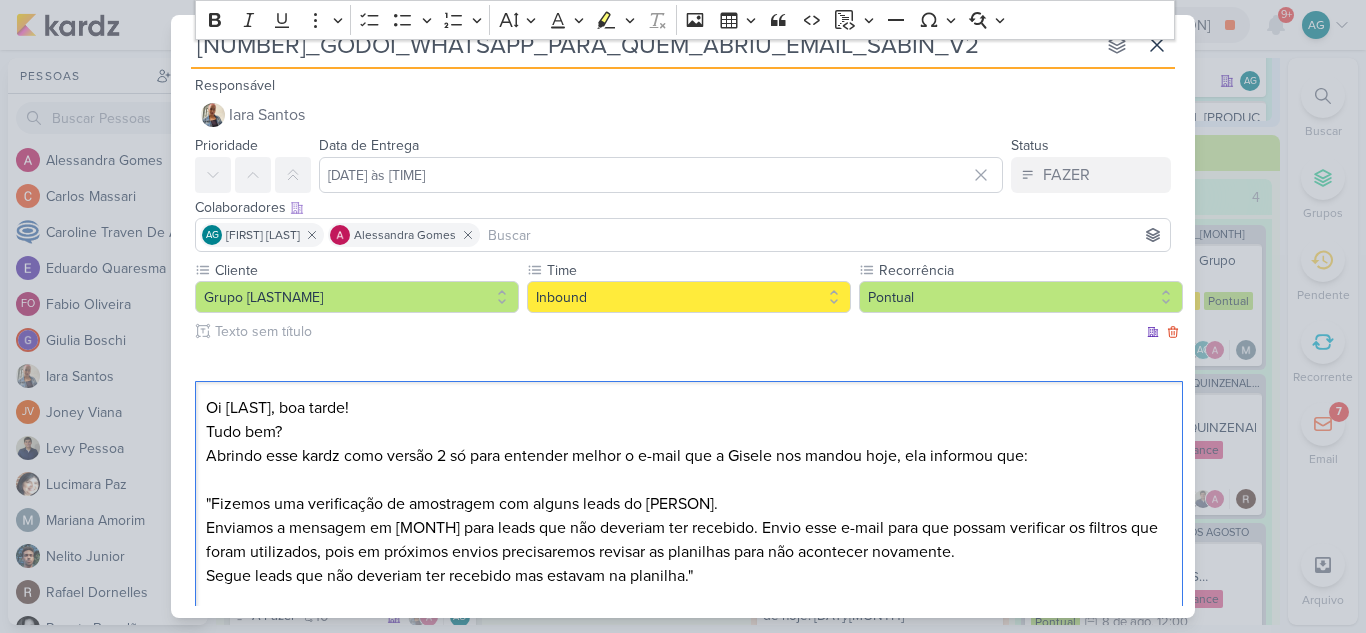 click on "Oi [PERSON], boa tarde! Tudo bem? Abrindo esse kardz como versão 2 só para entender melhor o e-mail que a [PERSON] nos mandou hoje, ela informou que: "Fizemos uma verificação de amostragem com alguns leads do [BRAND]."" at bounding box center [689, 456] 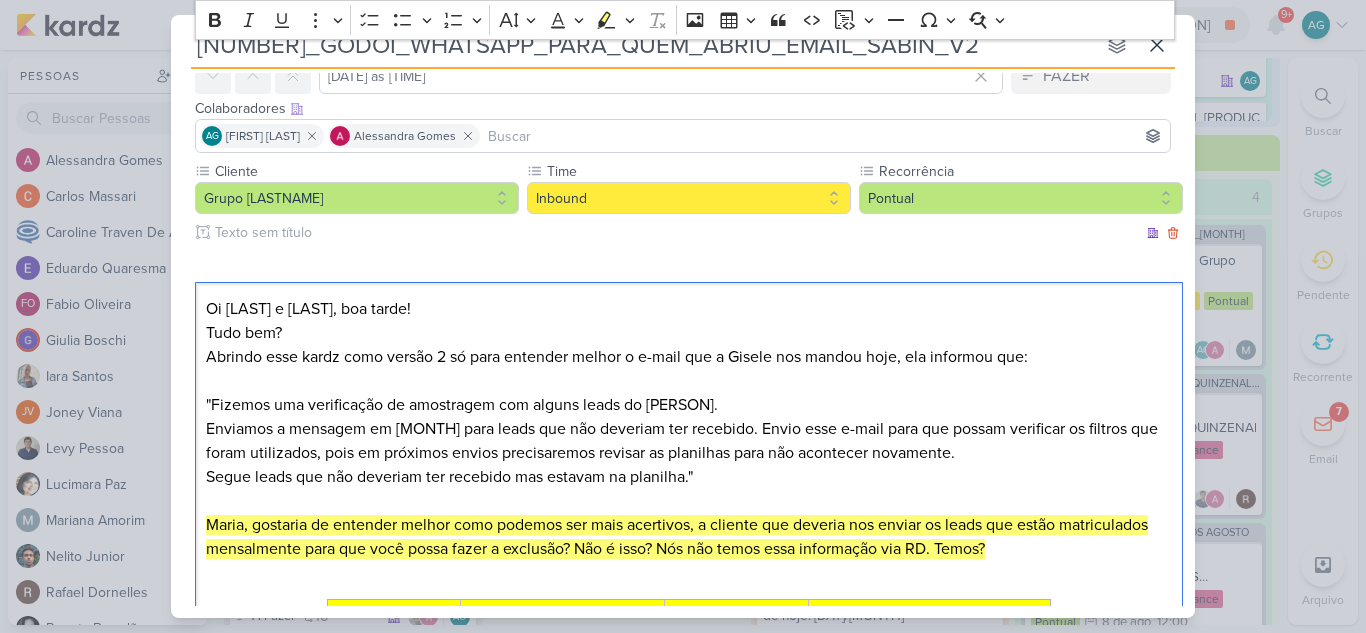 scroll, scrollTop: 100, scrollLeft: 0, axis: vertical 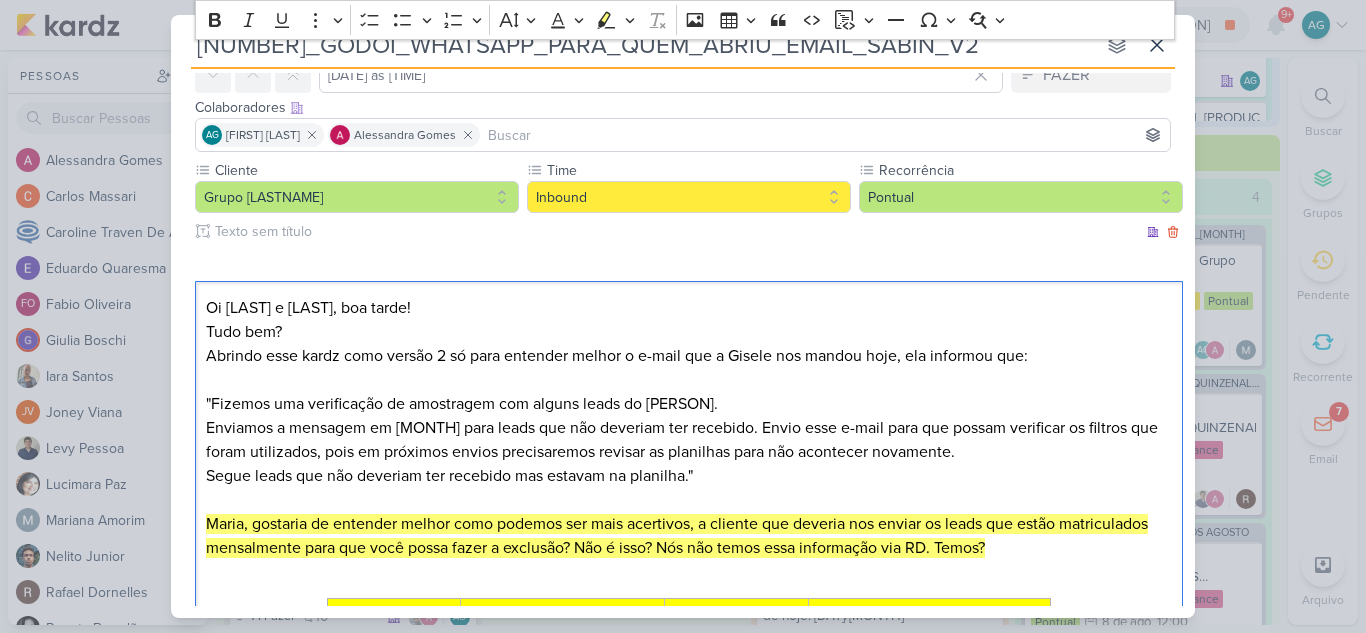 click on "Maria, gostaria de entender melhor como podemos ser mais acertivos, a cliente que deveria nos enviar os leads que estão matriculados mensalmente para que você possa fazer a exclusão? Não é isso? Nós não temos essa informação via RD. Temos?" at bounding box center [677, 536] 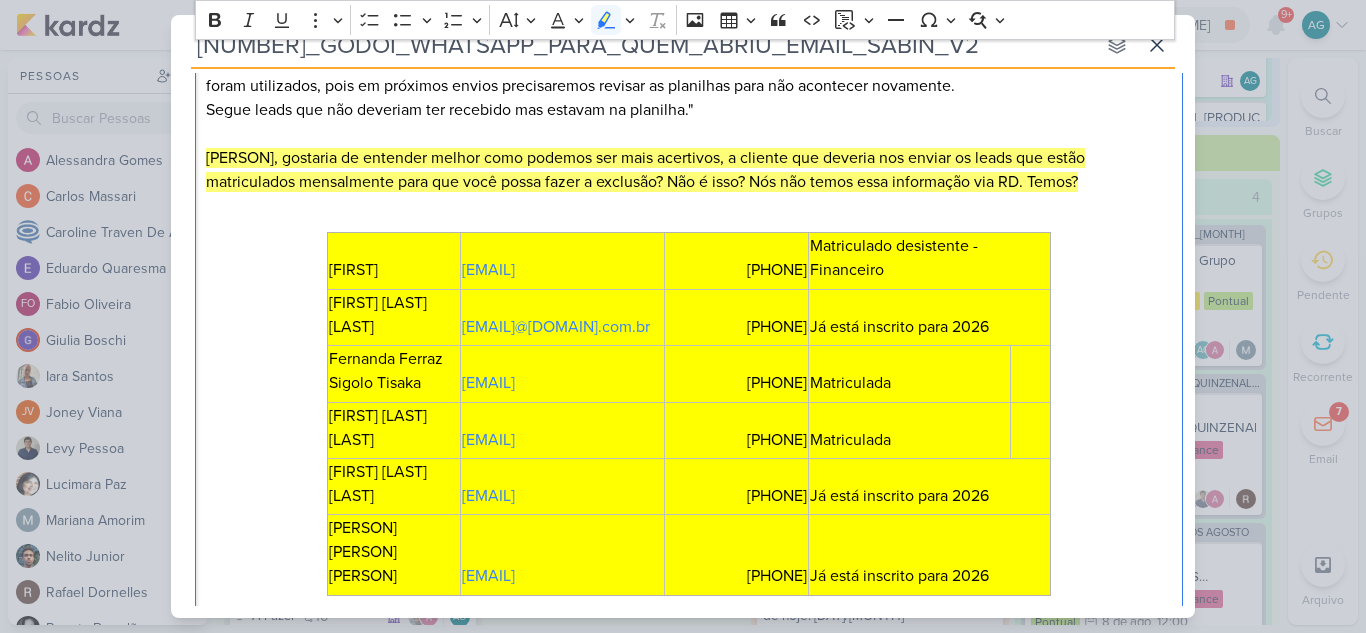 scroll, scrollTop: 500, scrollLeft: 0, axis: vertical 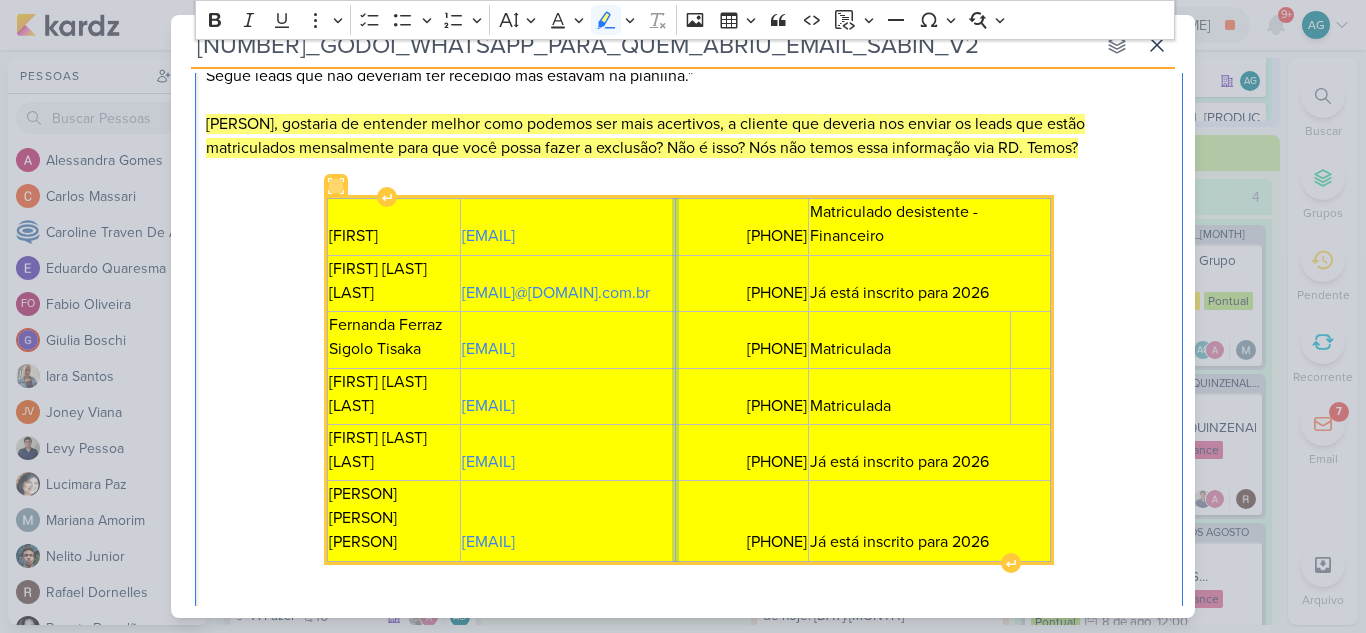 drag, startPoint x: 659, startPoint y: 241, endPoint x: 670, endPoint y: 242, distance: 11.045361 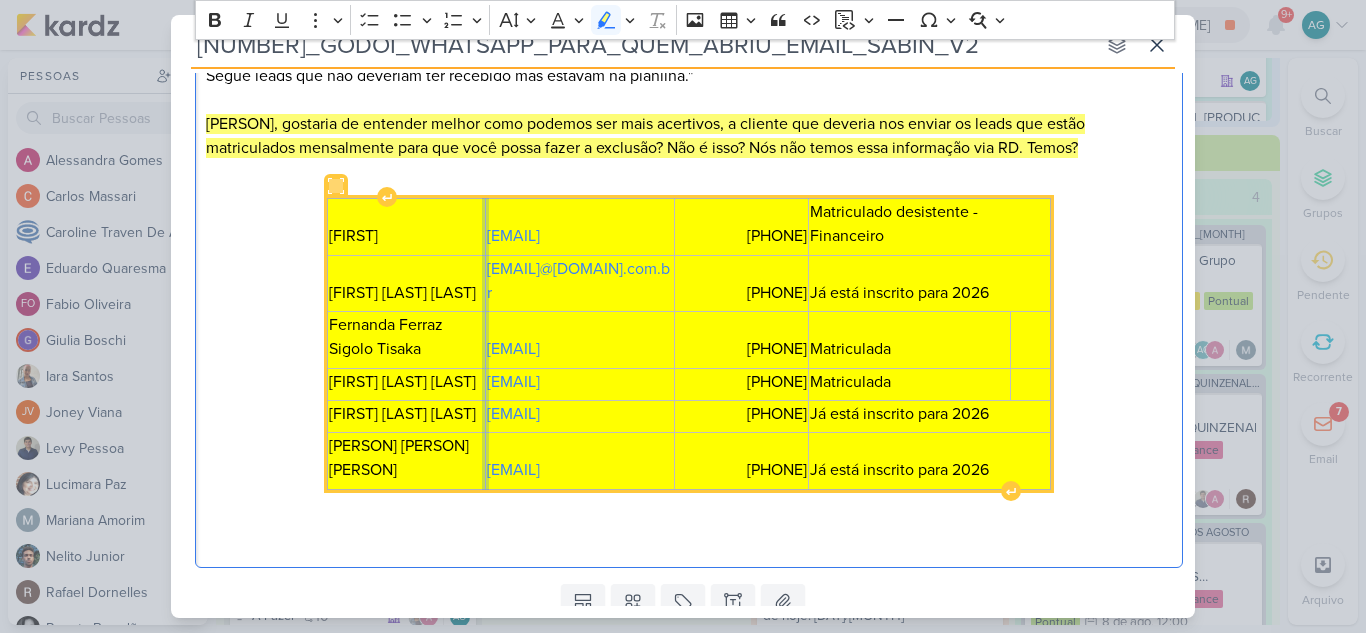 drag, startPoint x: 458, startPoint y: 233, endPoint x: 484, endPoint y: 232, distance: 26.019224 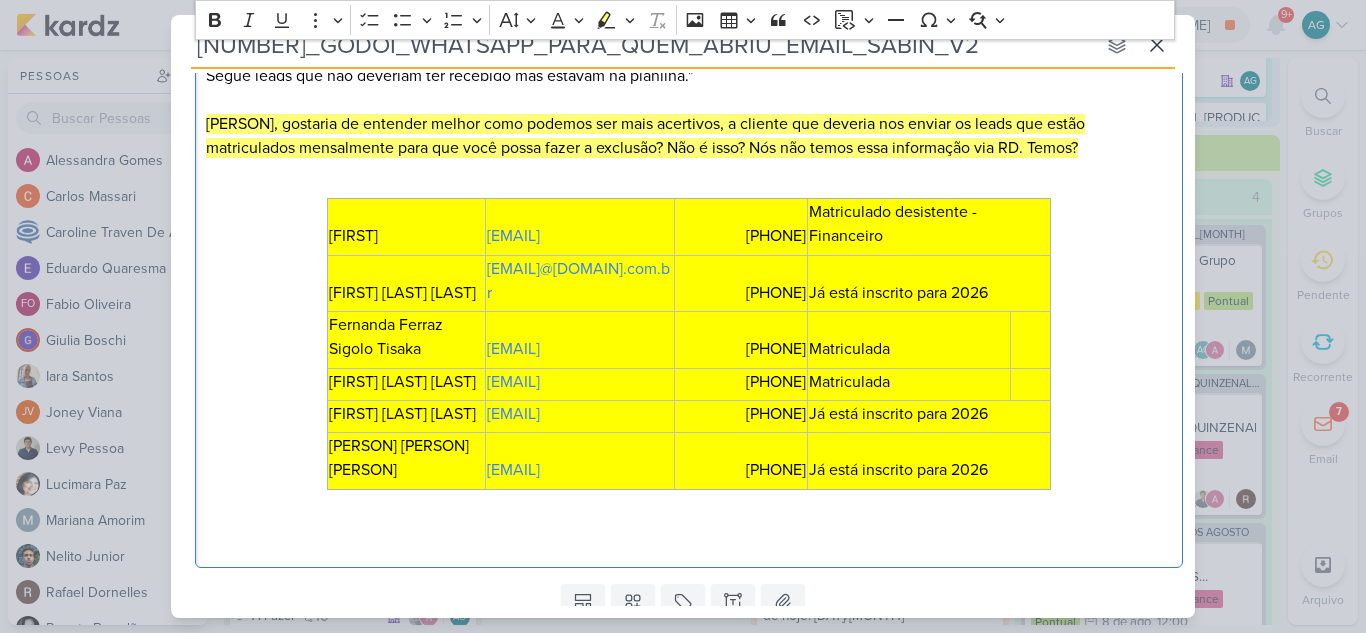 click on "Oi [LAST] e [LAST], boa tarde! Tudo bem? Abrindo esse kardz como versão 2 só para entender melhor o e-mail que a [LAST] nos mandou hoje, ela informou que: "Fizemos uma verificação de amostragem com alguns leads do Albert Sabin.  Enviamos a mensagem em julho para leads que não deveriam ter recebido. Envio esse e-mail para que possam verificar os filtros que foram utilizados, pois em próximos envios precisaremos revisar as planilhas para não acontecer novamente. Segue leads que não deveriam ter recebido mas estavam na planilha." [LAST], gostaria de entender melhor como podemos ser mais acertivos, a cliente que deveria nos enviar os leads que estão matriculados mensalmente para que você possa fazer a exclusão? Não é isso? Nós não temos essa informação via RD. Temos? [FIRST] [LAST] [EMAIL]@[DOMAIN].com.br [PHONE] Matriculado desistente - Financeiro [FIRST] [LAST] [EMAIL]@[DOMAIN].com.br [PHONE] Já está inscrito para 2026 [FIRST] [LAST] [EMAIL]@[DOMAIN].com.br [PHONE]" at bounding box center (689, 224) 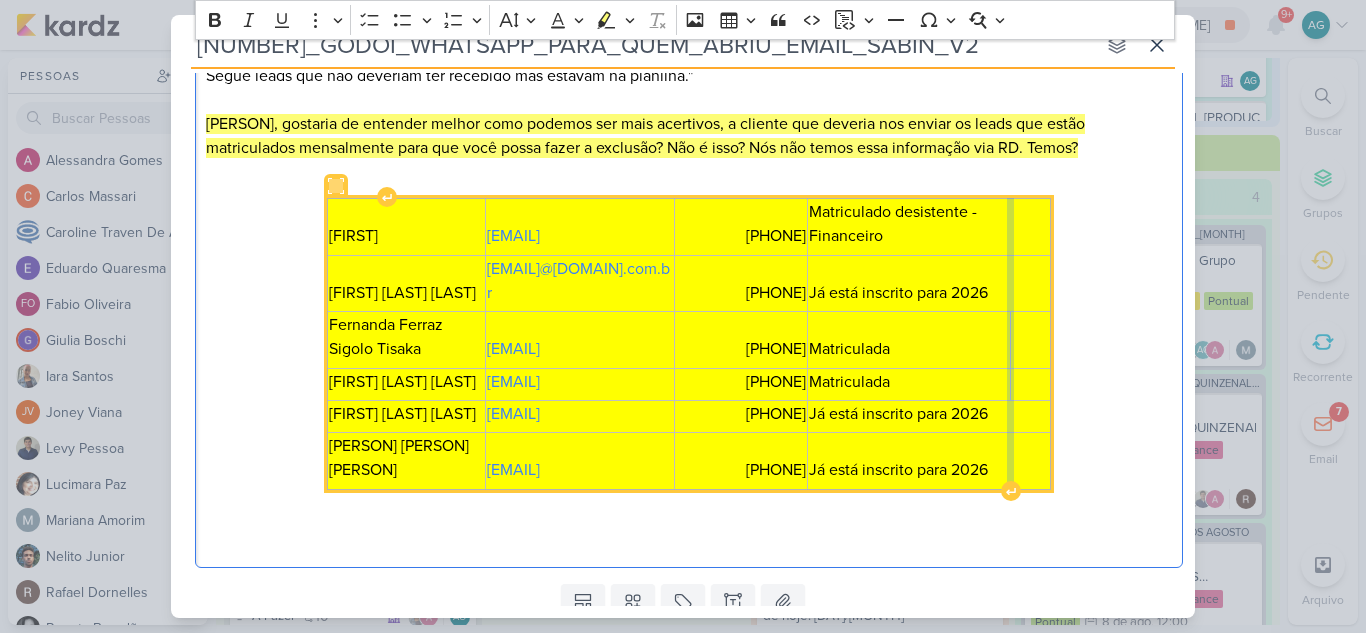 drag, startPoint x: 1002, startPoint y: 344, endPoint x: 1038, endPoint y: 344, distance: 36 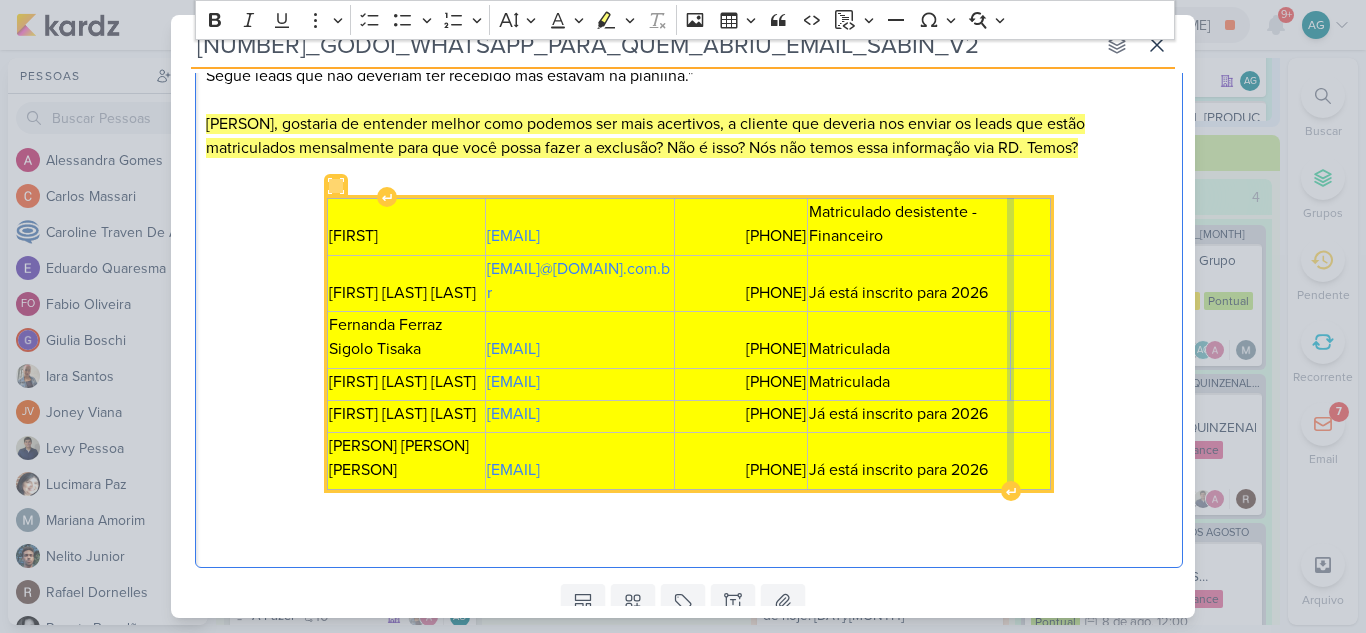 click on "Edson [EMAIL] [PHONE] Matriculado desistente - Financeiro Erica Belletato Cardoso [EMAIL] [PHONE] Já está inscrito para 2026 Fernanda Ferraz Sigolo Tisaka [EMAIL] [PHONE] Matriculada Jessica Ortiz Viel [EMAIL] [PHONE] Matriculada Lidiane Soares Sodré [EMAIL] [PHONE] Já está inscrito para 2026 Mauricio Henrique Lutz Morelli [EMAIL] [PHONE] Já está inscrito para 2026" at bounding box center [688, 344] 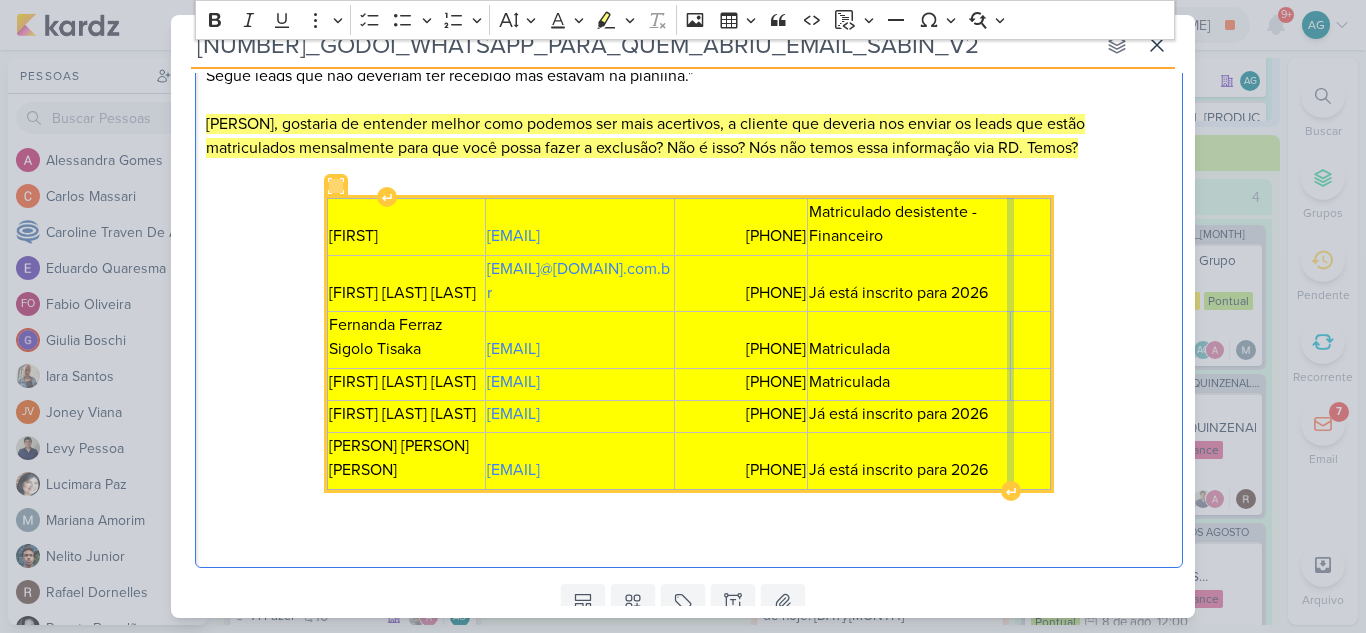 click at bounding box center (1010, 384) 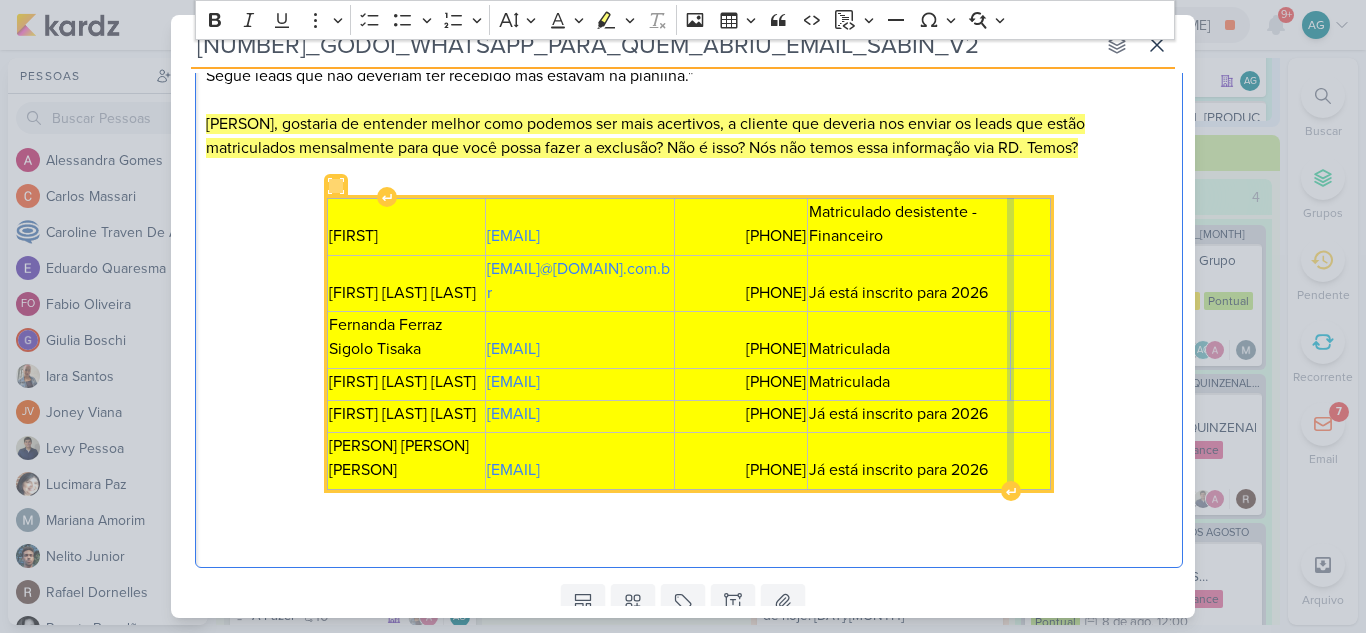 click at bounding box center [1010, 384] 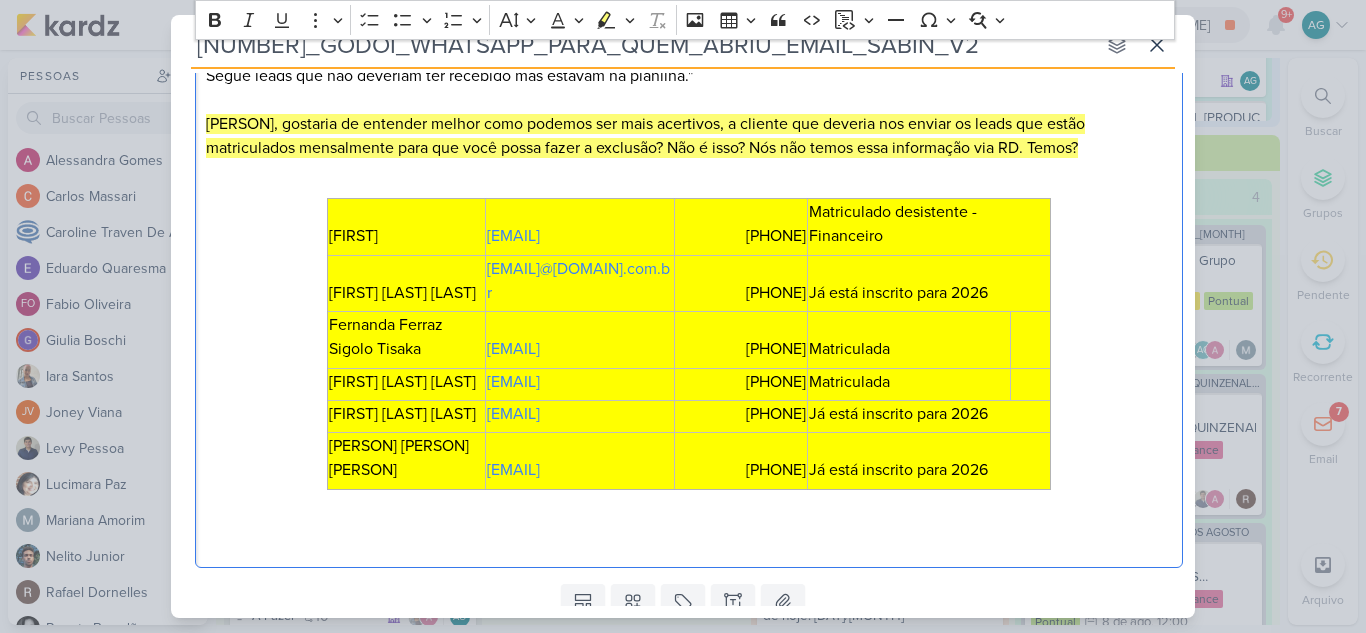 drag, startPoint x: 1005, startPoint y: 452, endPoint x: 1135, endPoint y: 513, distance: 143.60014 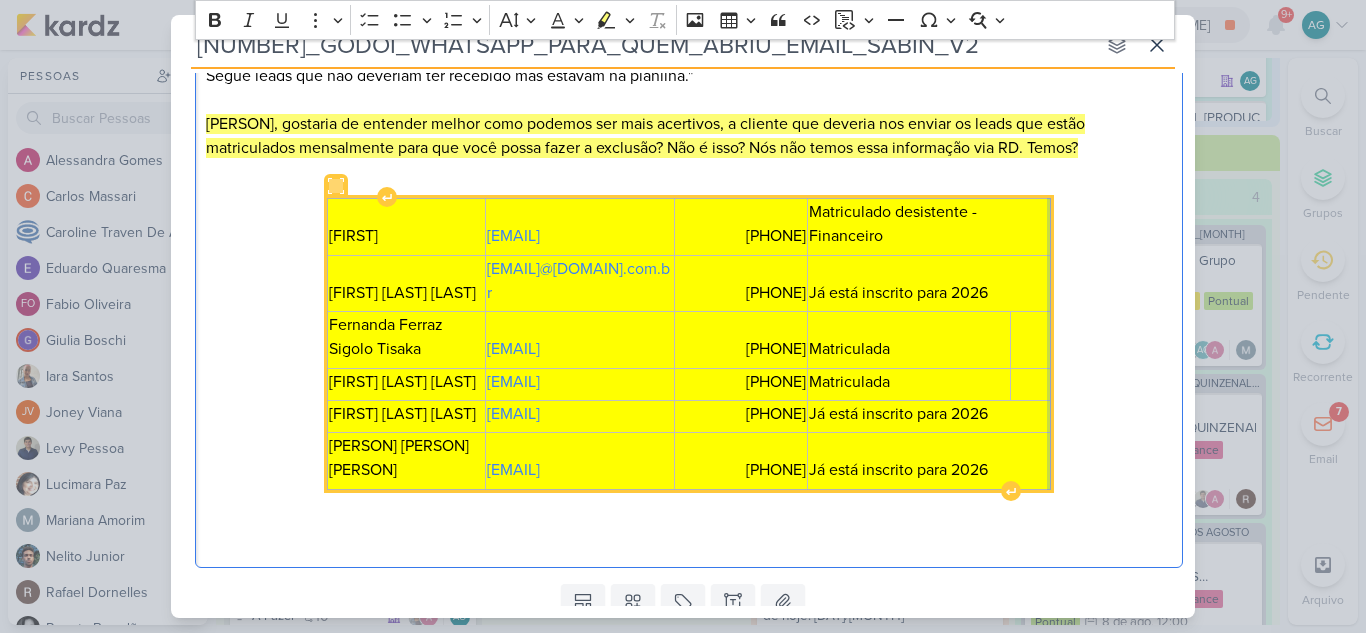 click at bounding box center (1050, 460) 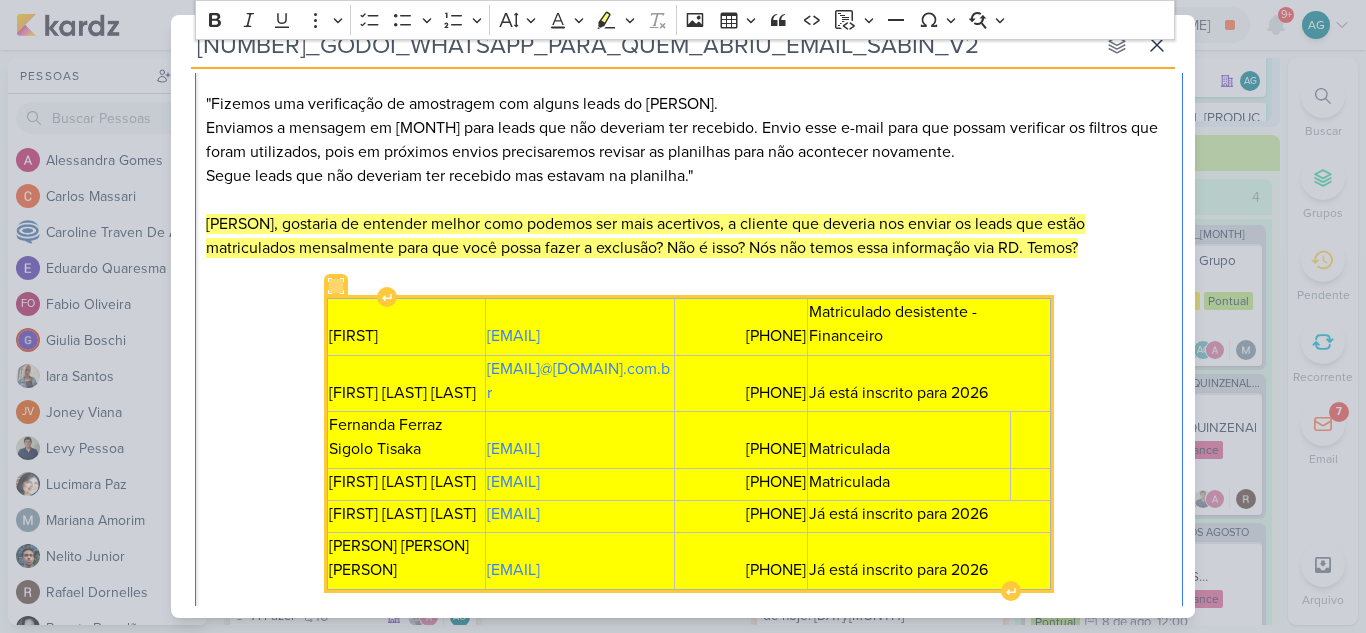 scroll, scrollTop: 573, scrollLeft: 0, axis: vertical 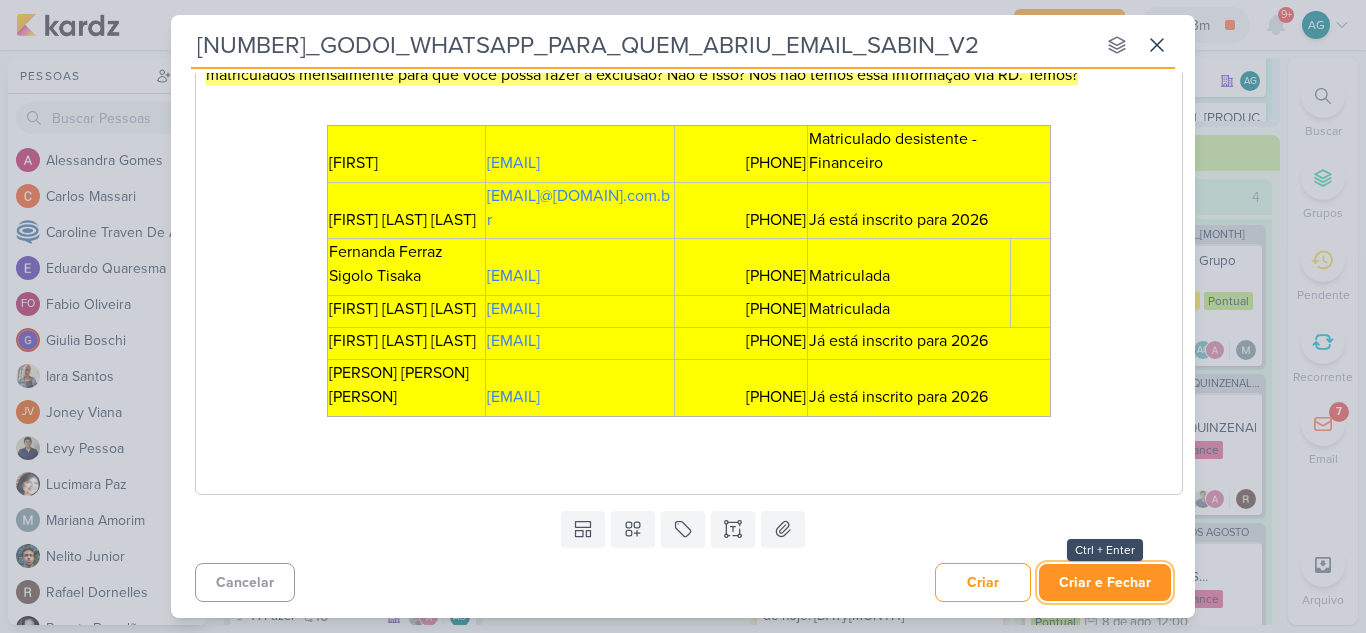 click on "Criar e Fechar" at bounding box center (1105, 582) 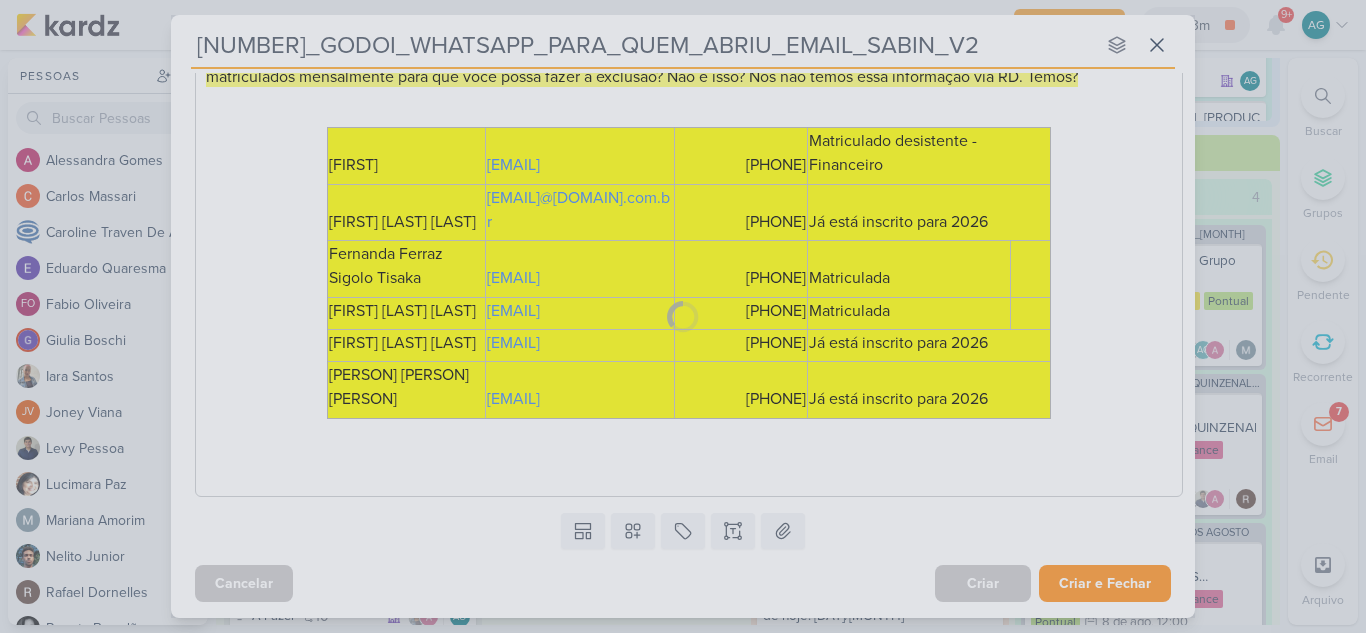 scroll, scrollTop: 571, scrollLeft: 0, axis: vertical 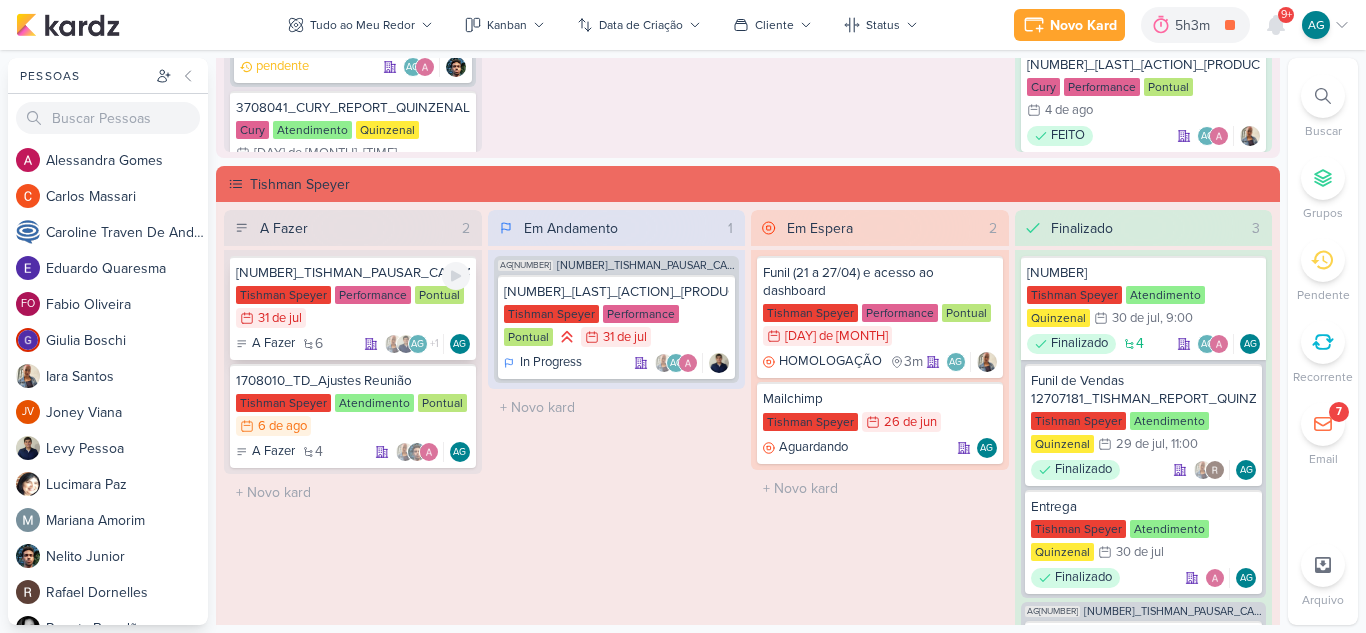 click on "[NUMBER]_TISHMAN_PAUSAR_CAMPANHAS" at bounding box center [353, 273] 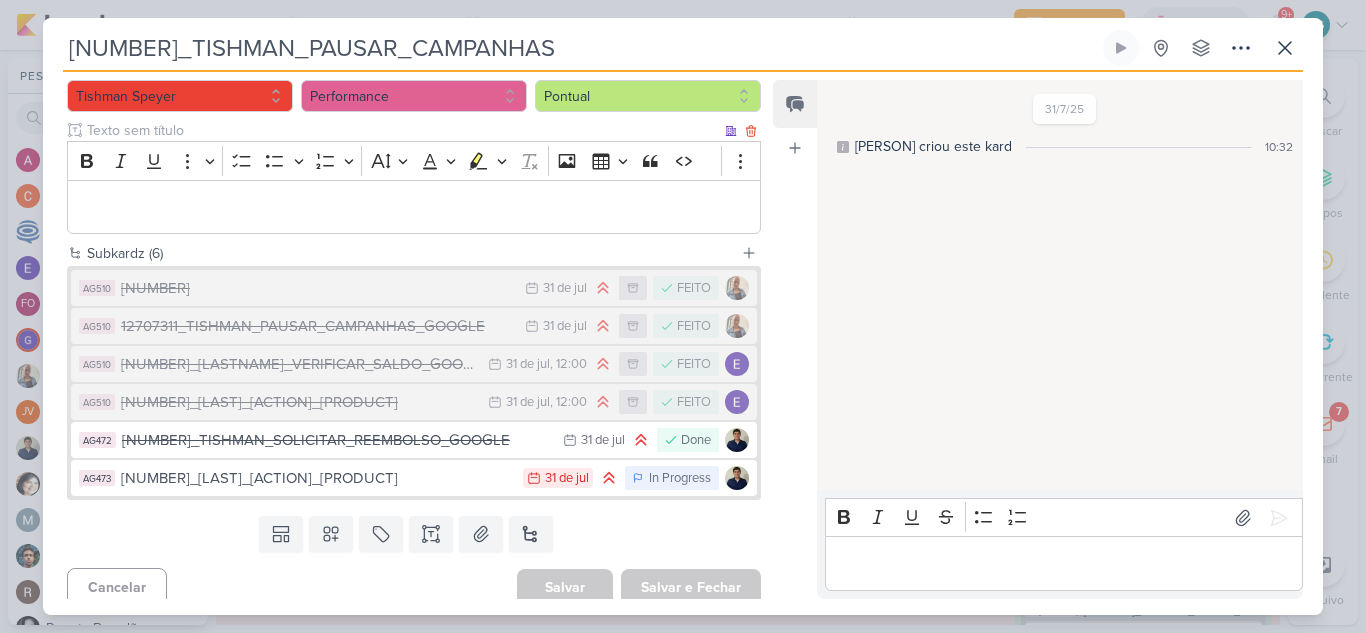 scroll, scrollTop: 216, scrollLeft: 0, axis: vertical 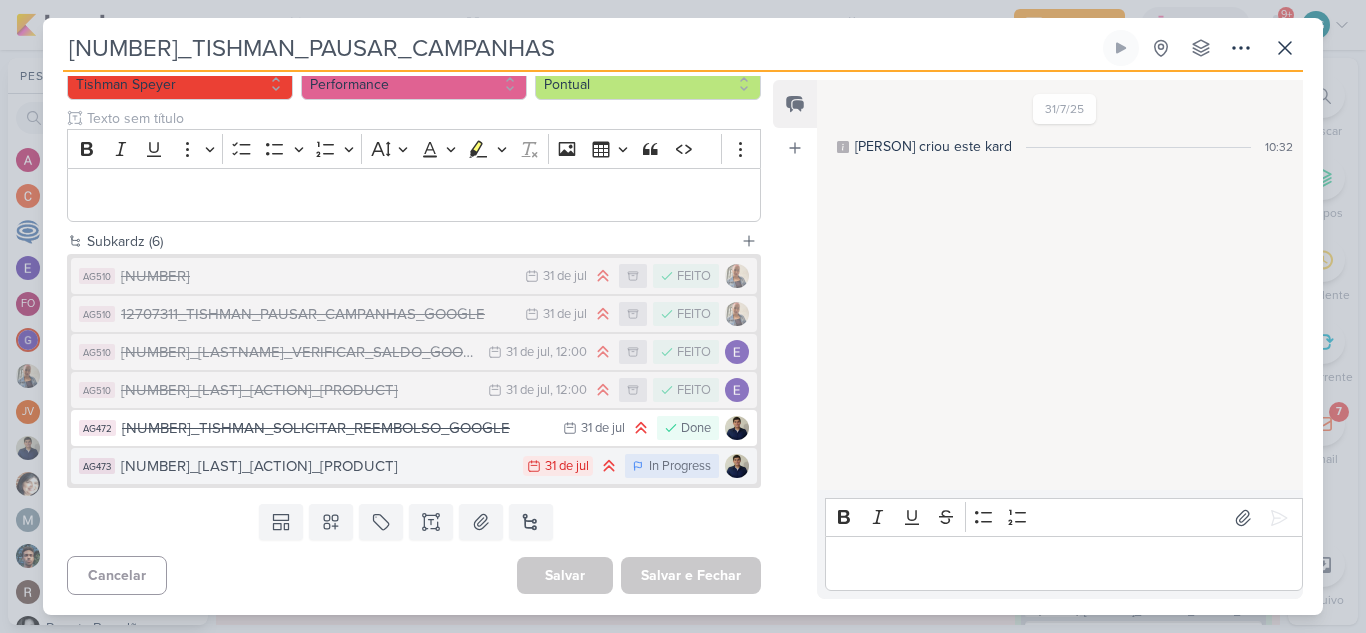 click on "[NUMBER]_[LAST]_[ACTION]_[PRODUCT]" at bounding box center [317, 466] 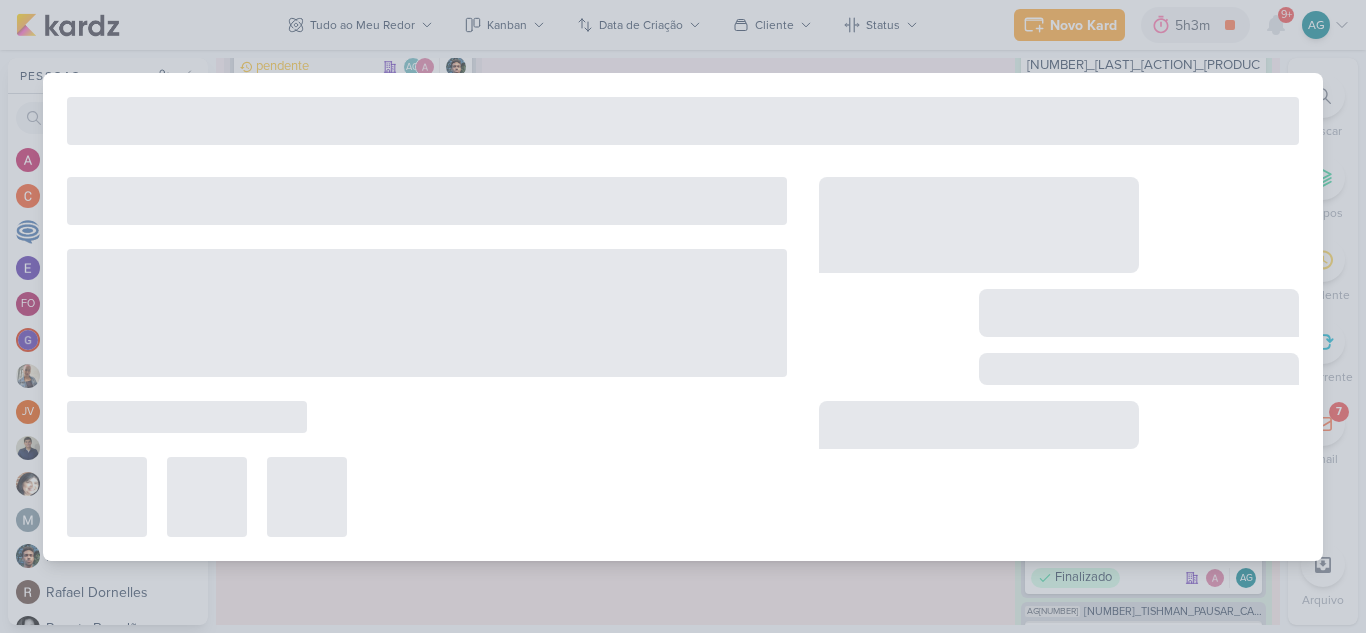 type on "[NUMBER]_[LAST]_[ACTION]_[PRODUCT]" 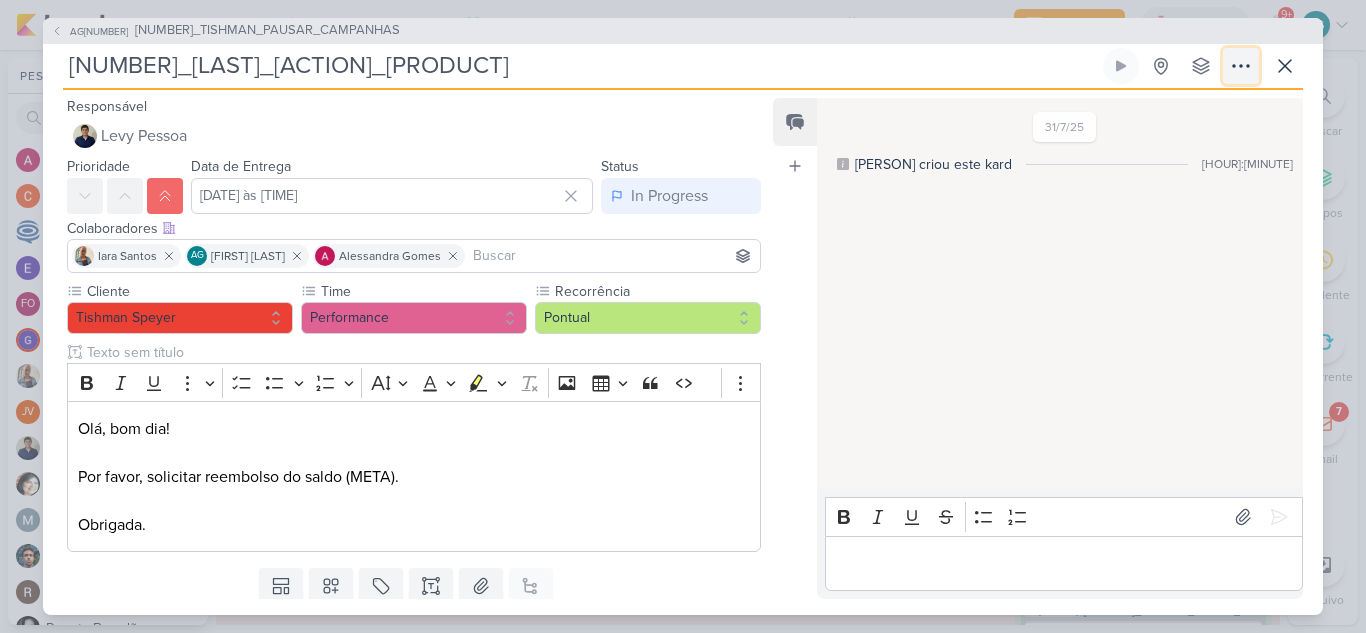 click 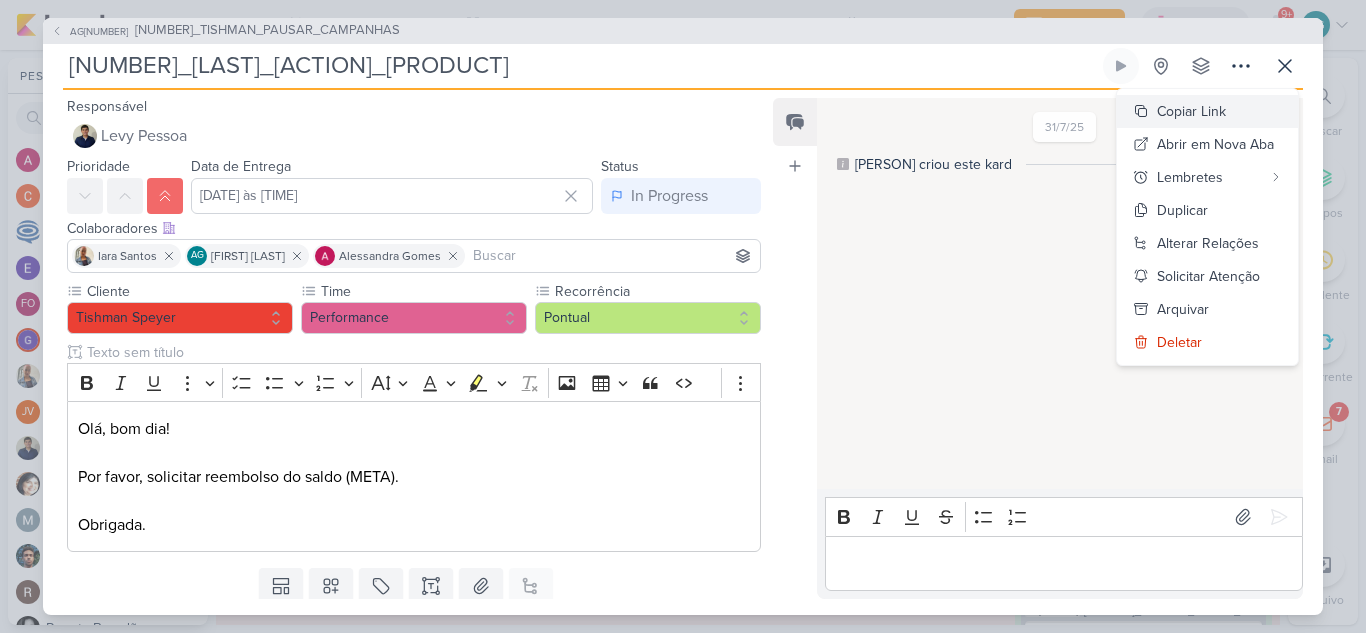 click on "Copiar Link" at bounding box center (1191, 111) 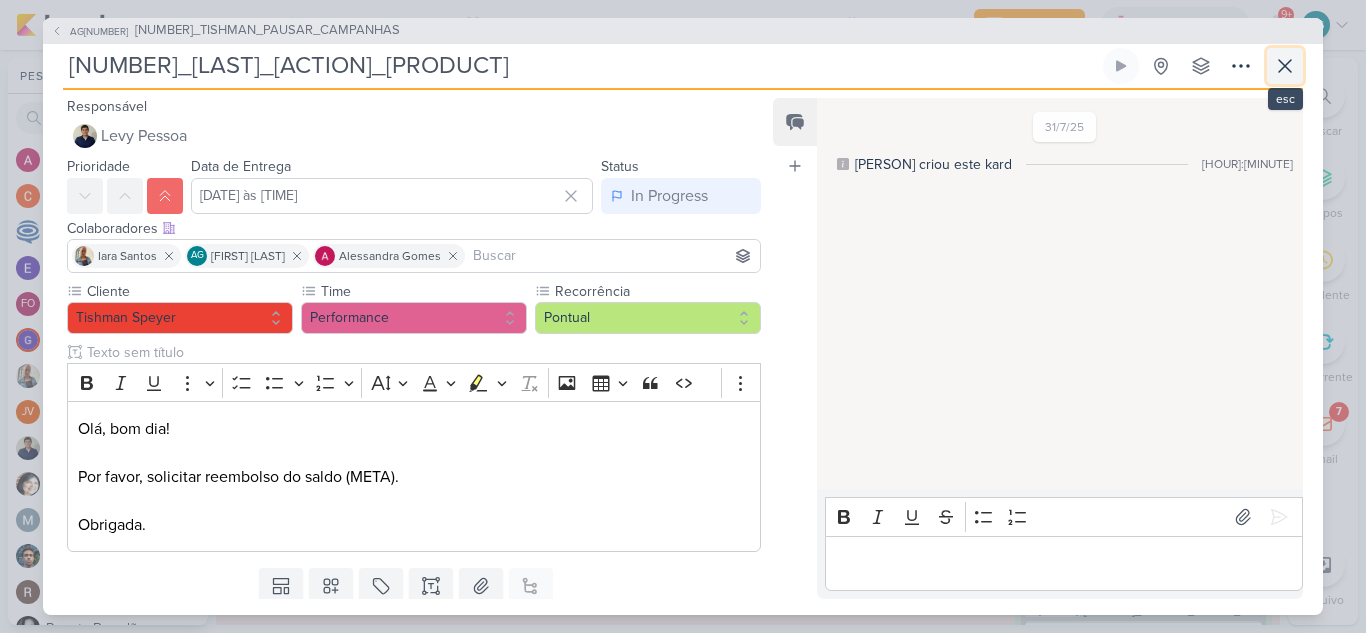 click 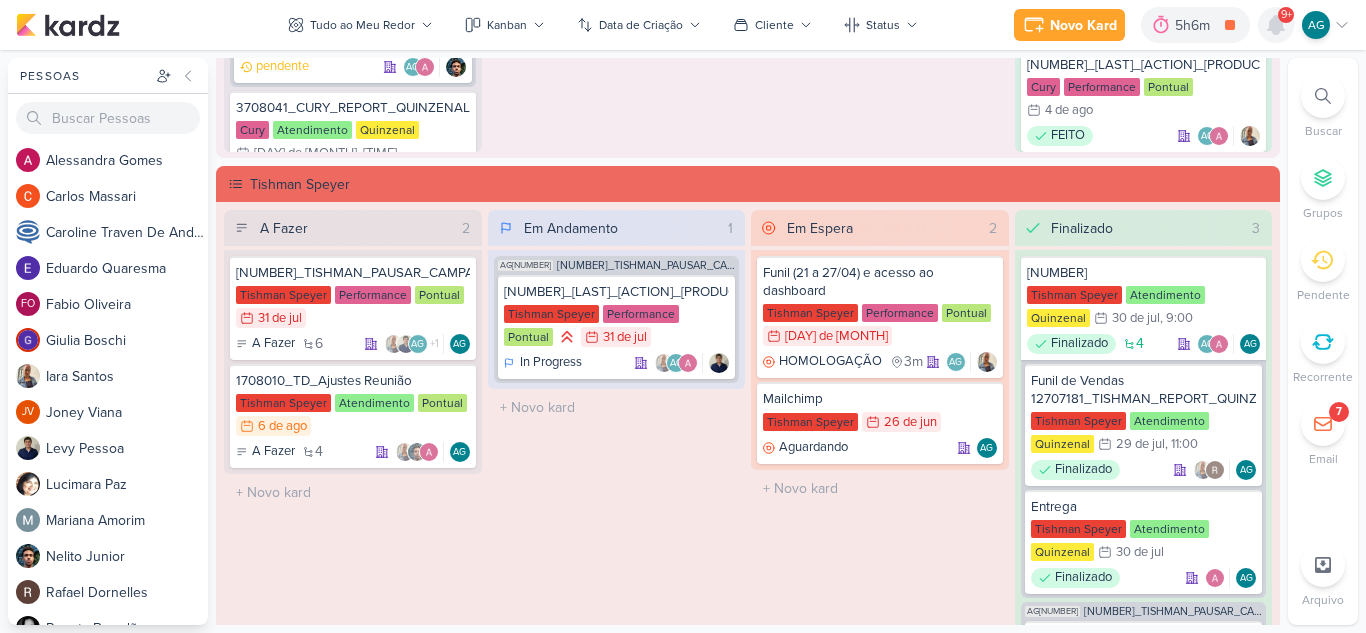click at bounding box center [1276, 25] 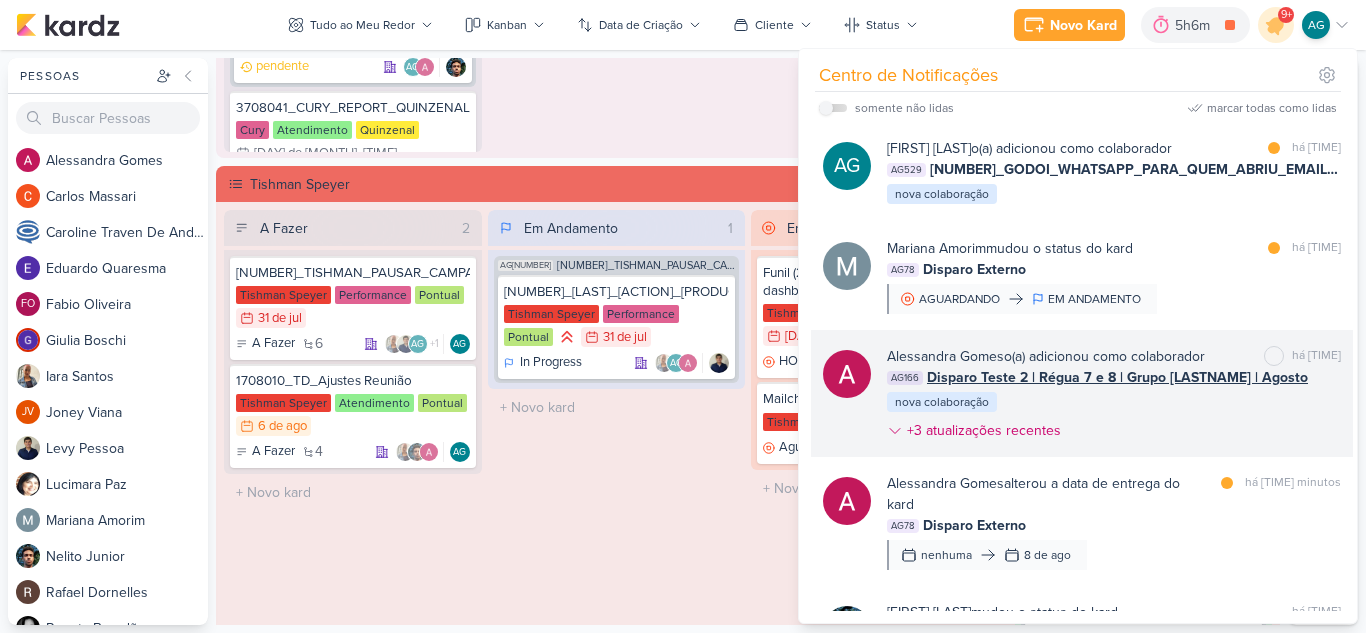 scroll, scrollTop: 0, scrollLeft: 0, axis: both 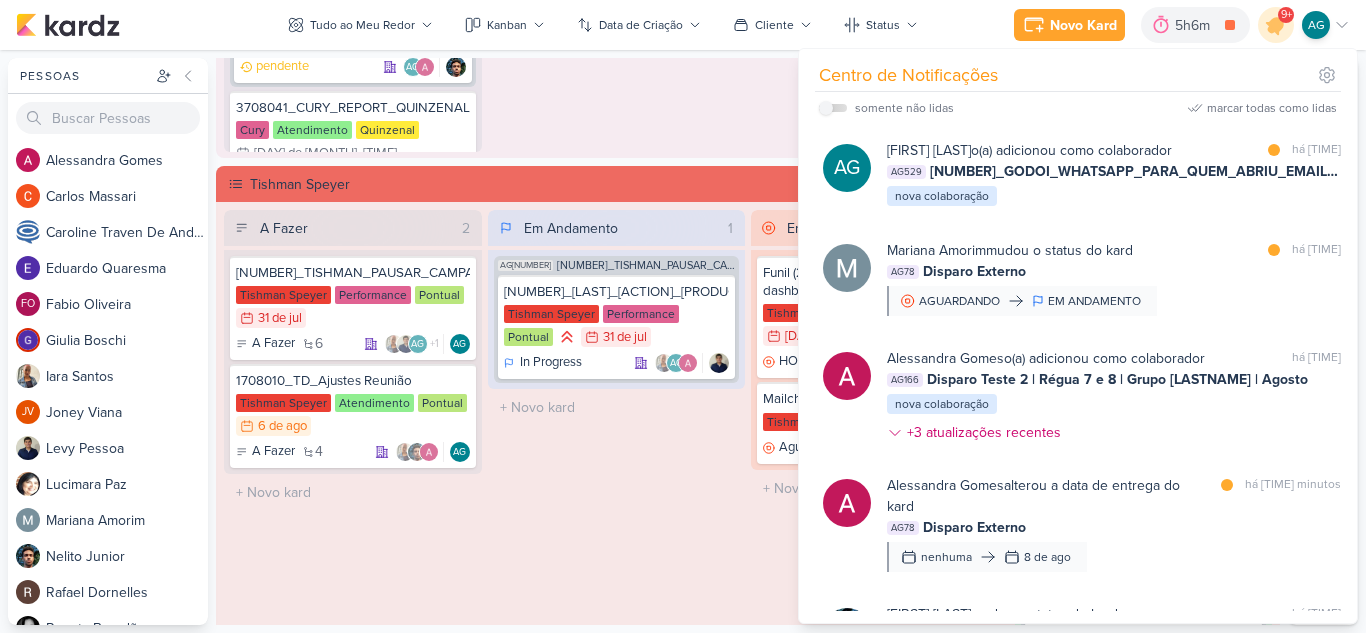click on "[AG_ID]
[ID_TD_AJUSTES_SITE_INSERIR_STATUS_DA_OBRA]
[ID_TISHMAN_SOLICITAR_REEMBOLSO_META]
Tishman Speyer
Performance
Pontual
31/7
31 de [MONTH]" at bounding box center [617, 469] 